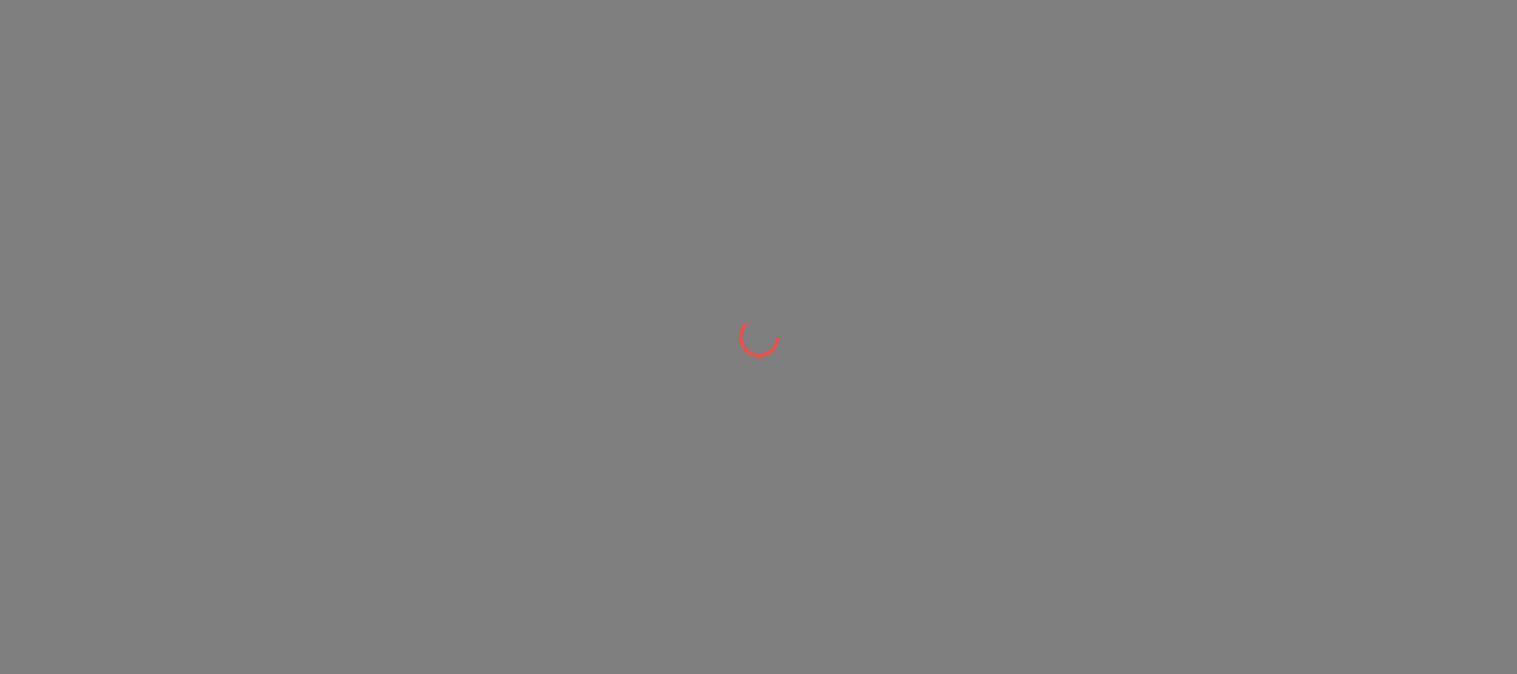scroll, scrollTop: 0, scrollLeft: 0, axis: both 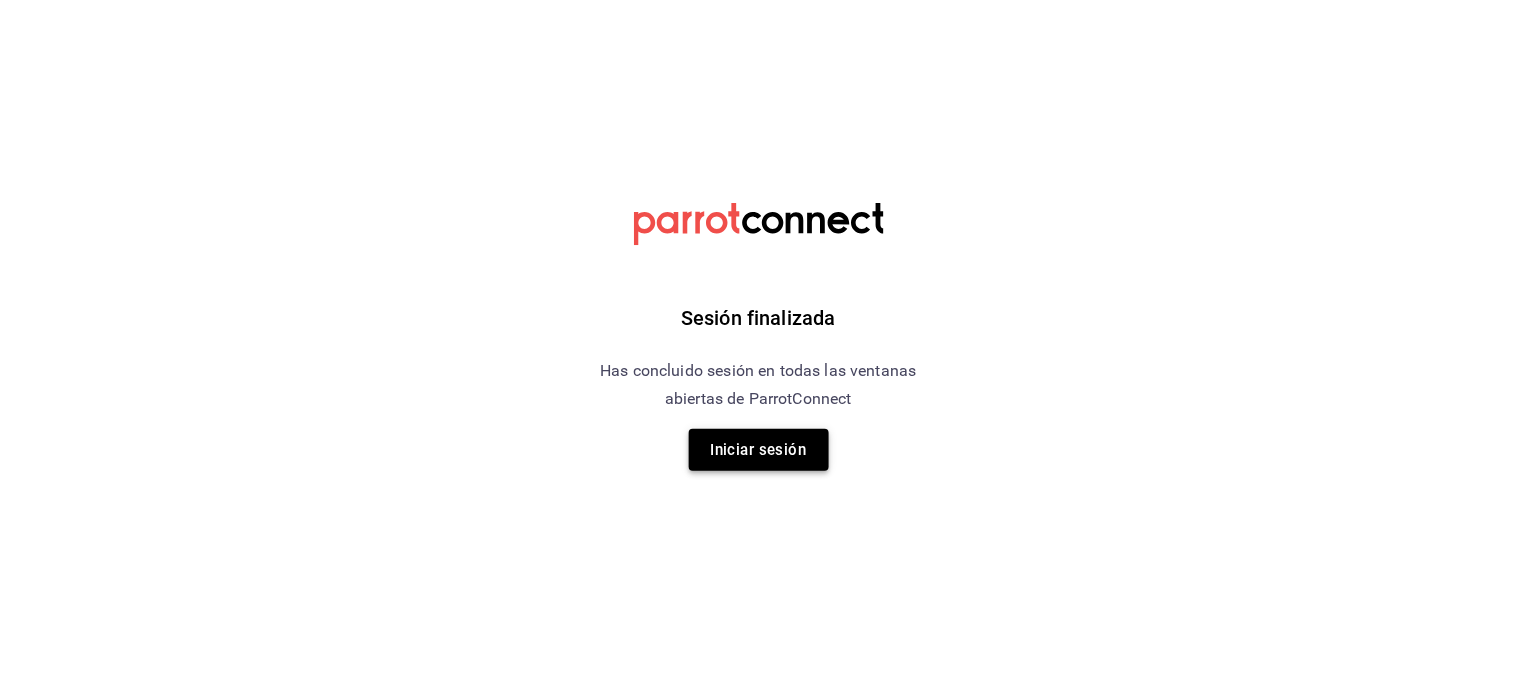 click on "Iniciar sesión" at bounding box center [759, 450] 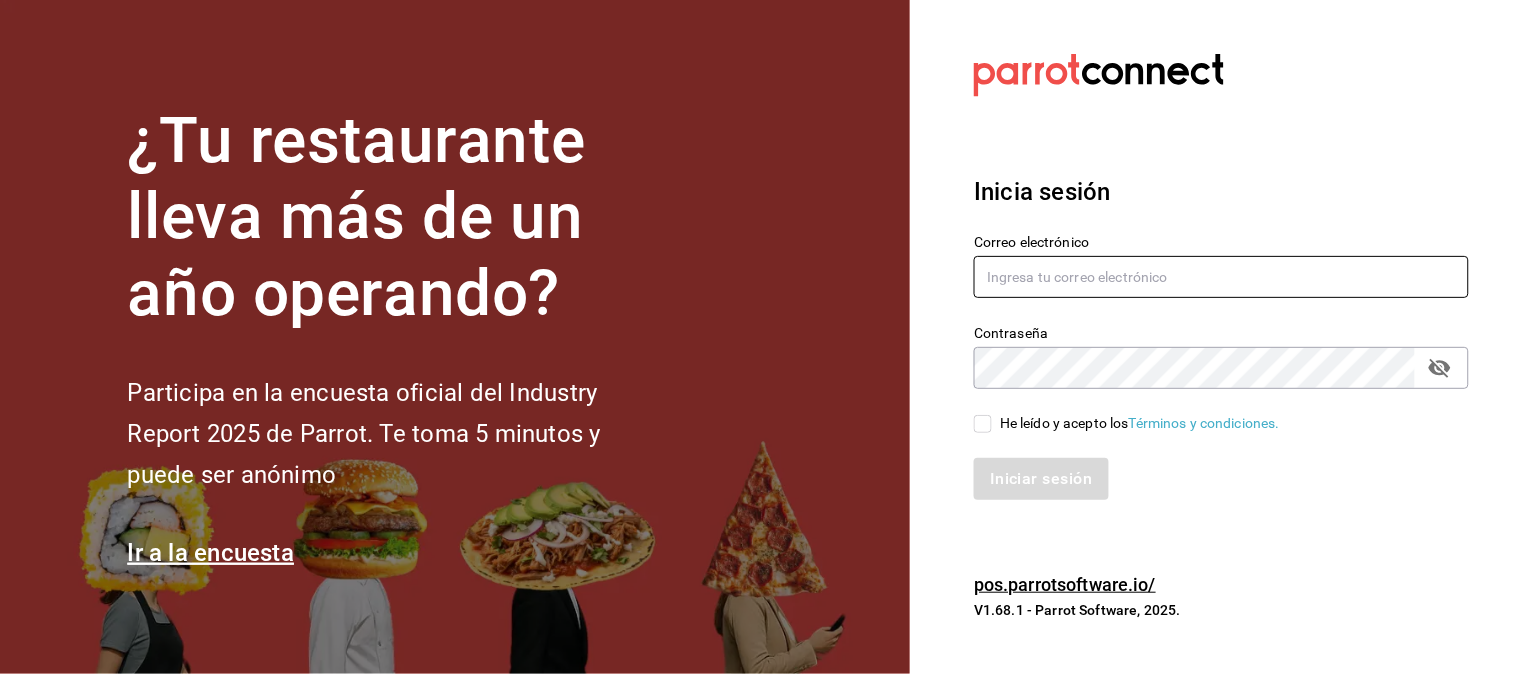 click at bounding box center [1221, 277] 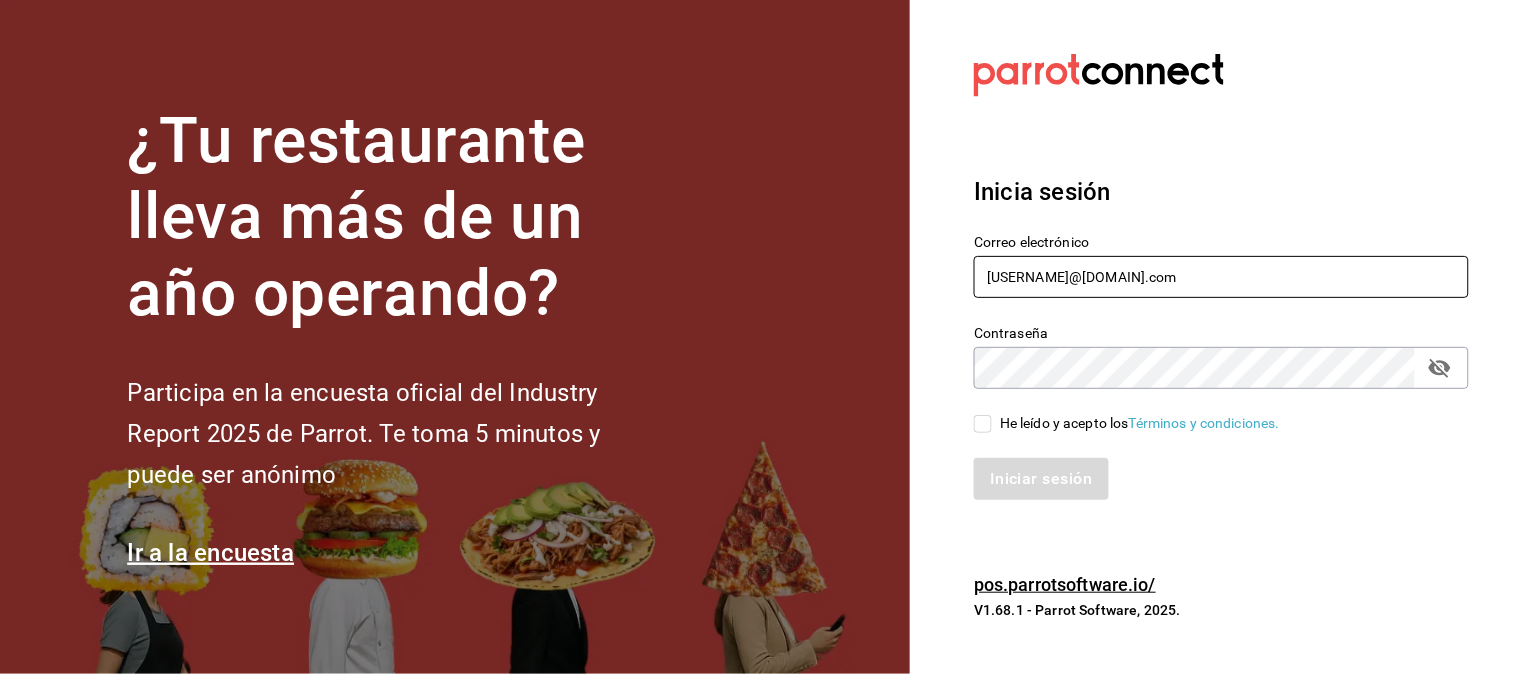 type on "[USERNAME]@[DOMAIN].com" 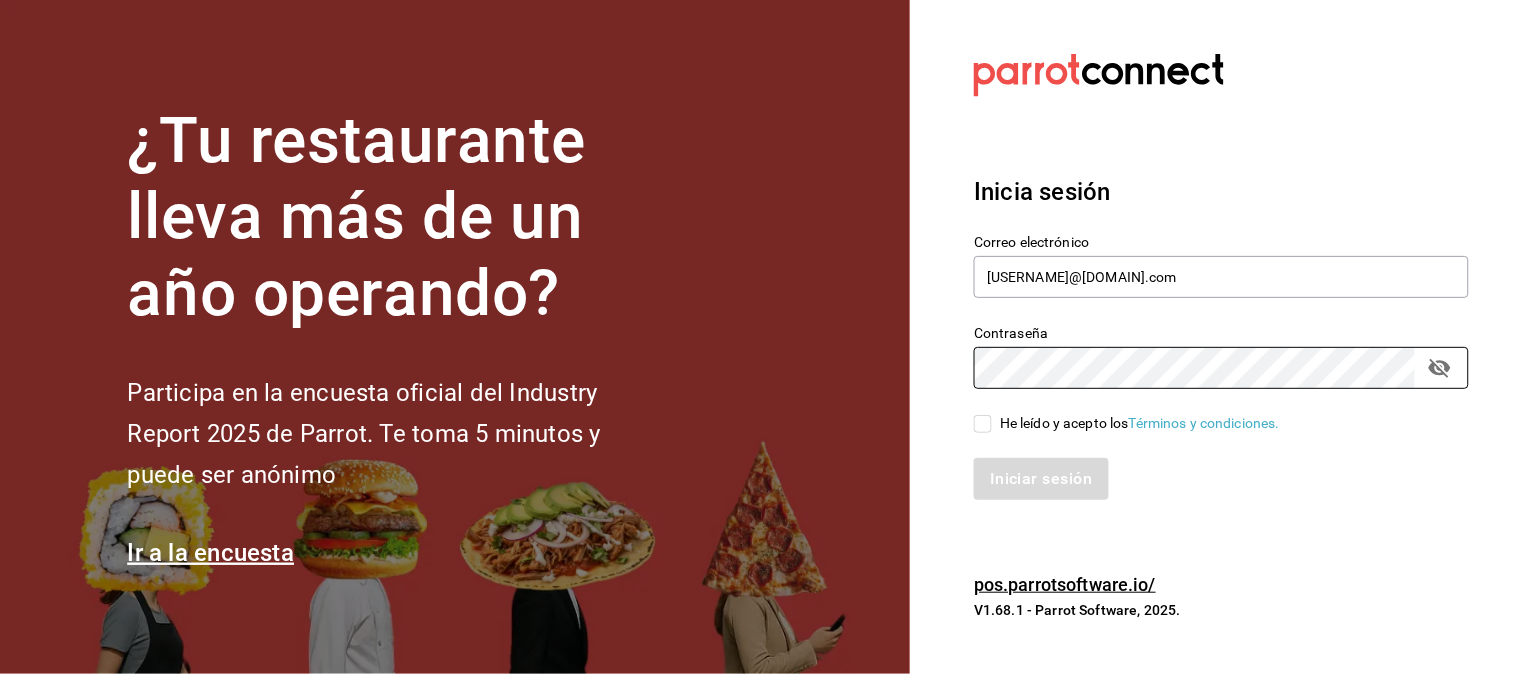 click on "He leído y acepto los  Términos y condiciones." at bounding box center (1140, 423) 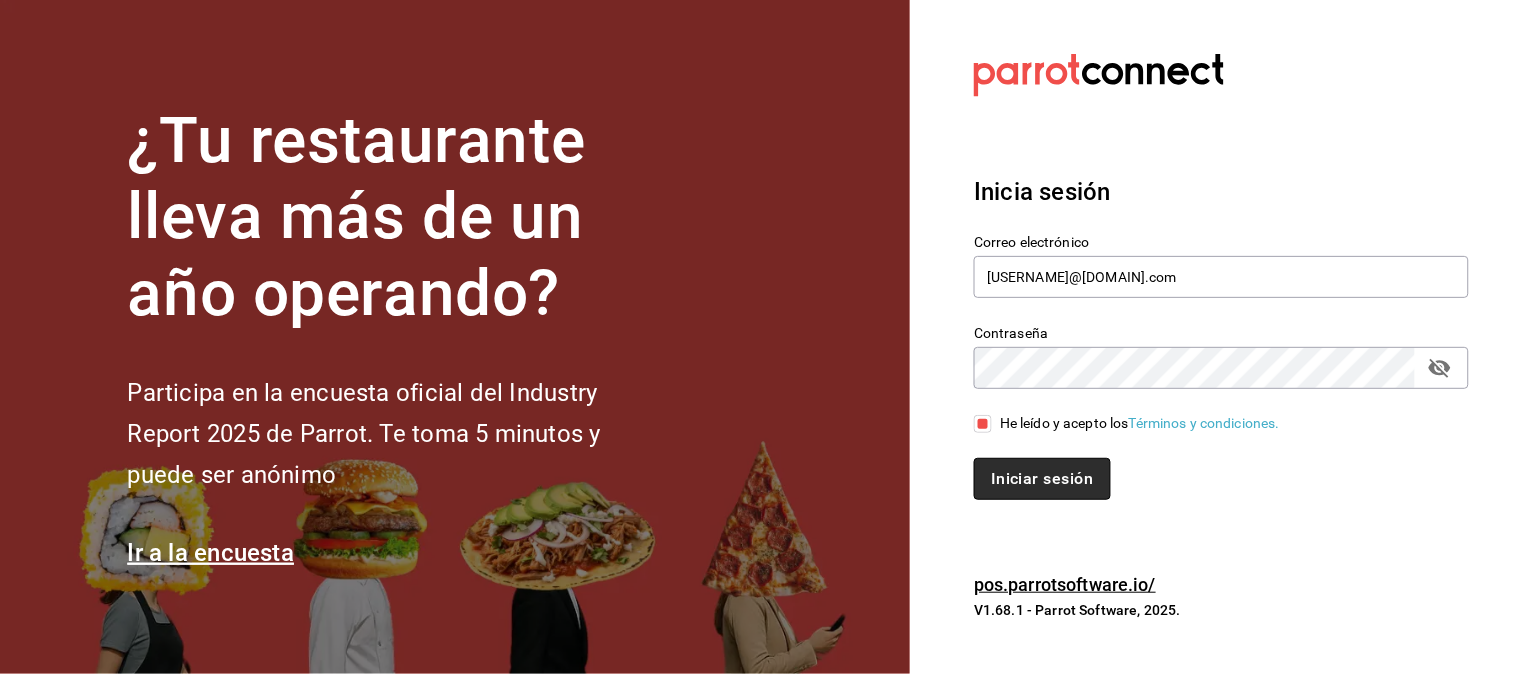 click on "Iniciar sesión" at bounding box center [1042, 479] 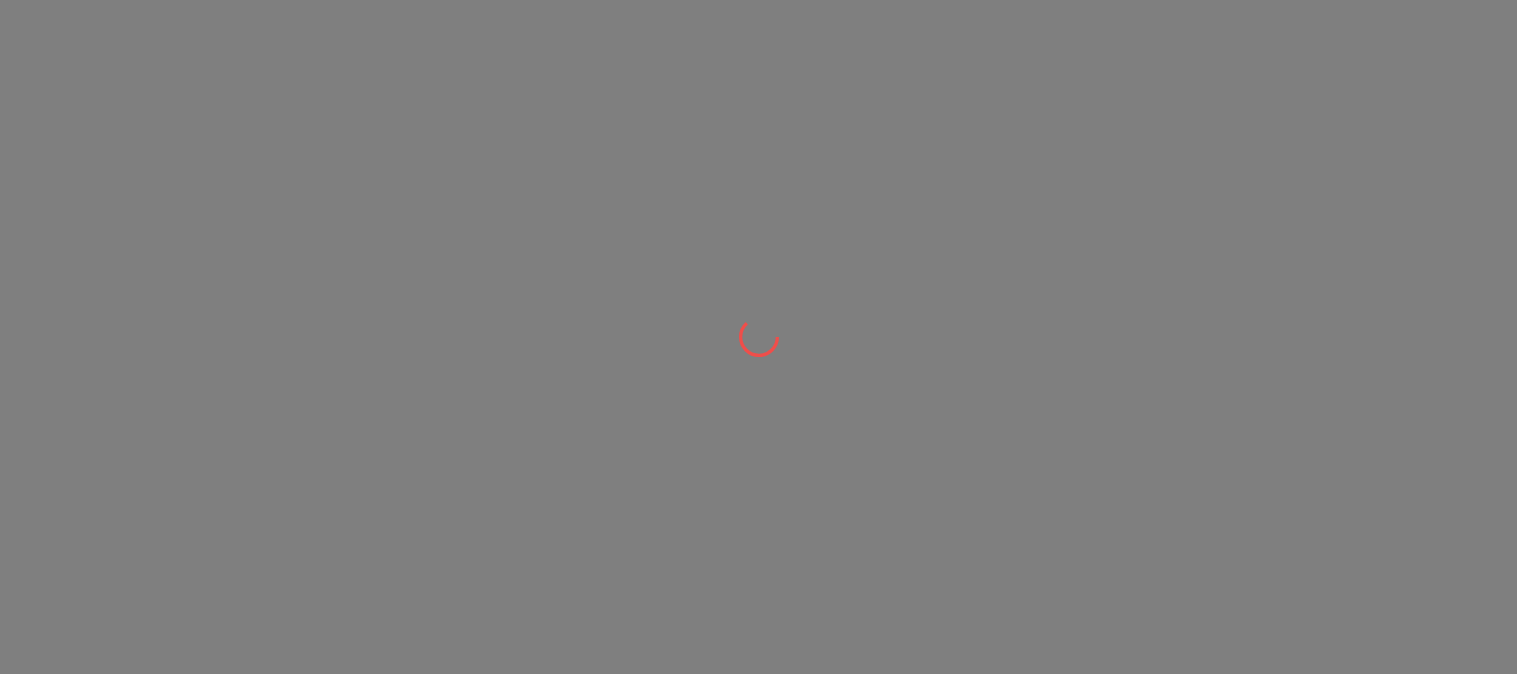 scroll, scrollTop: 0, scrollLeft: 0, axis: both 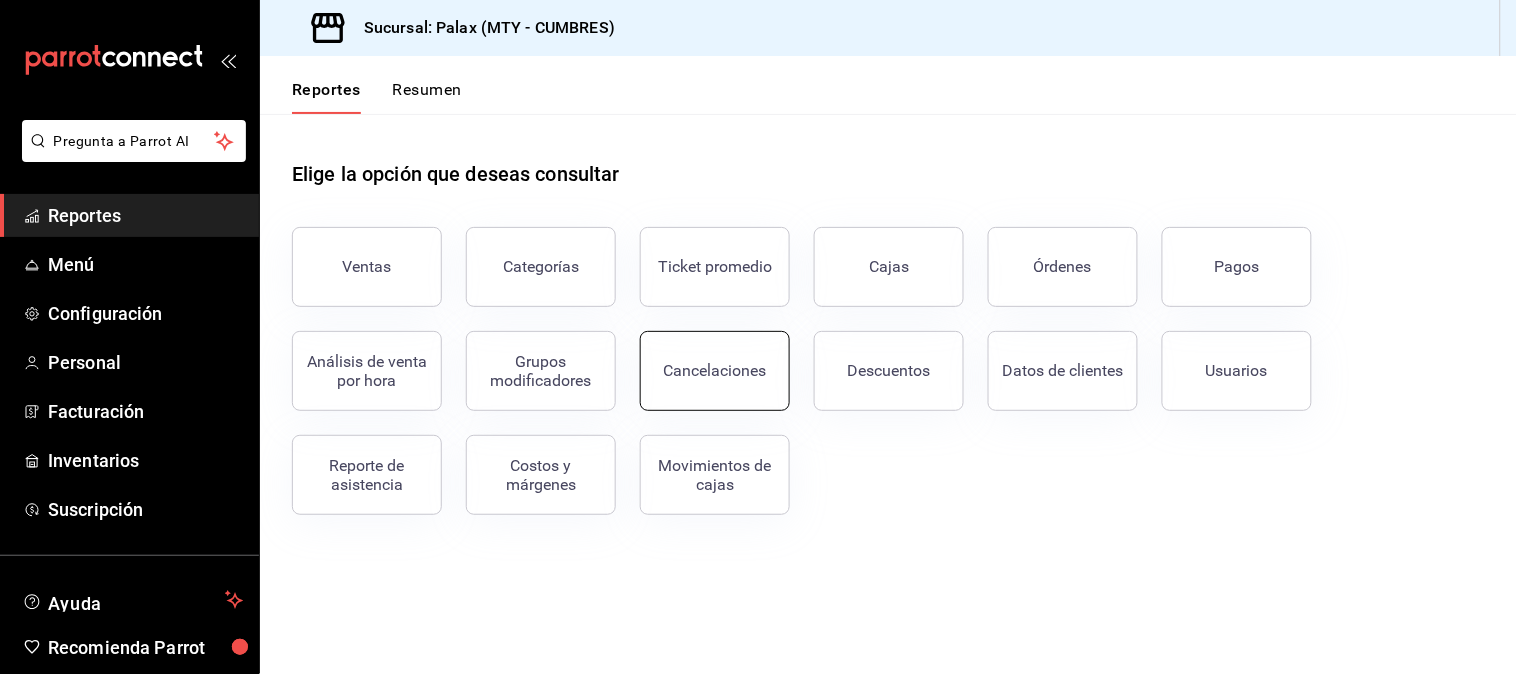 click on "Cancelaciones" at bounding box center (715, 371) 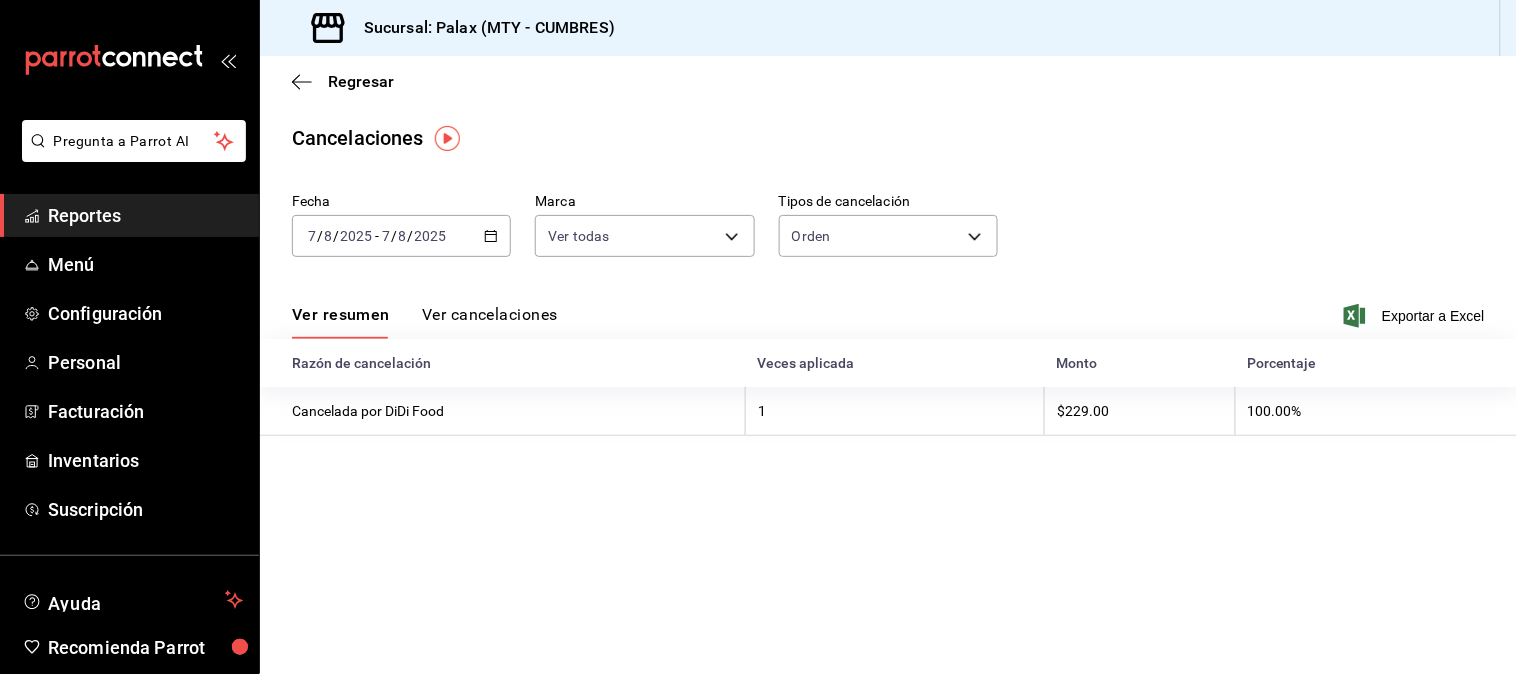 click 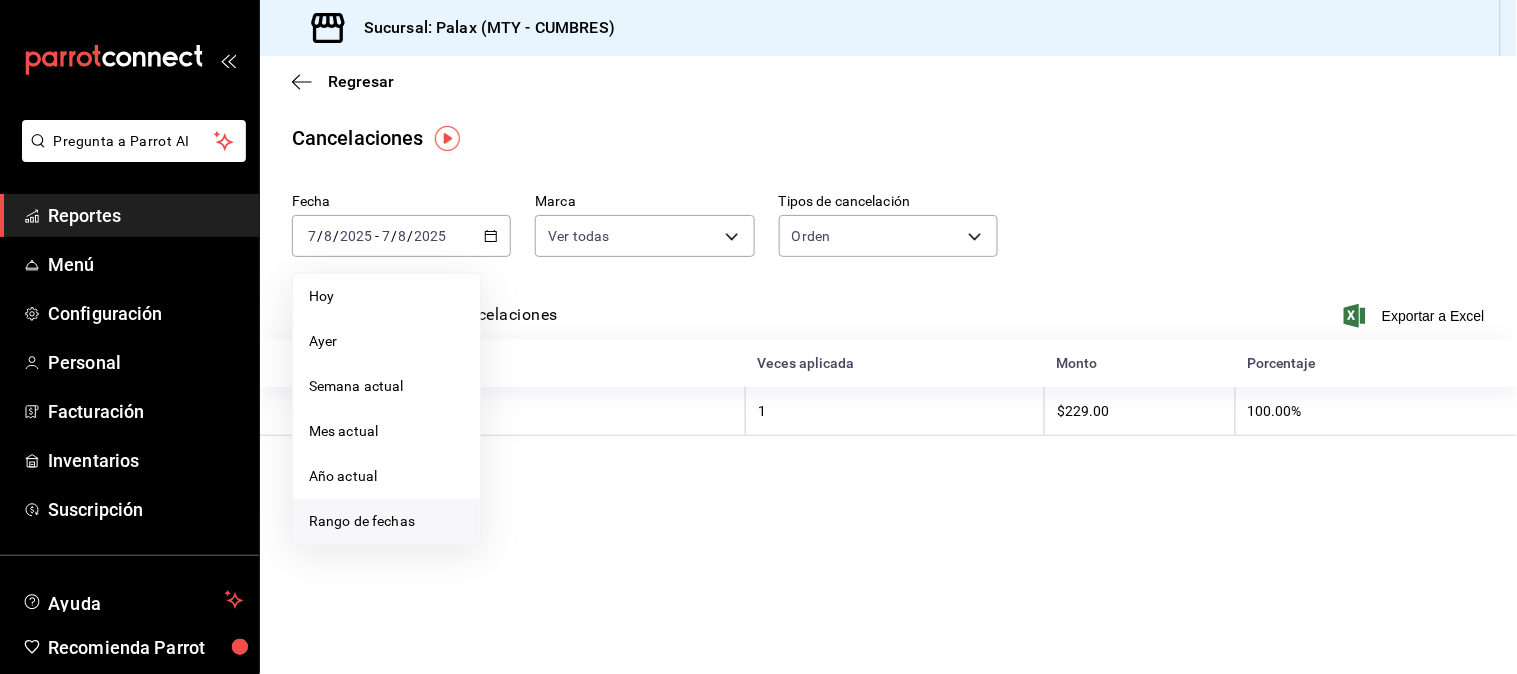 click on "Rango de fechas" at bounding box center [386, 521] 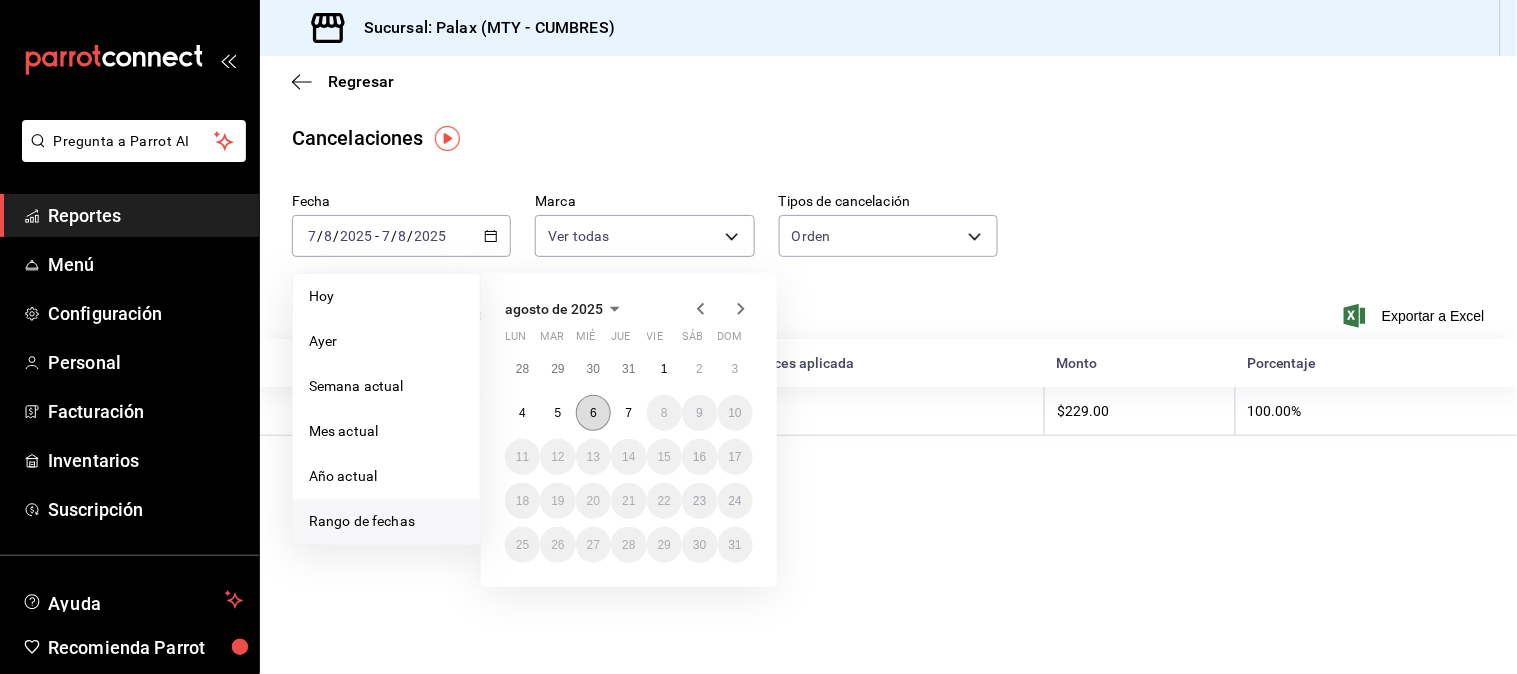 click on "6" at bounding box center (593, 413) 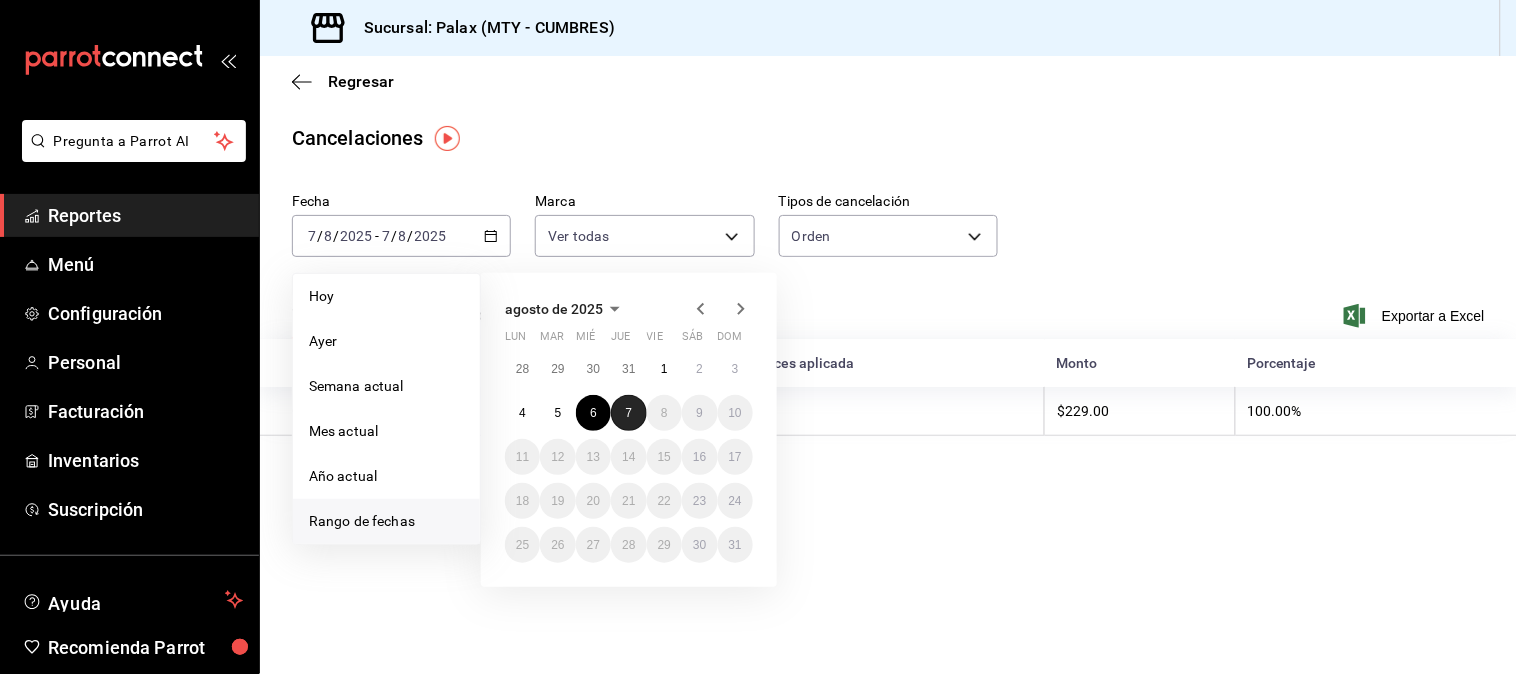 click on "7" at bounding box center [628, 413] 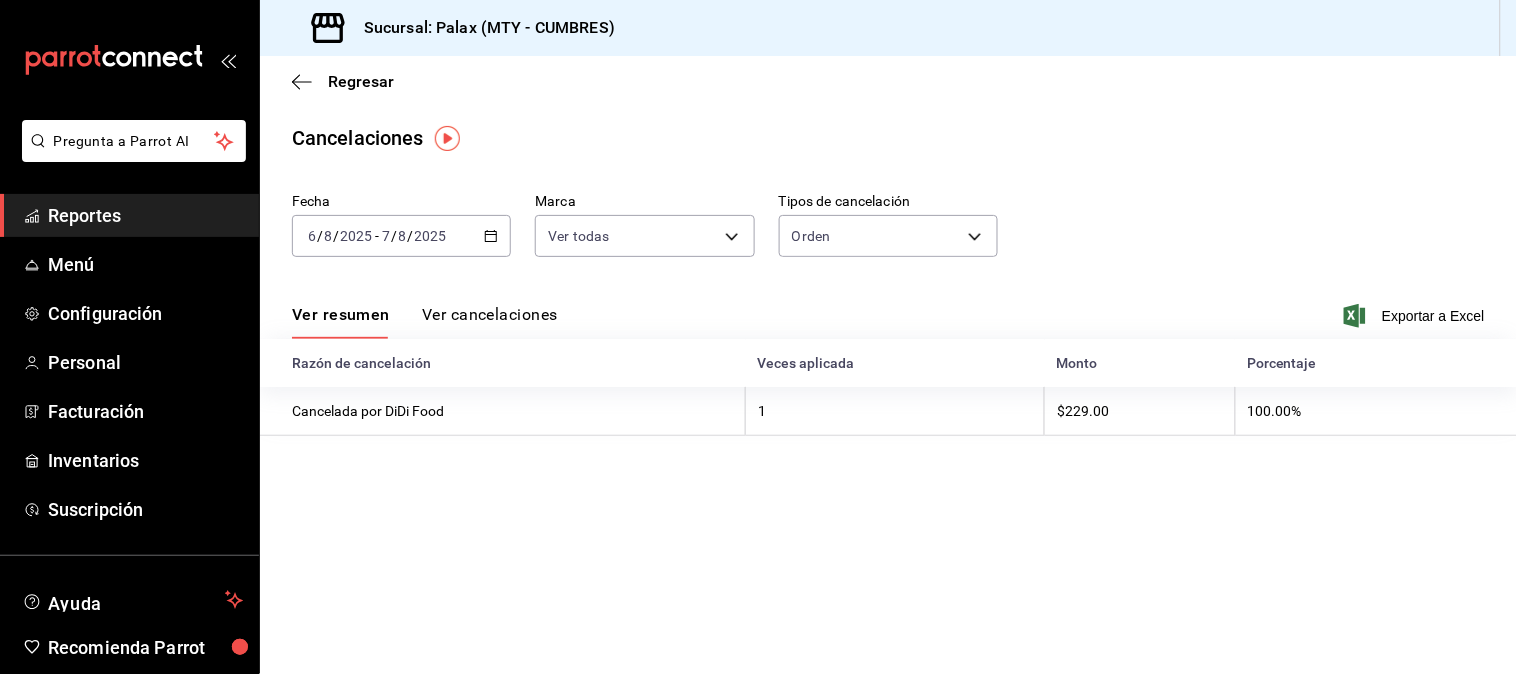 click on "Veces aplicada" at bounding box center (895, 363) 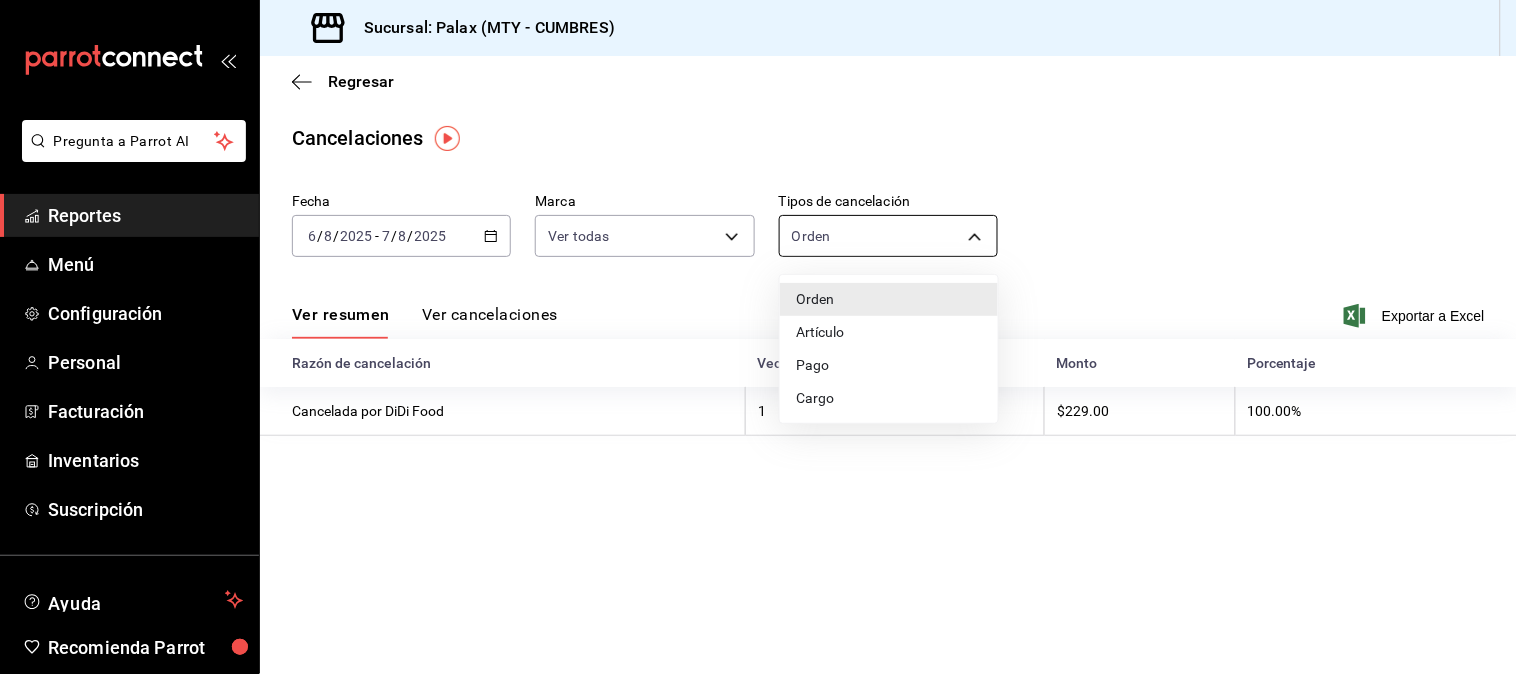 click on "Pregunta a Parrot AI Reportes   Menú   Configuración   Personal   Facturación   Inventarios   Suscripción   Ayuda Recomienda Parrot   Jaqueline N   Sugerir nueva función   Sucursal: Palax (MTY - CUMBRES) Regresar Cancelaciones Fecha 2025-08-06 6 / 8 / 2025 - 2025-08-07 7 / 8 / 2025 Marca Ver todas [object Object] Tipos de cancelación Orden ORDER Ver resumen Ver cancelaciones Exportar a Excel Razón de cancelación Veces aplicada Monto Porcentaje Cancelada por DiDi Food 1 $229.00 100.00% Pregunta a Parrot AI Reportes   Menú   Configuración   Personal   Facturación   Inventarios   Suscripción   Ayuda Recomienda Parrot   Jaqueline N   Sugerir nueva función   GANA 1 MES GRATIS EN TU SUSCRIPCIÓN AQUÍ ¿Recuerdas cómo empezó tu restaurante?
Hoy puedes ayudar a un colega a tener el mismo cambio que tú viviste.
Recomienda Parrot directamente desde tu Portal Administrador.
Es fácil y rápido.
🎁 Por cada restaurante que se una, ganas 1 mes gratis. Ver video tutorial Ir a video (81) 2046 6363 Pago" at bounding box center [758, 337] 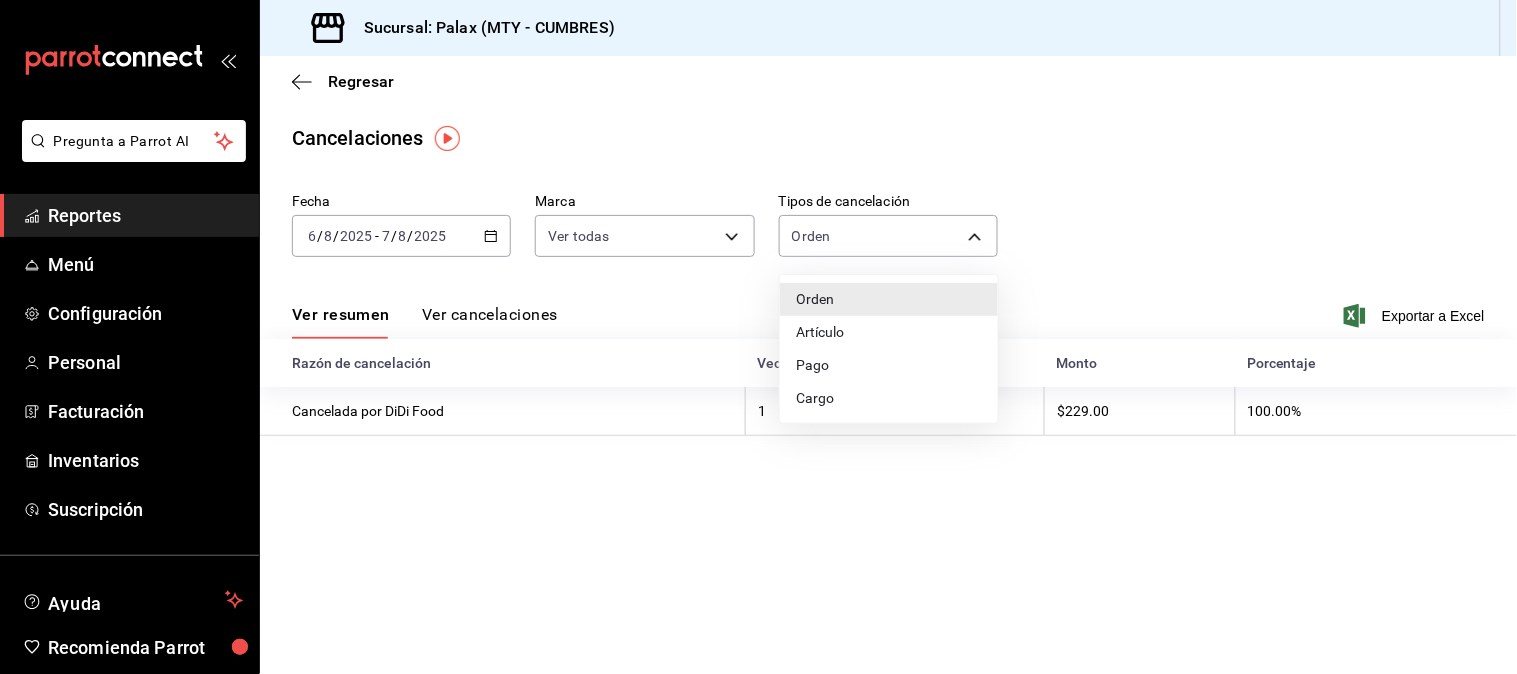 click on "Artículo" at bounding box center (889, 332) 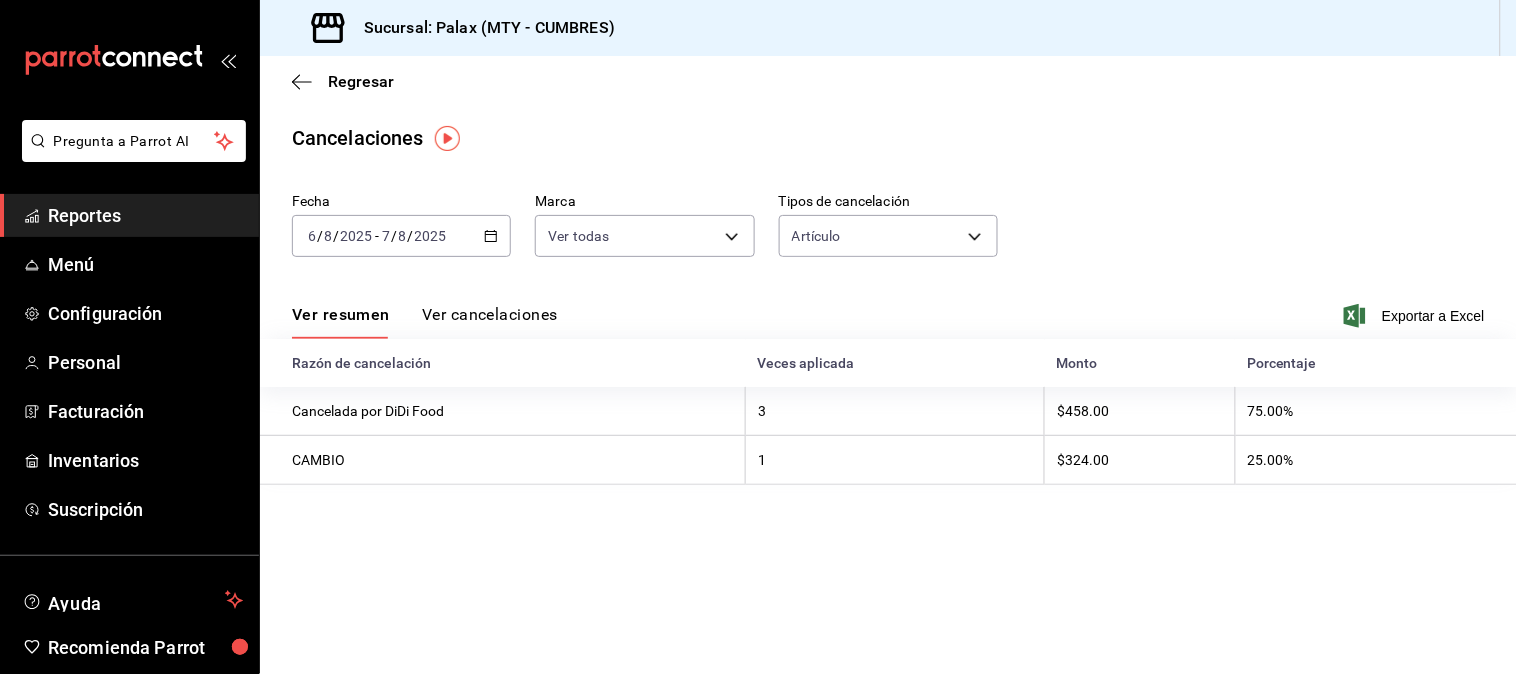 click on "Ver cancelaciones" at bounding box center (490, 322) 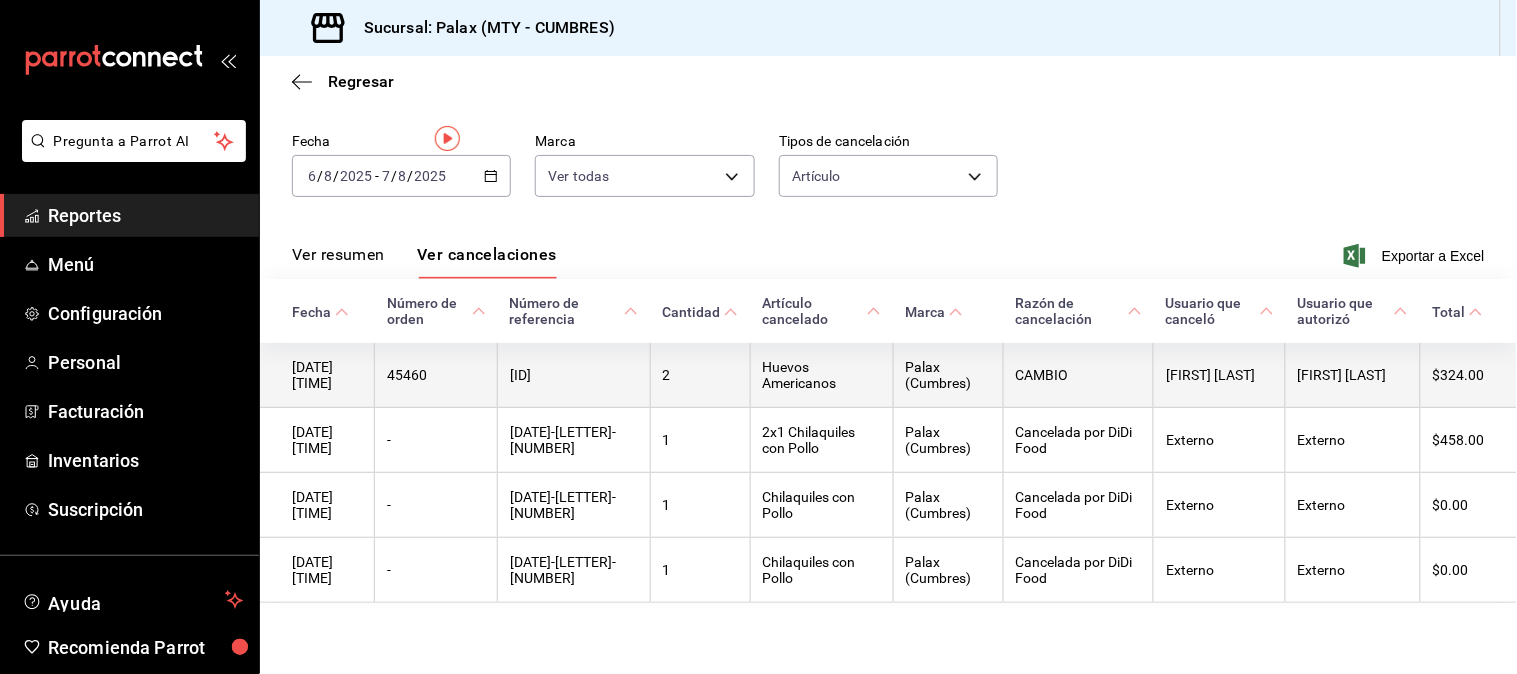 scroll, scrollTop: 75, scrollLeft: 0, axis: vertical 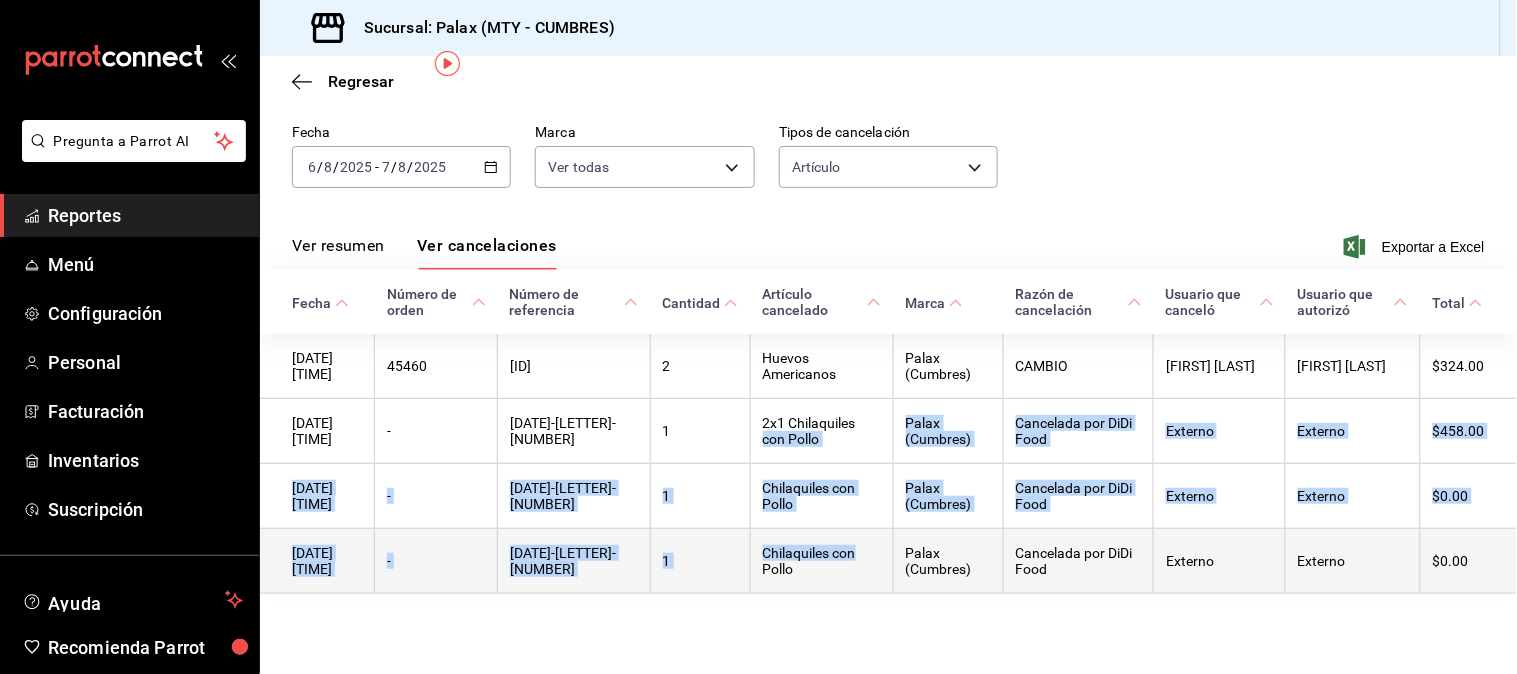 drag, startPoint x: 771, startPoint y: 431, endPoint x: 871, endPoint y: 556, distance: 160.07811 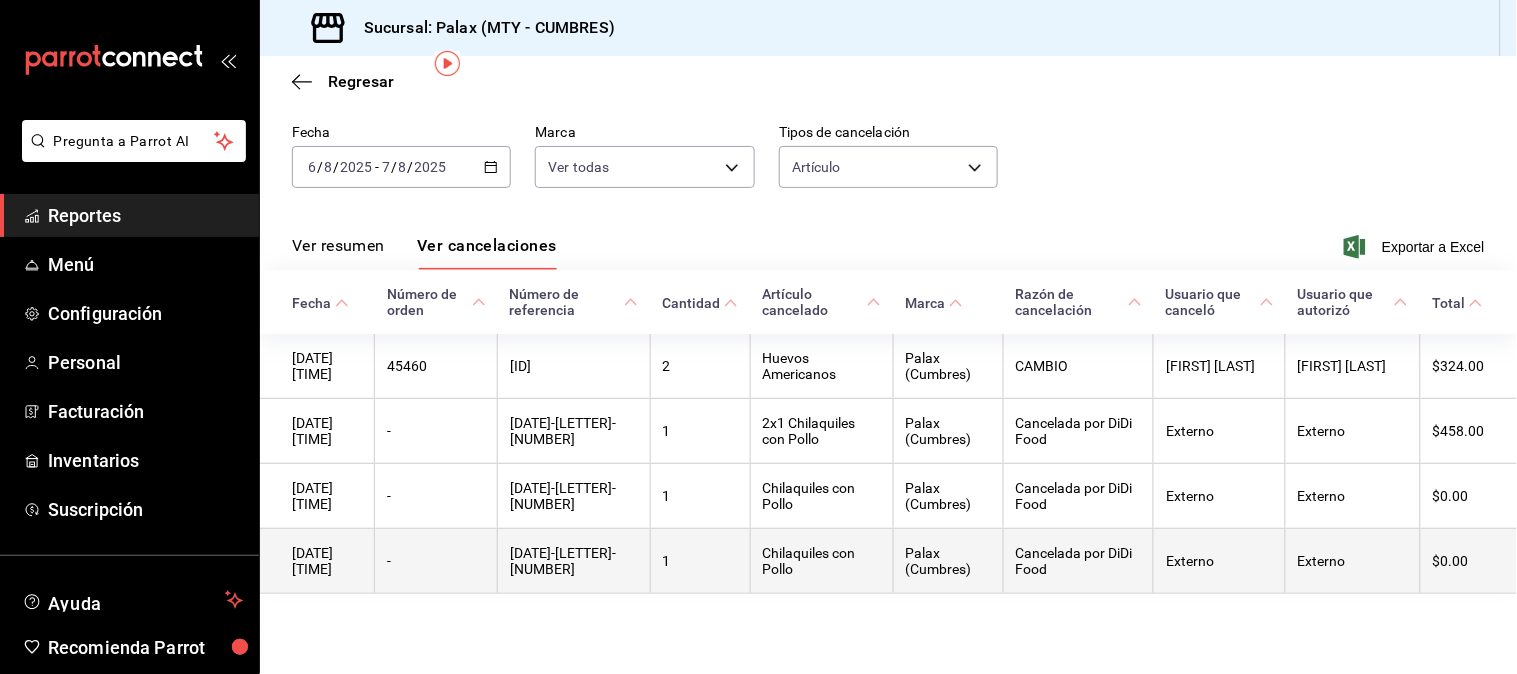 drag, startPoint x: 837, startPoint y: 575, endPoint x: 827, endPoint y: 574, distance: 10.049875 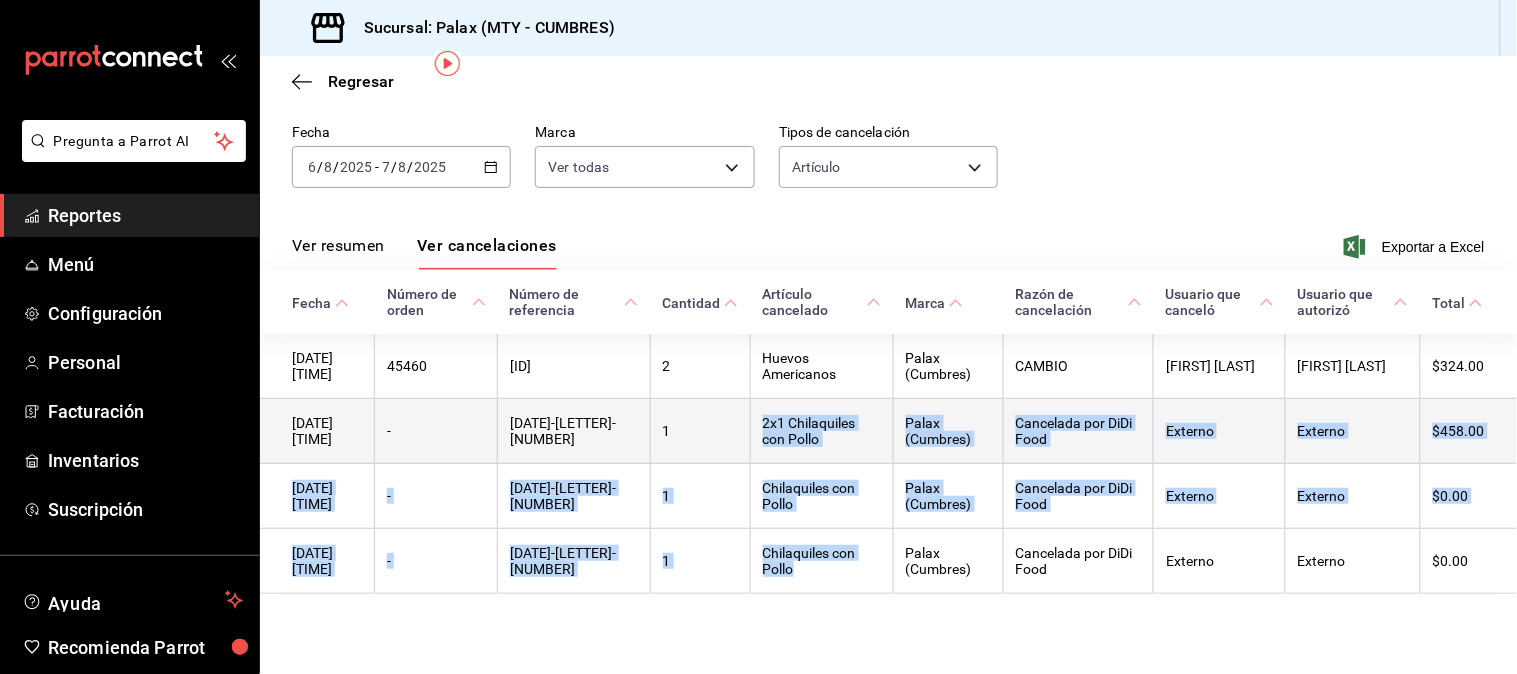 drag, startPoint x: 814, startPoint y: 574, endPoint x: 731, endPoint y: 396, distance: 196.4001 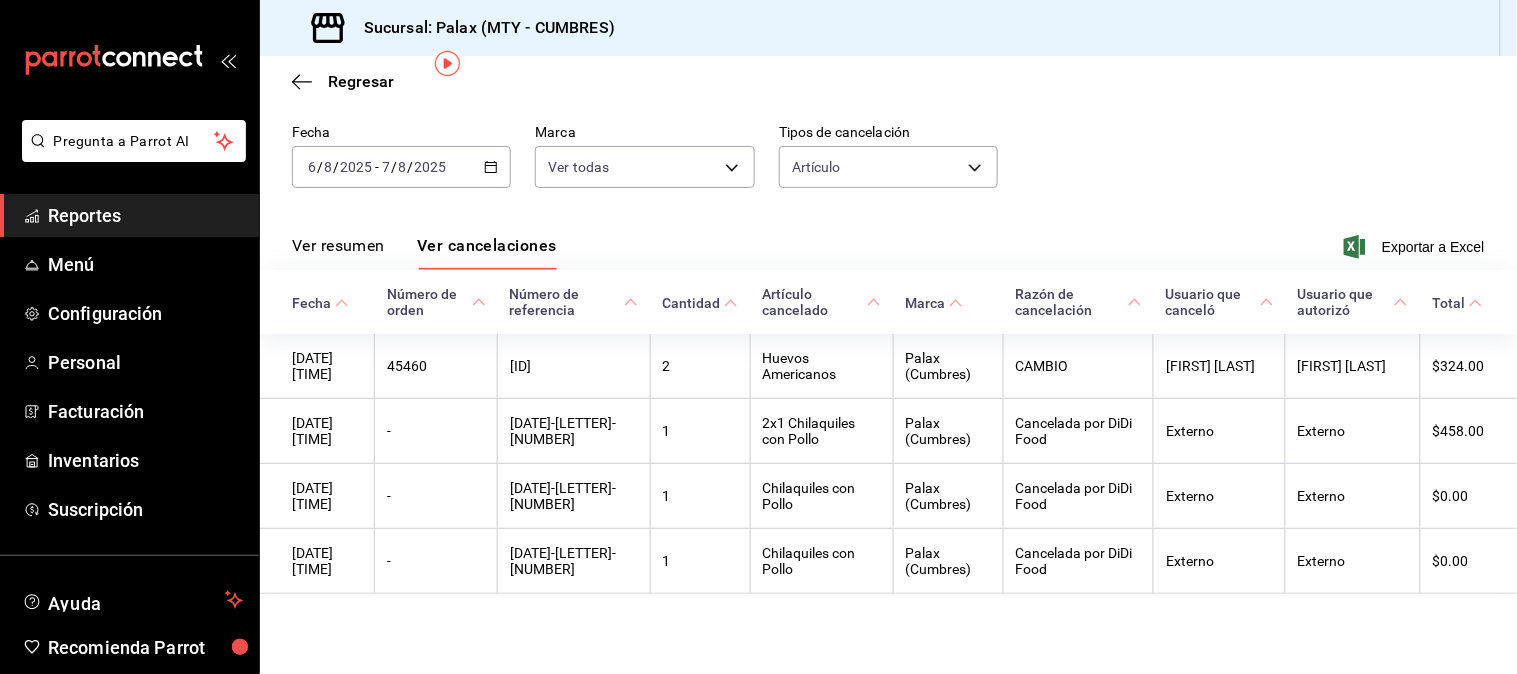 click on "Regresar Cancelaciones Fecha 2025-08-06 6 / 8 / 2025 - 2025-08-07 7 / 8 / 2025 Marca Ver todas [object Object] Tipos de cancelación Artículo ORDER_ITEM Ver resumen Ver cancelaciones Exportar a Excel Fecha Número de orden Número de referencia Cantidad Artículo cancelado Marca Razón de cancelación Usuario que canceló Usuario que autorizó Total 06/08/2025 10:58 AM 45460 060825-P-0053 2 Huevos Americanos Palax (Cumbres) CAMBIO Arturo Garcia Arturo Garcia $324.00 07/08/2025 07:18 AM - 070825-D-0001 1 2x1 Chilaquiles con Pollo Palax (Cumbres) Cancelada por DiDi Food Externo Externo $458.00 07/08/2025 07:18 AM - 070825-D-0001 1 Chilaquiles con Pollo Palax (Cumbres) Cancelada por DiDi Food Externo Externo $0.00 07/08/2025 07:18 AM - 070825-D-0001 1 Chilaquiles con Pollo Palax (Cumbres) Cancelada por DiDi Food Externo Externo $0.00" at bounding box center (888, 330) 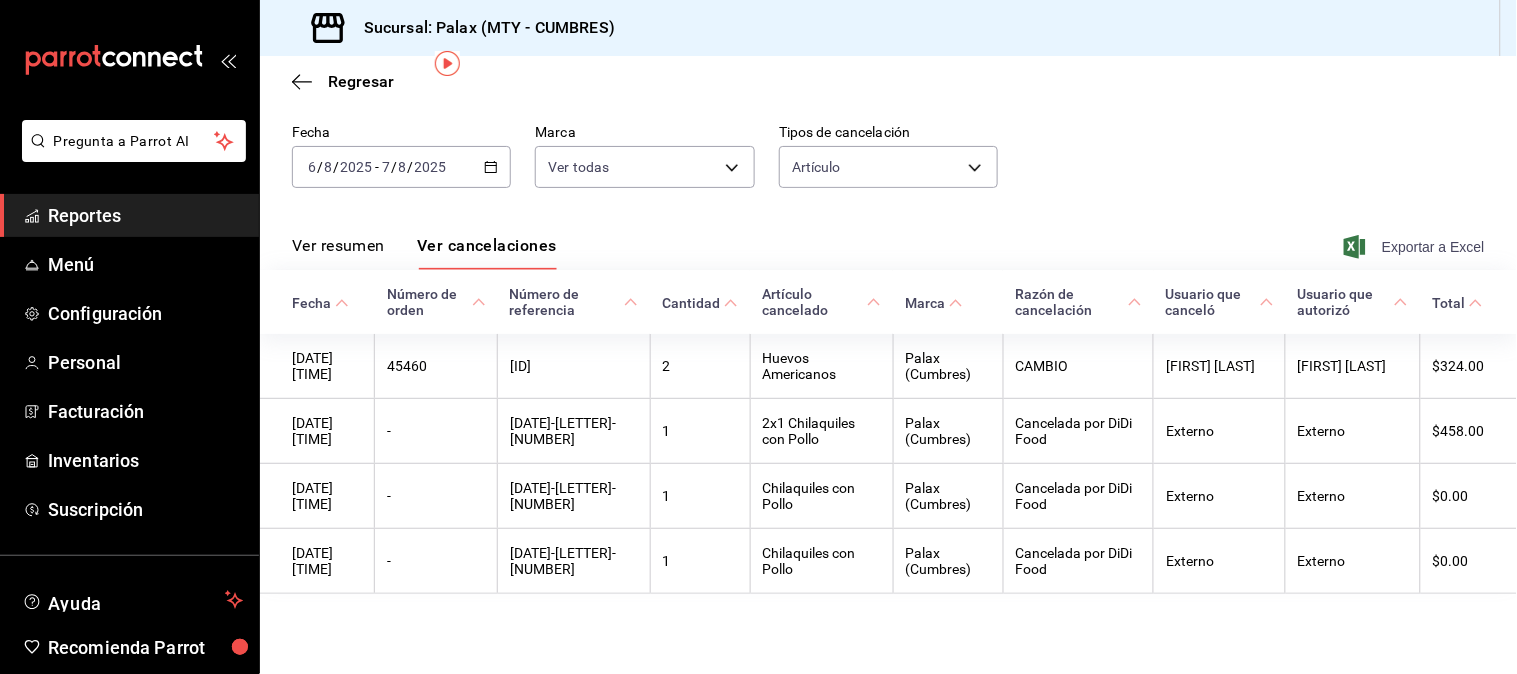 click on "Exportar a Excel" at bounding box center [1416, 247] 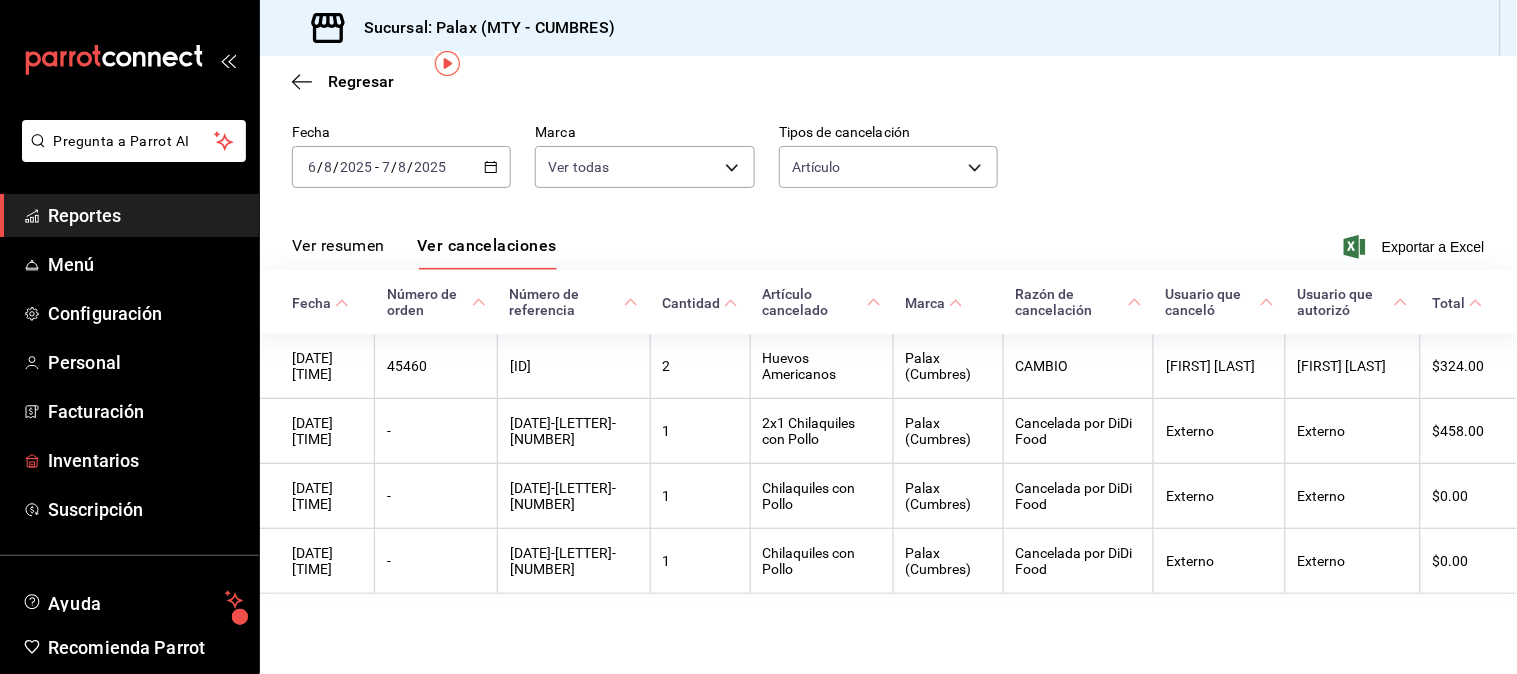 scroll, scrollTop: 80, scrollLeft: 0, axis: vertical 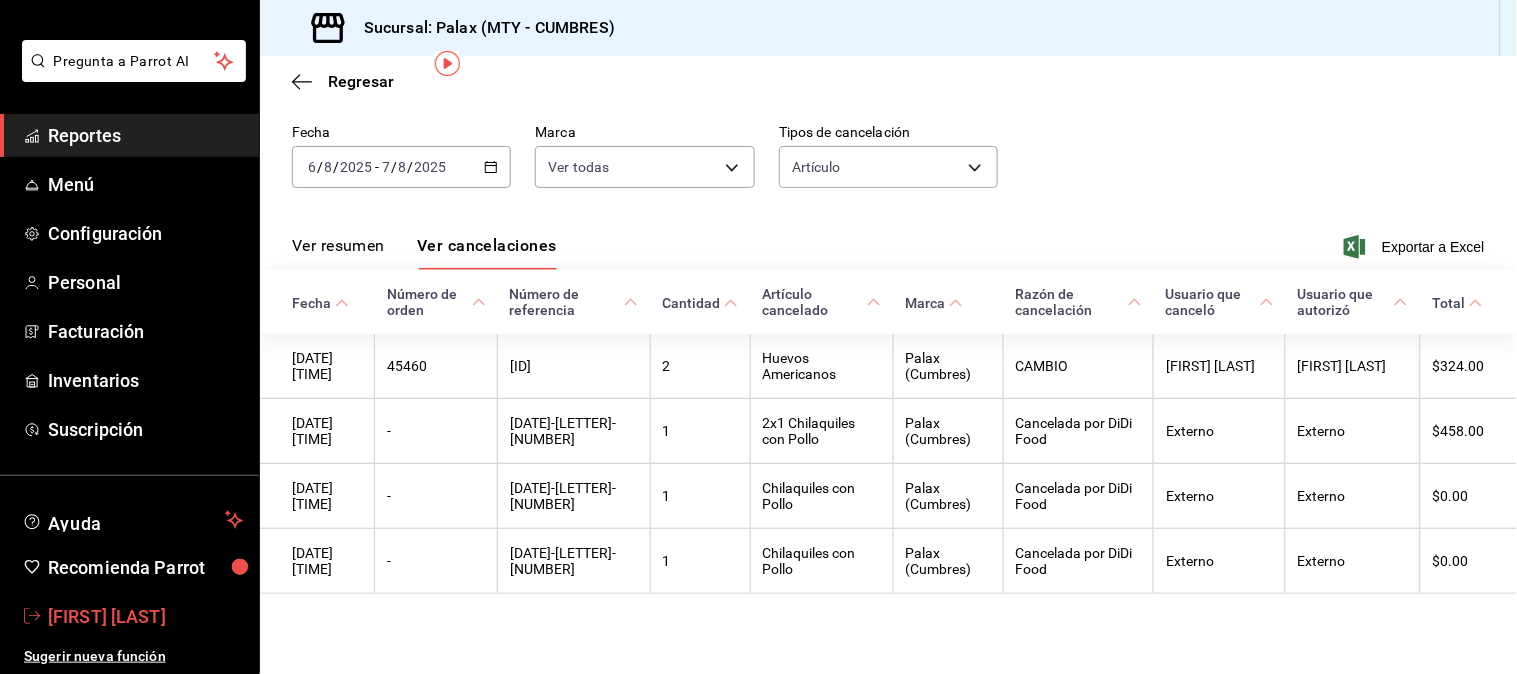 click on "Jaqueline N" at bounding box center [145, 616] 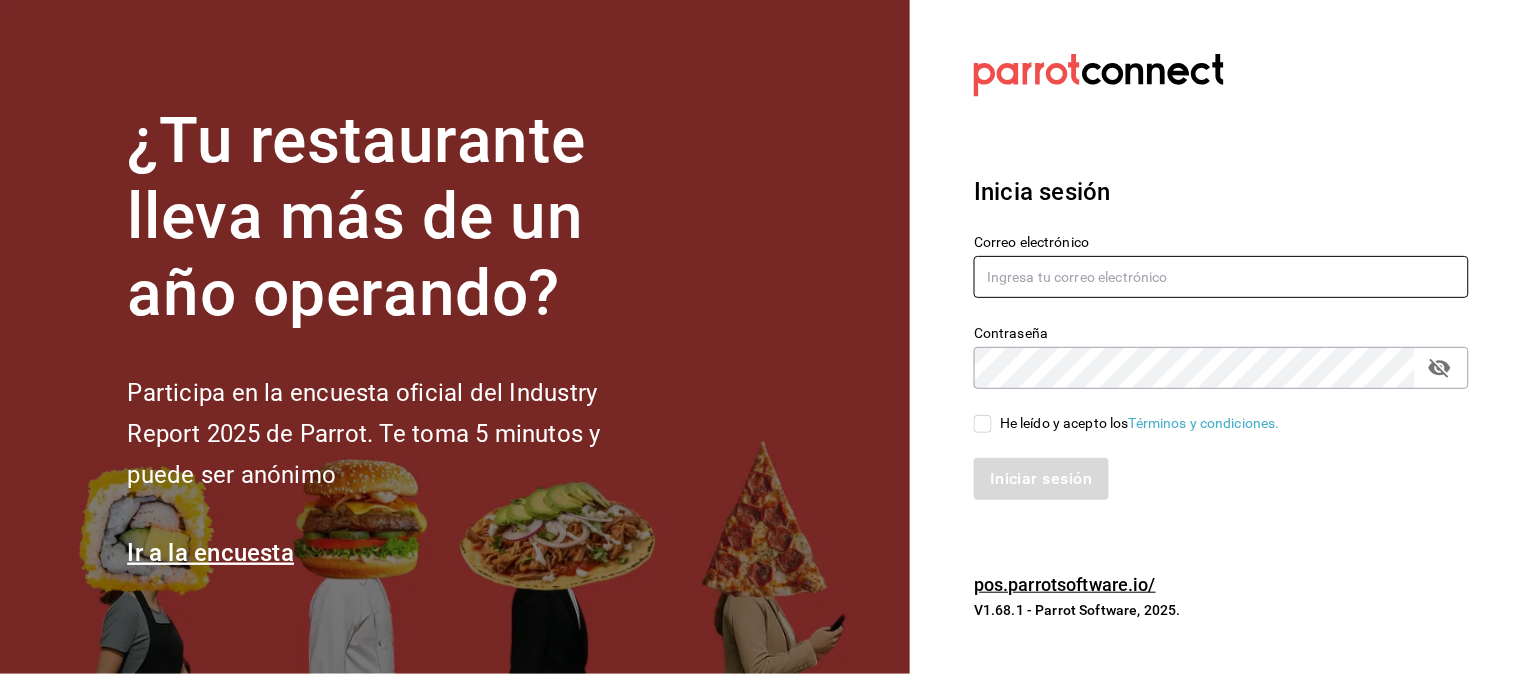 click at bounding box center [1221, 277] 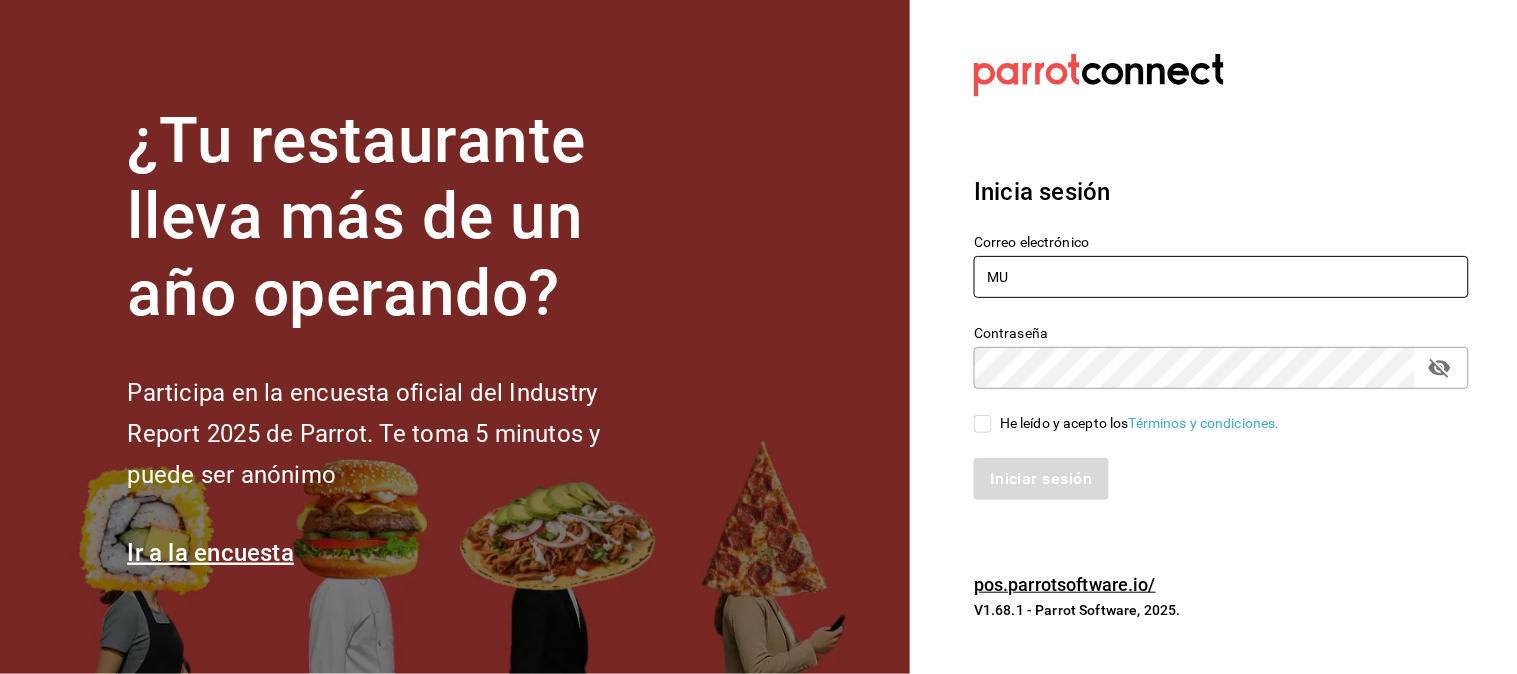 type on "M" 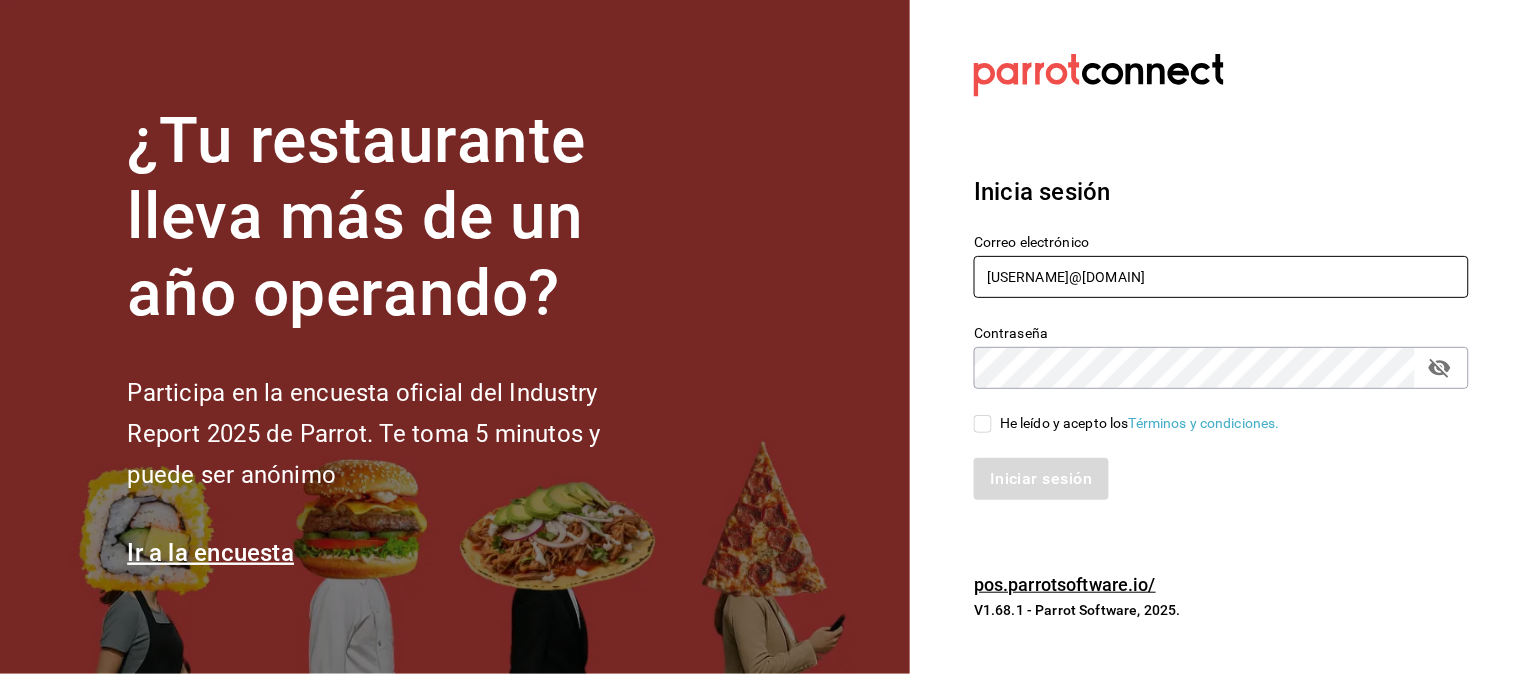 click on "multiuser@palax" at bounding box center [1221, 277] 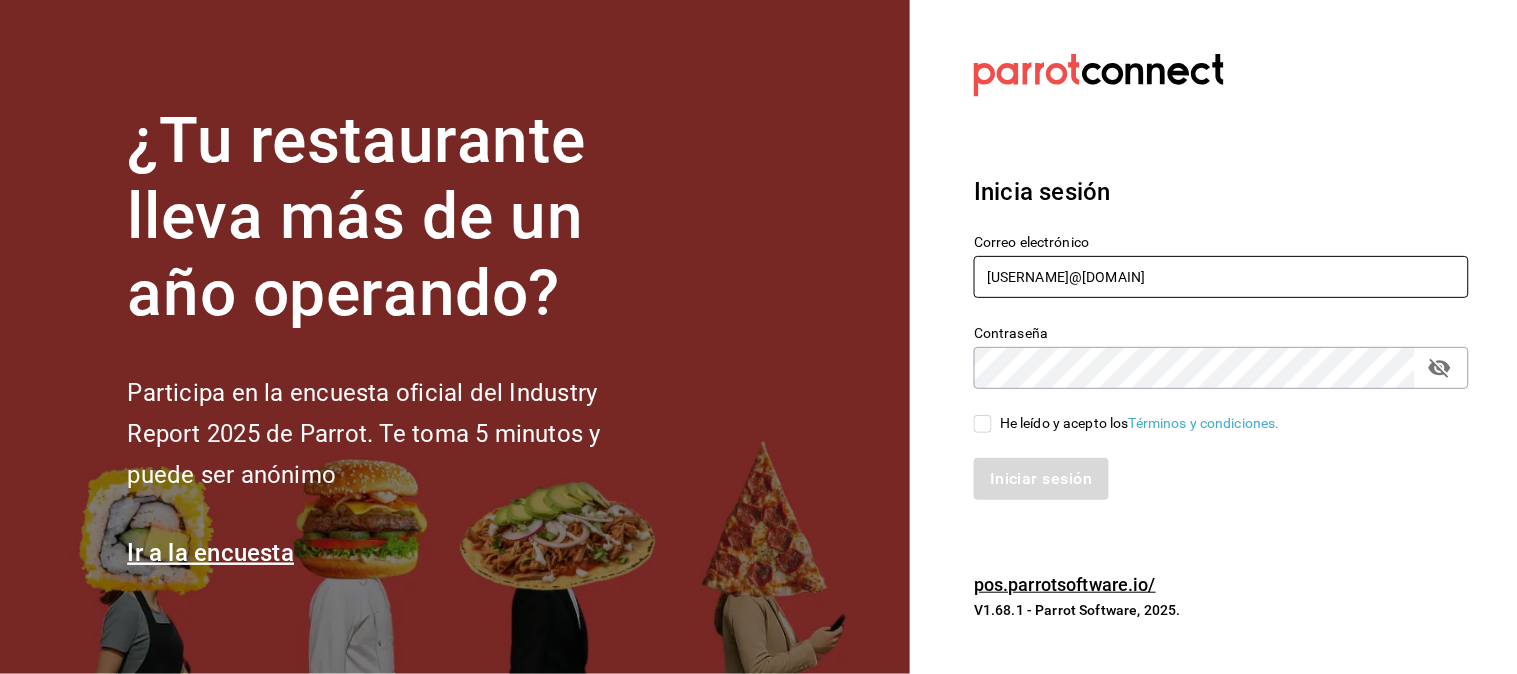 type on "multiuser@palax.com" 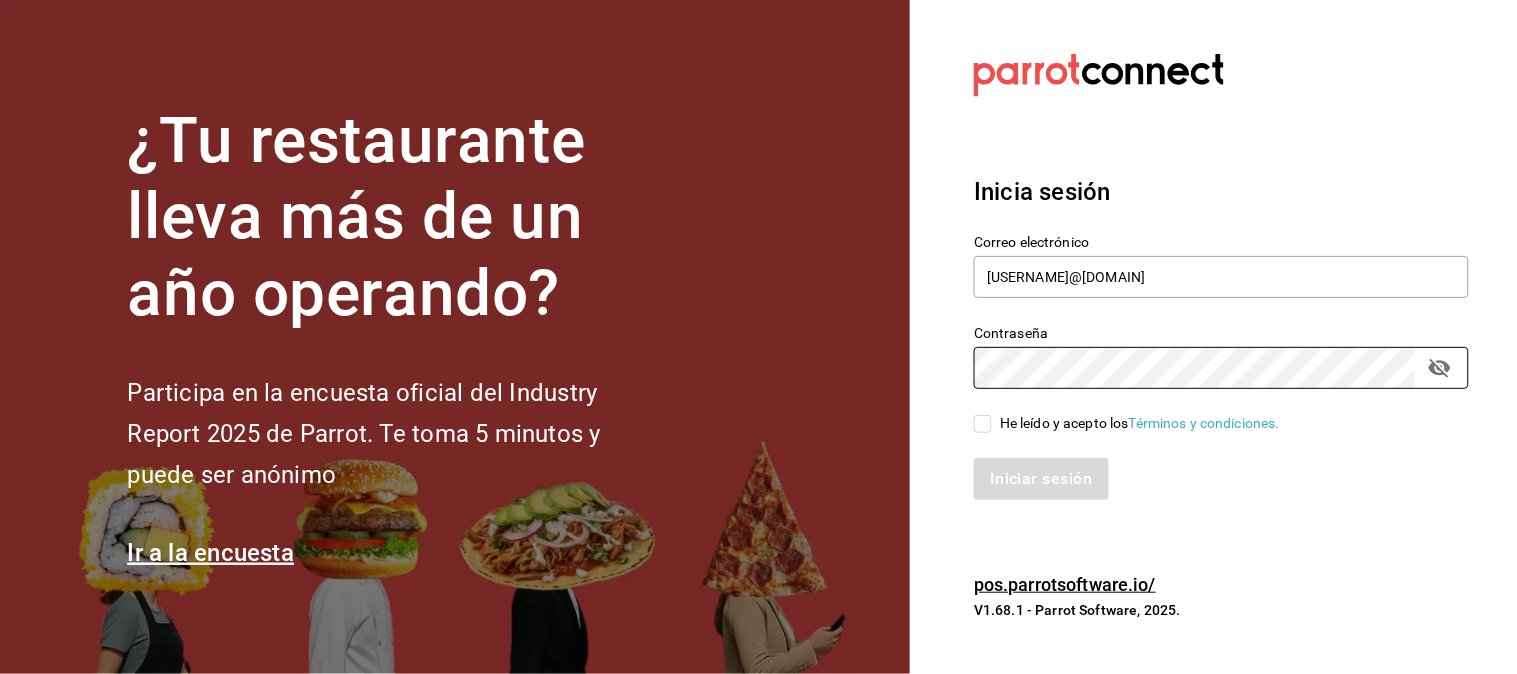 click on "He leído y acepto los  Términos y condiciones." at bounding box center [1140, 423] 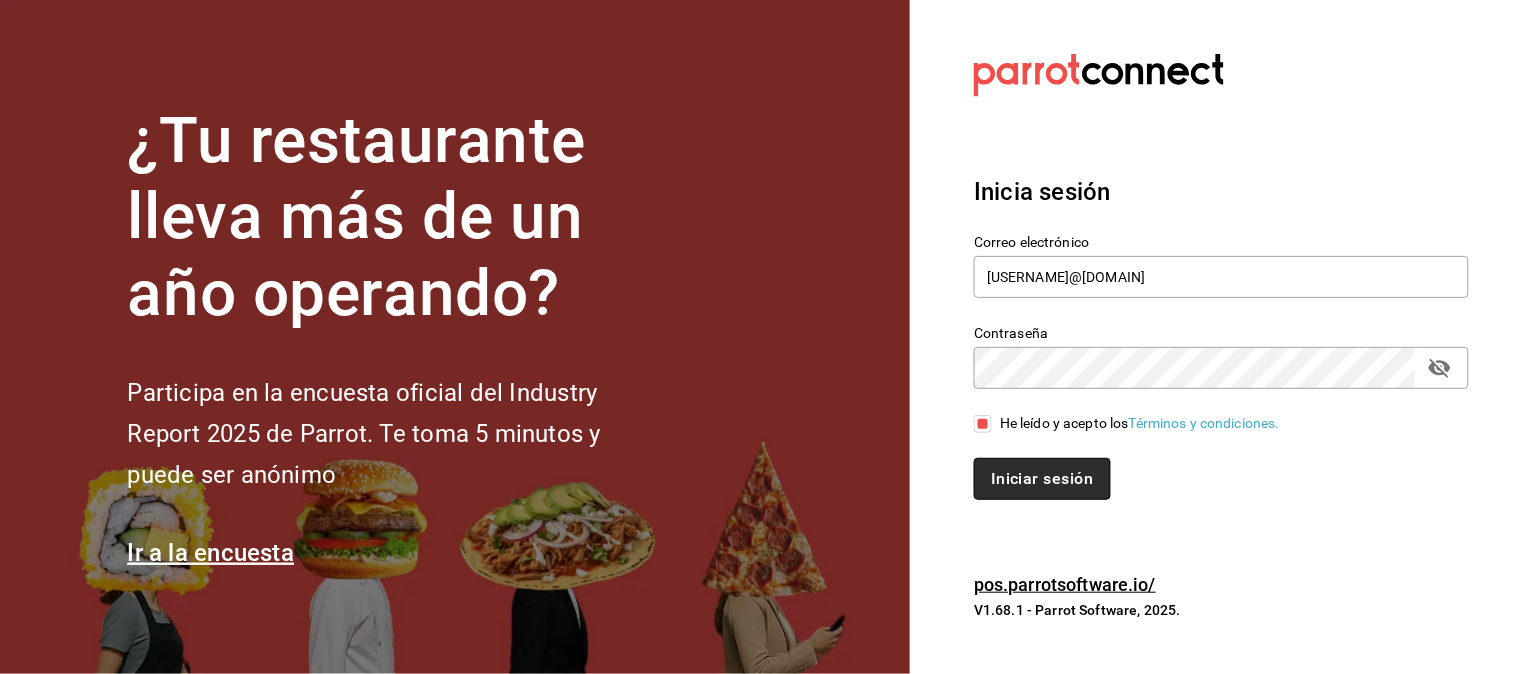 click on "Iniciar sesión" at bounding box center [1042, 479] 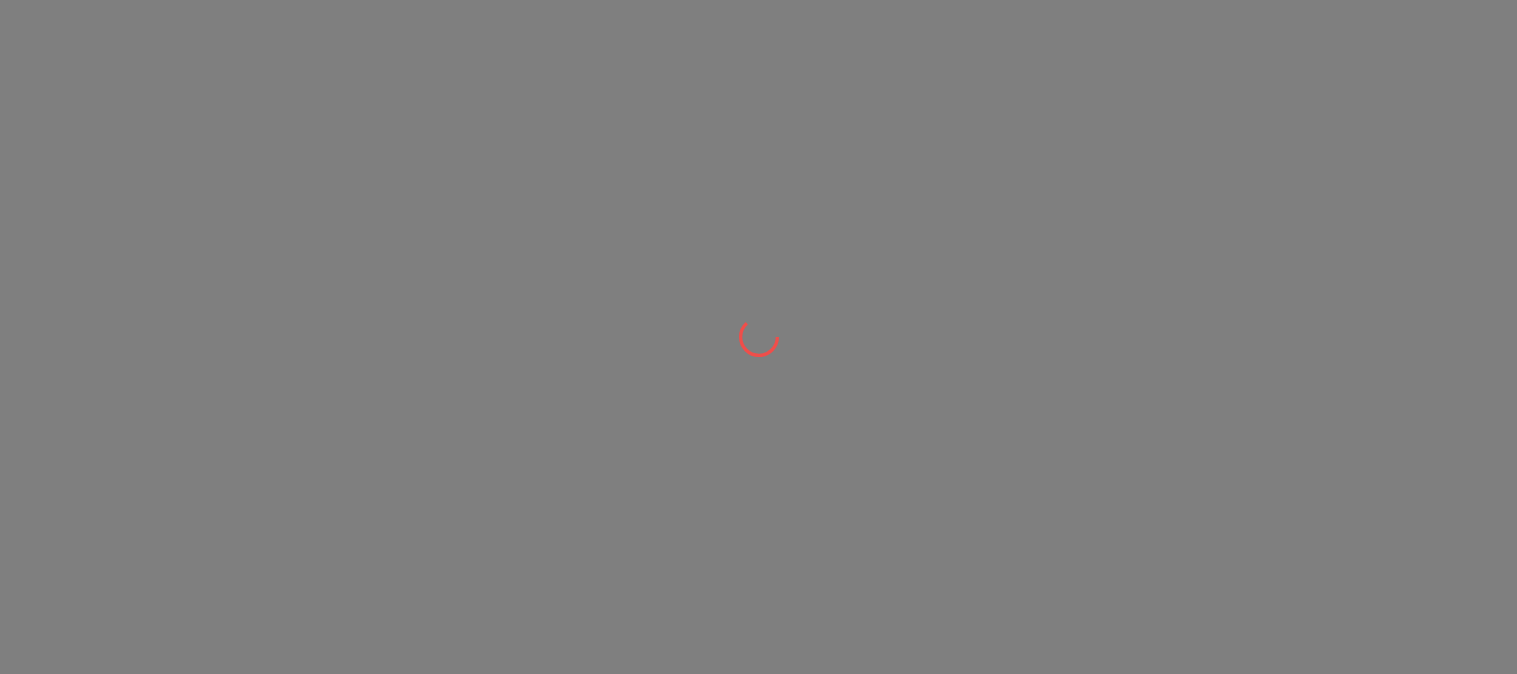 scroll, scrollTop: 0, scrollLeft: 0, axis: both 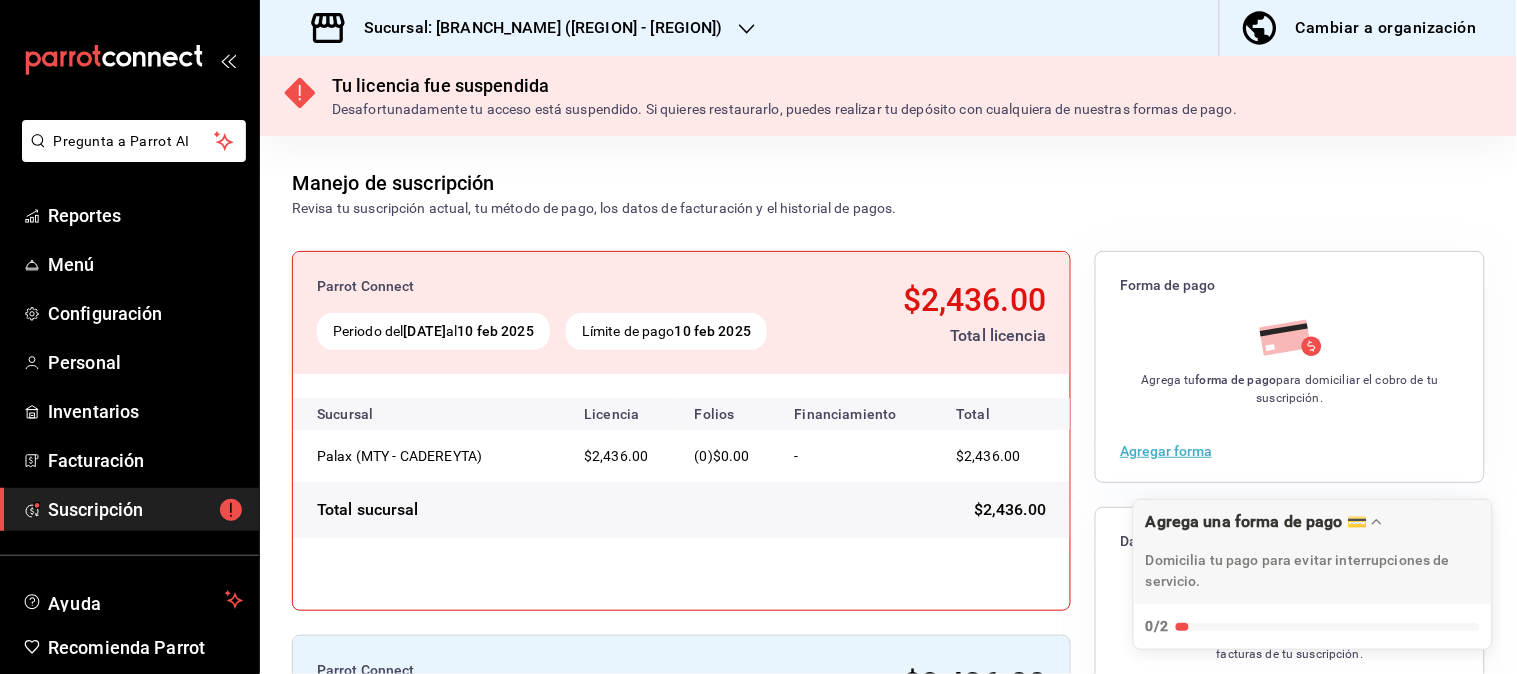 click on "Sucursal: [BRANCH_NAME] ([REGION] - [REGION])" at bounding box center [519, 28] 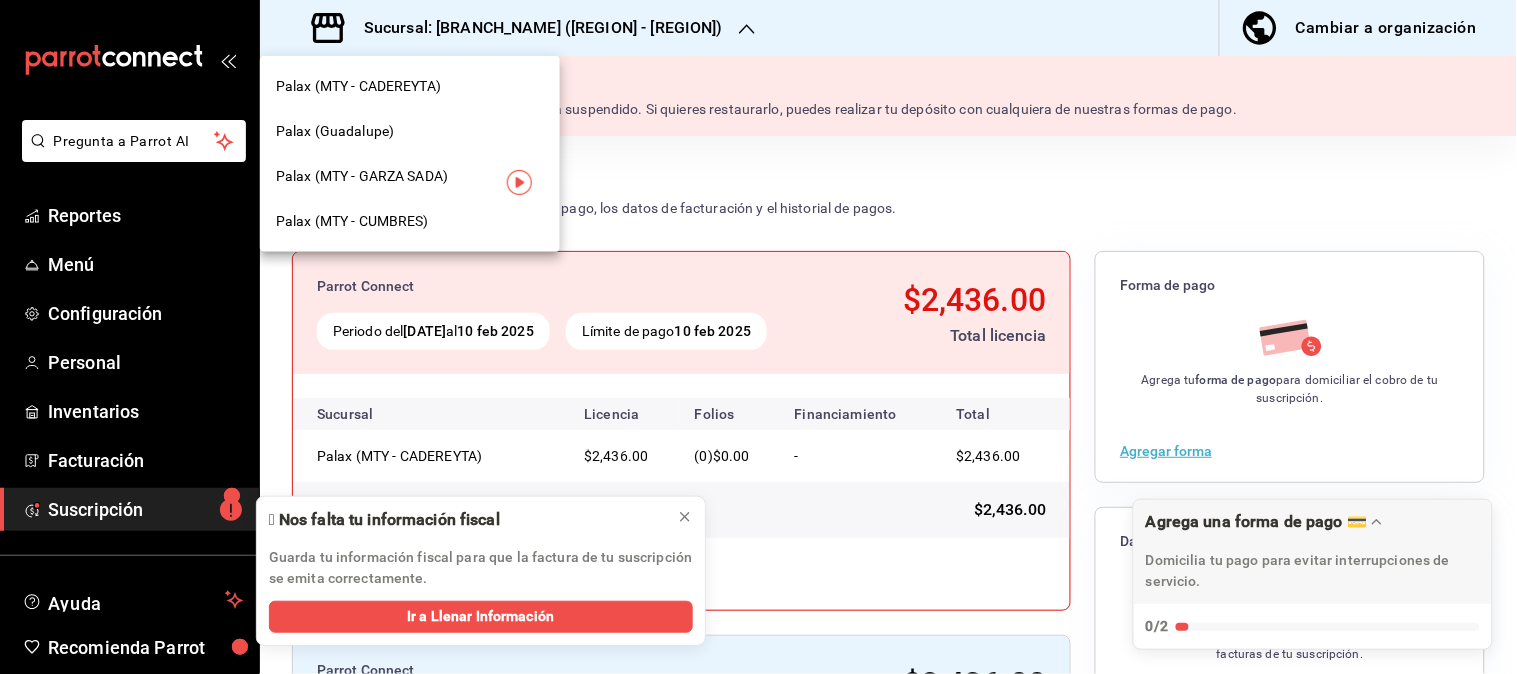 click on "Palax (MTY - CUMBRES)" at bounding box center [410, 221] 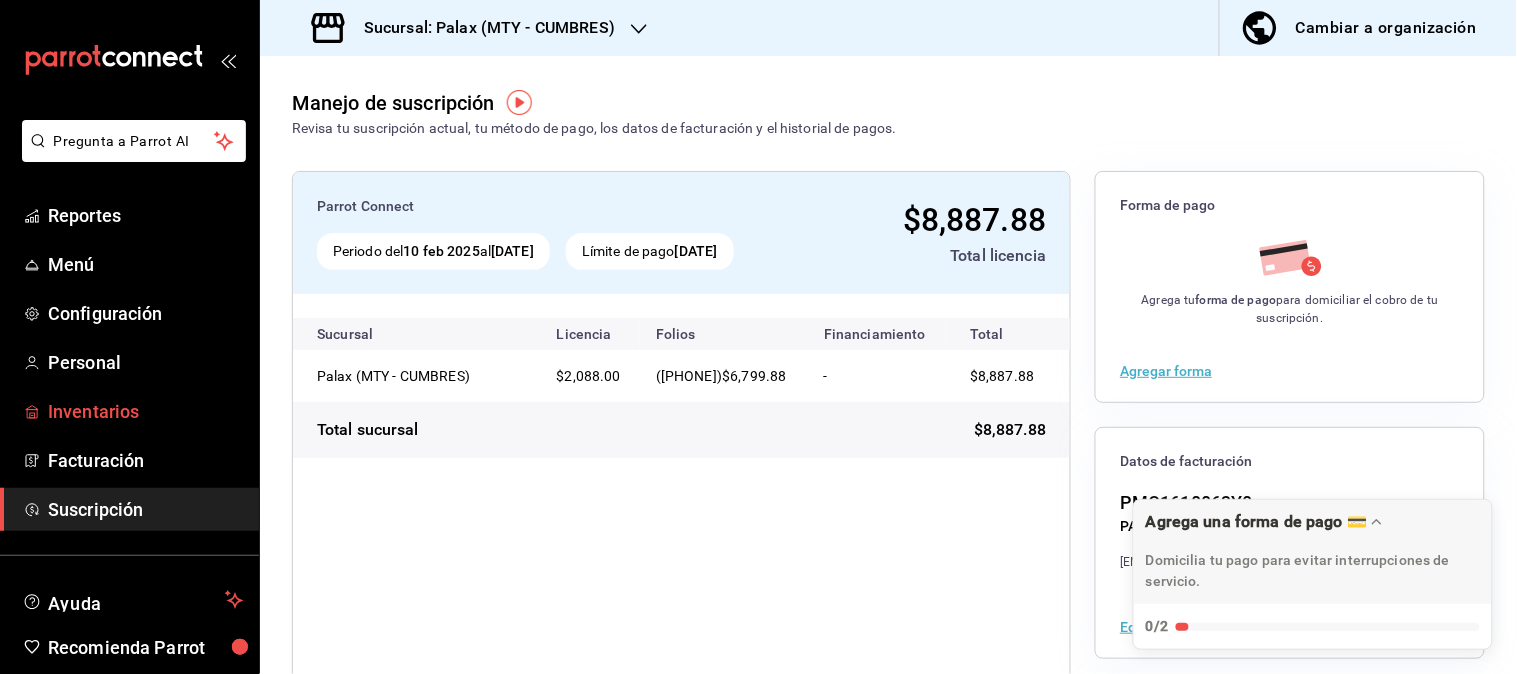 click on "Inventarios" at bounding box center (145, 411) 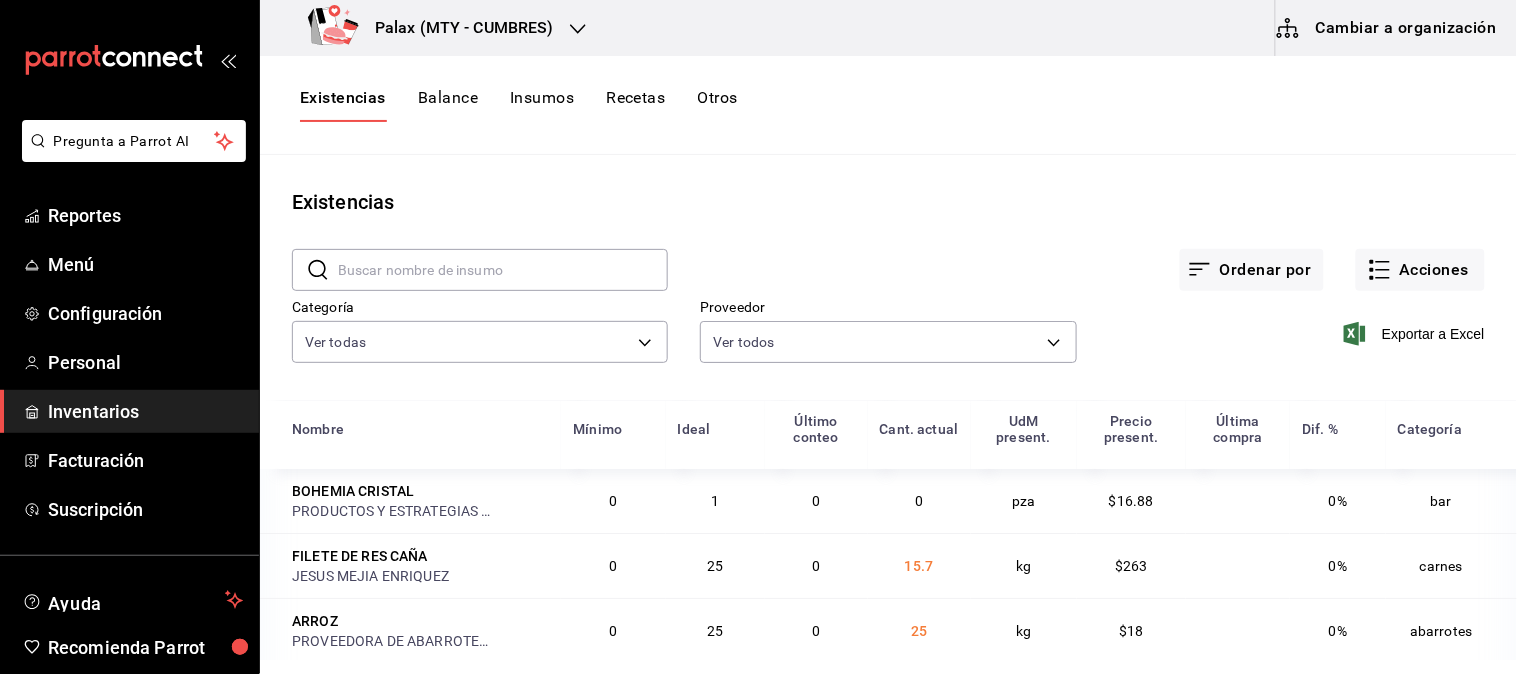 click on "Cambiar a organización" at bounding box center [1388, 28] 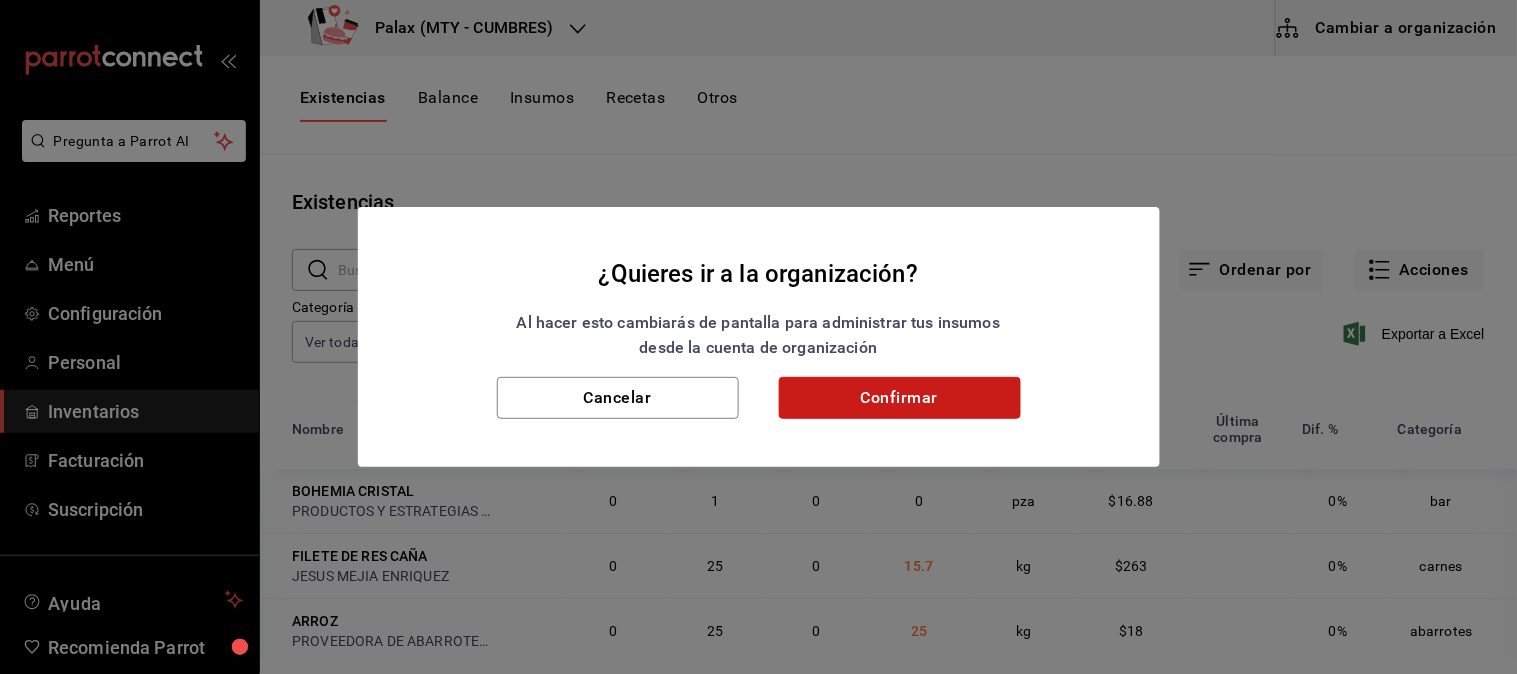 click on "Confirmar" at bounding box center (900, 398) 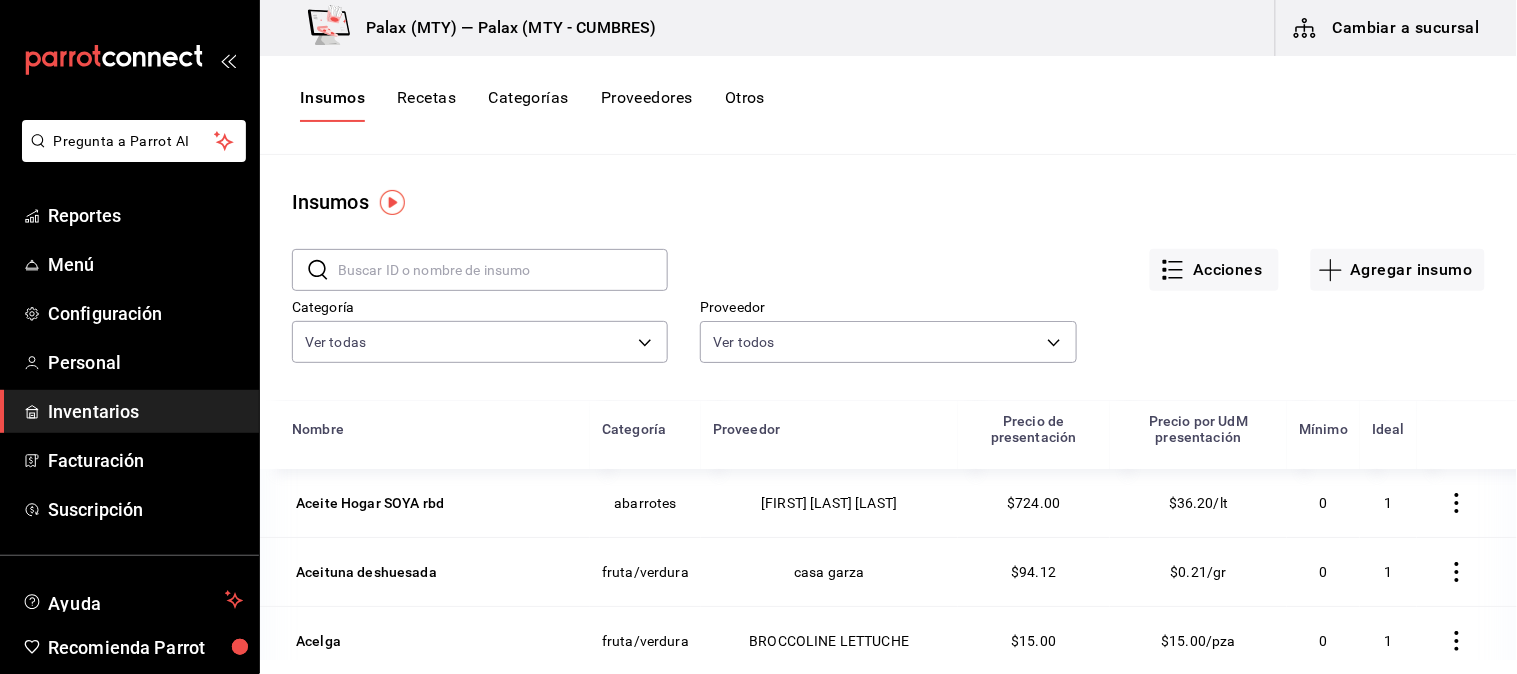 click at bounding box center (503, 270) 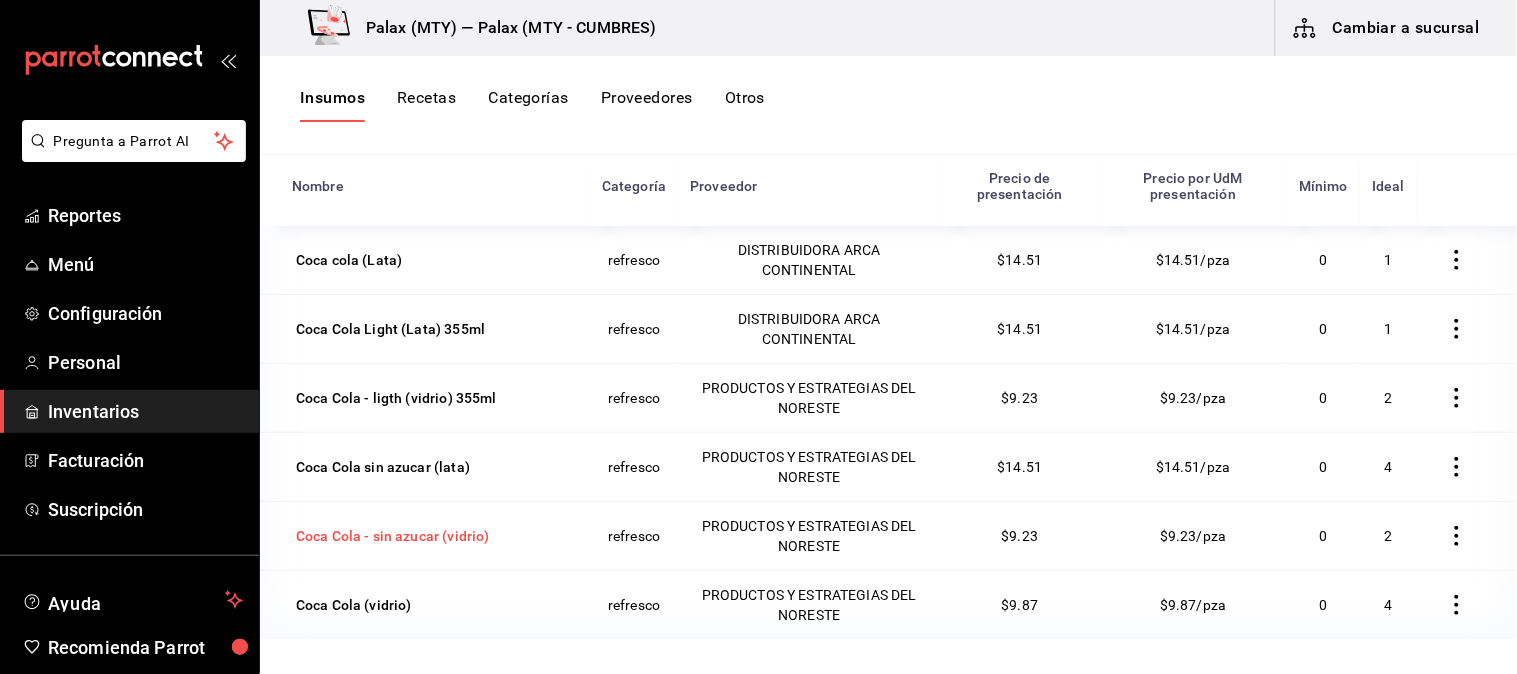 scroll, scrollTop: 245, scrollLeft: 0, axis: vertical 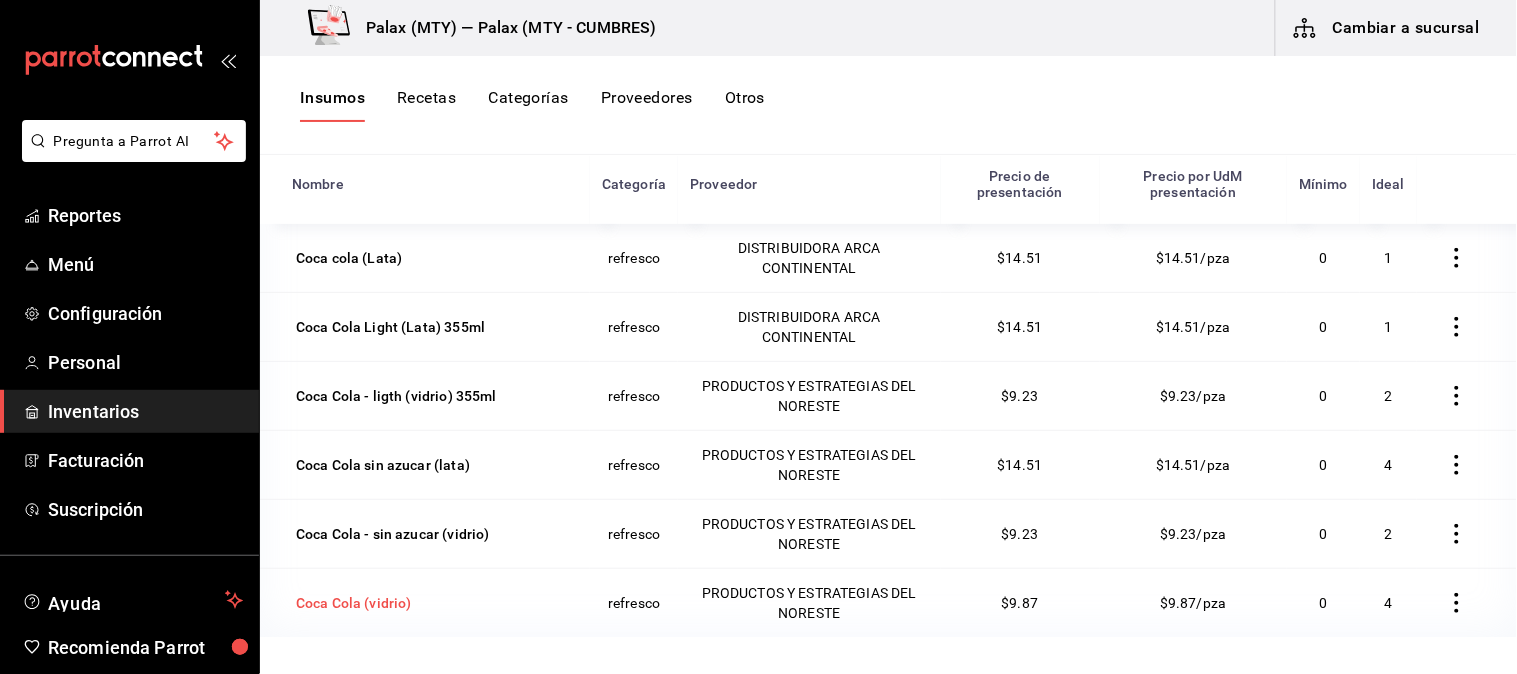 type on "coca" 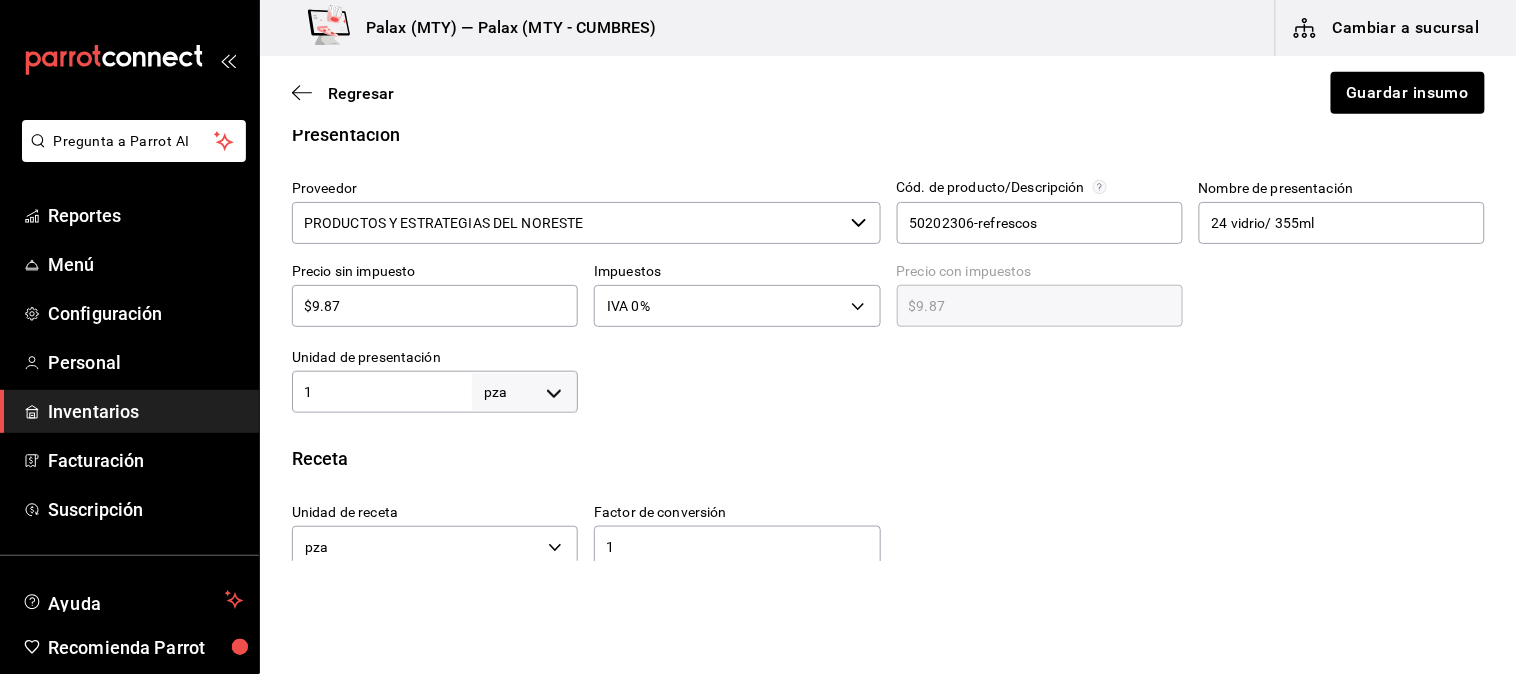 scroll, scrollTop: 444, scrollLeft: 0, axis: vertical 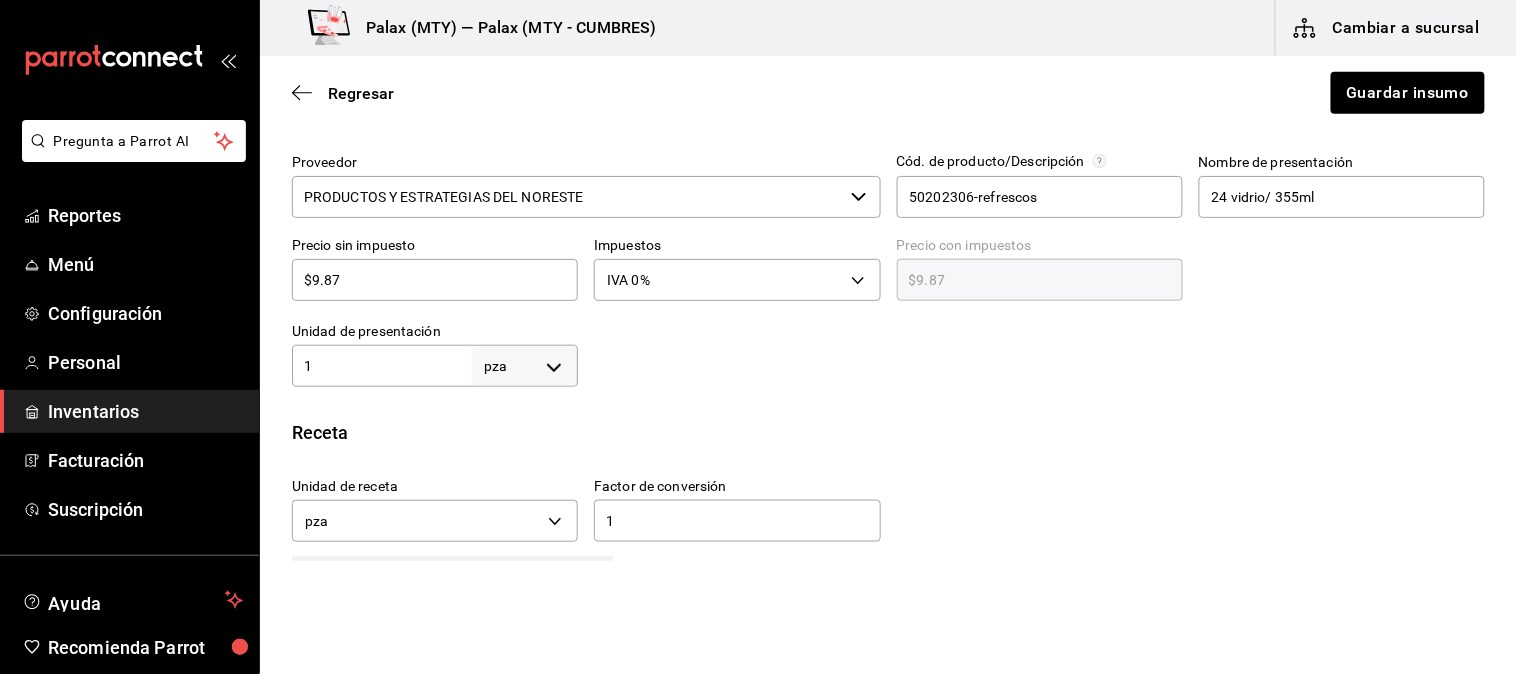 click on "$9.87 ​" at bounding box center [435, 280] 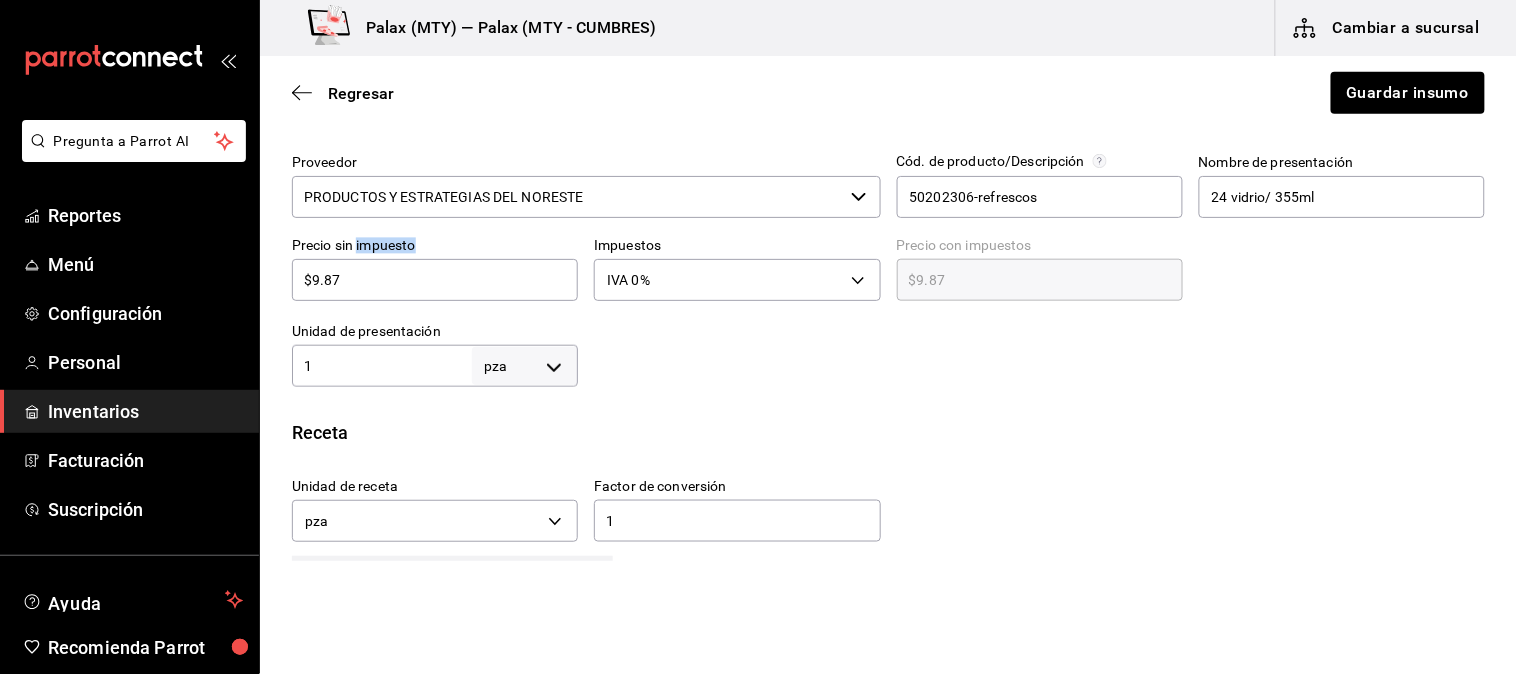 click on "$9.87 ​" at bounding box center (435, 280) 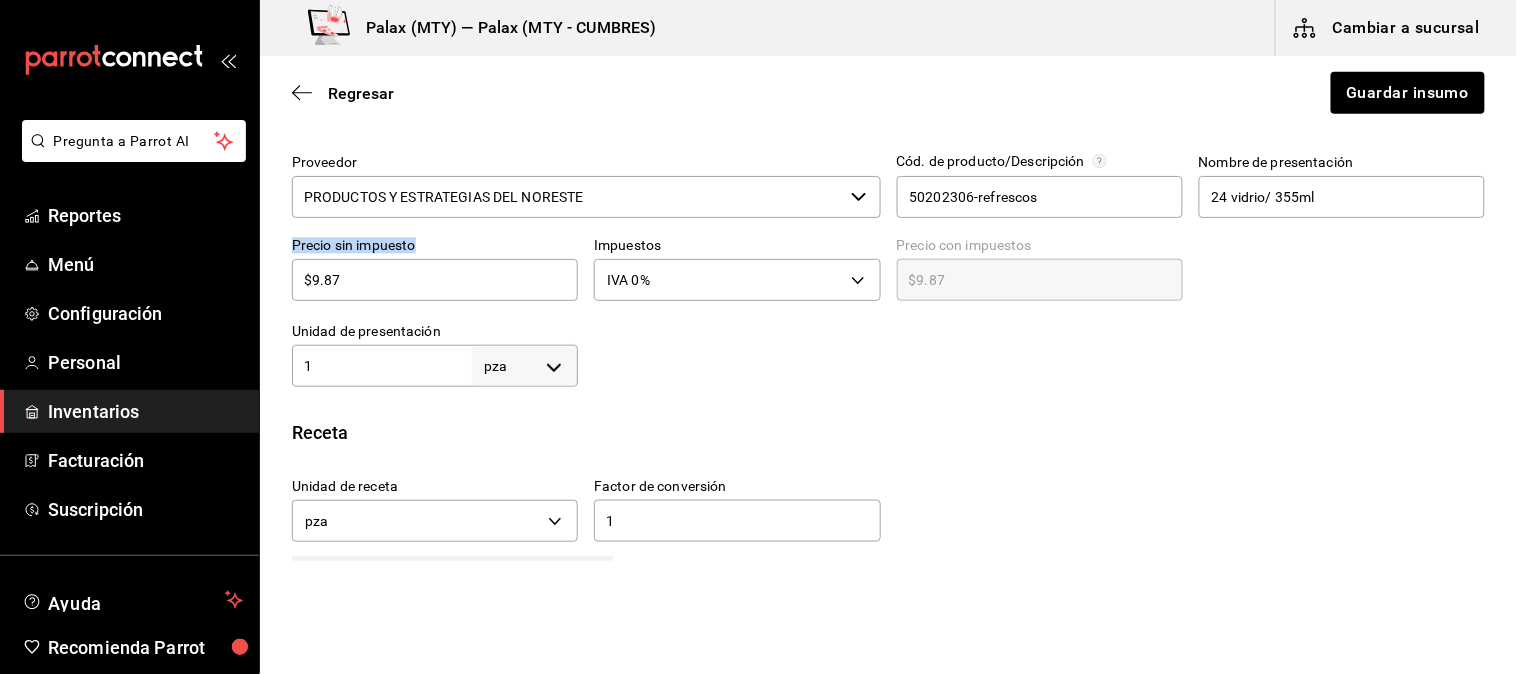 click on "$9.87 ​" at bounding box center [435, 280] 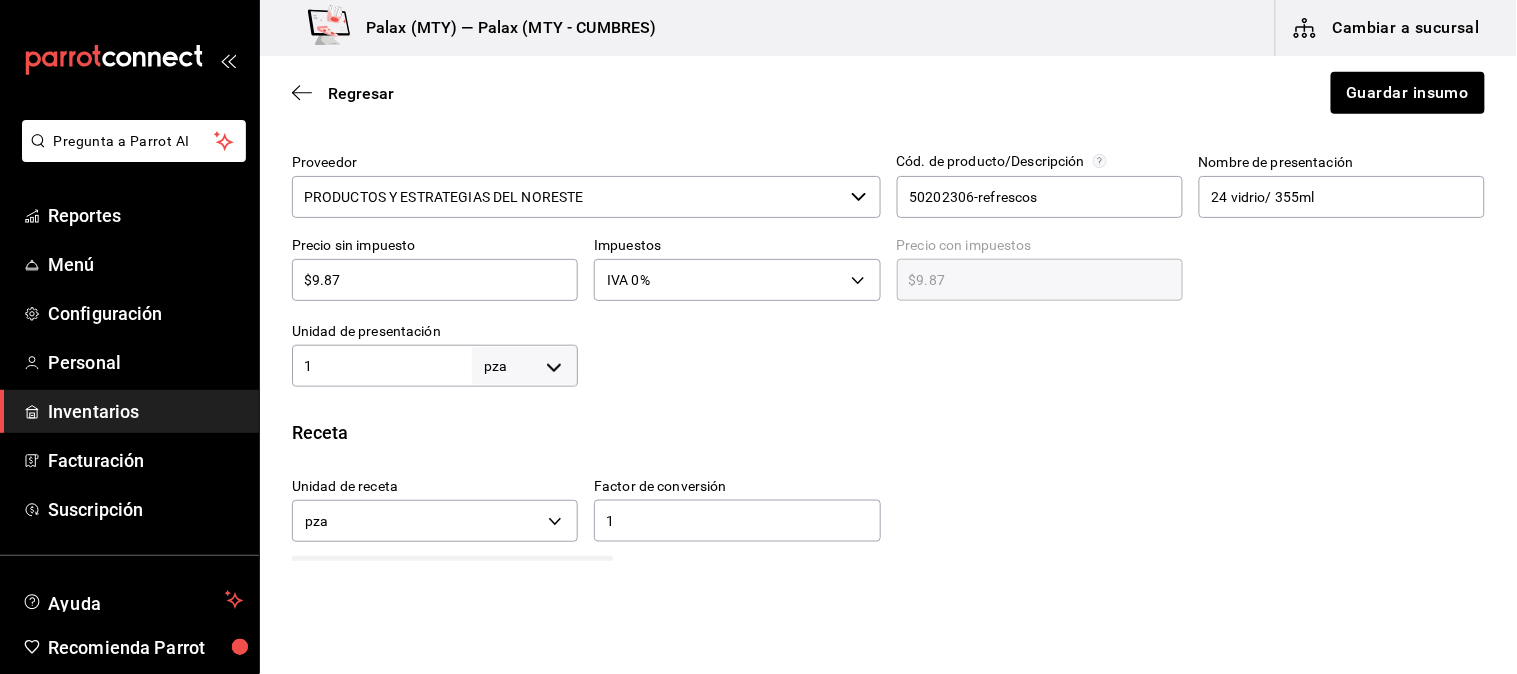 click on "$9.87 ​" at bounding box center [435, 280] 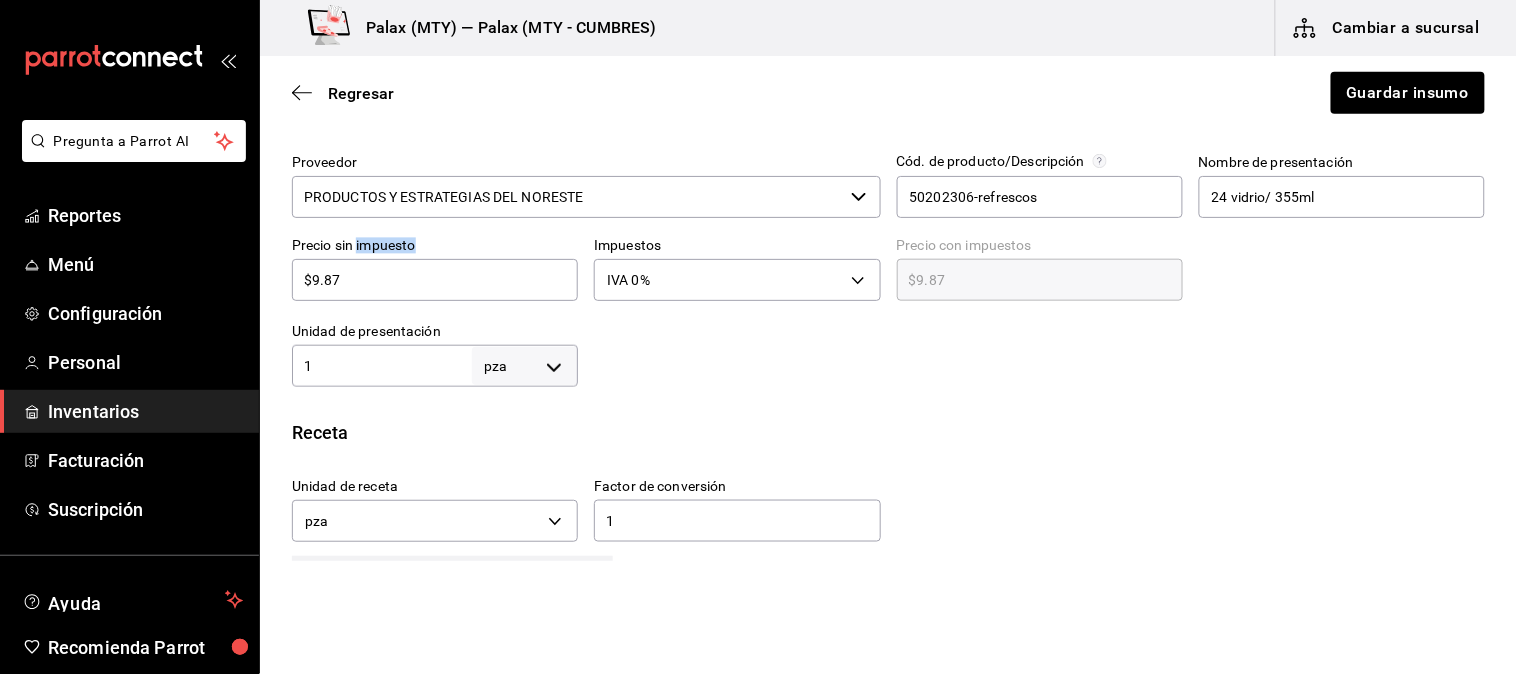 click on "$9.87 ​" at bounding box center (435, 280) 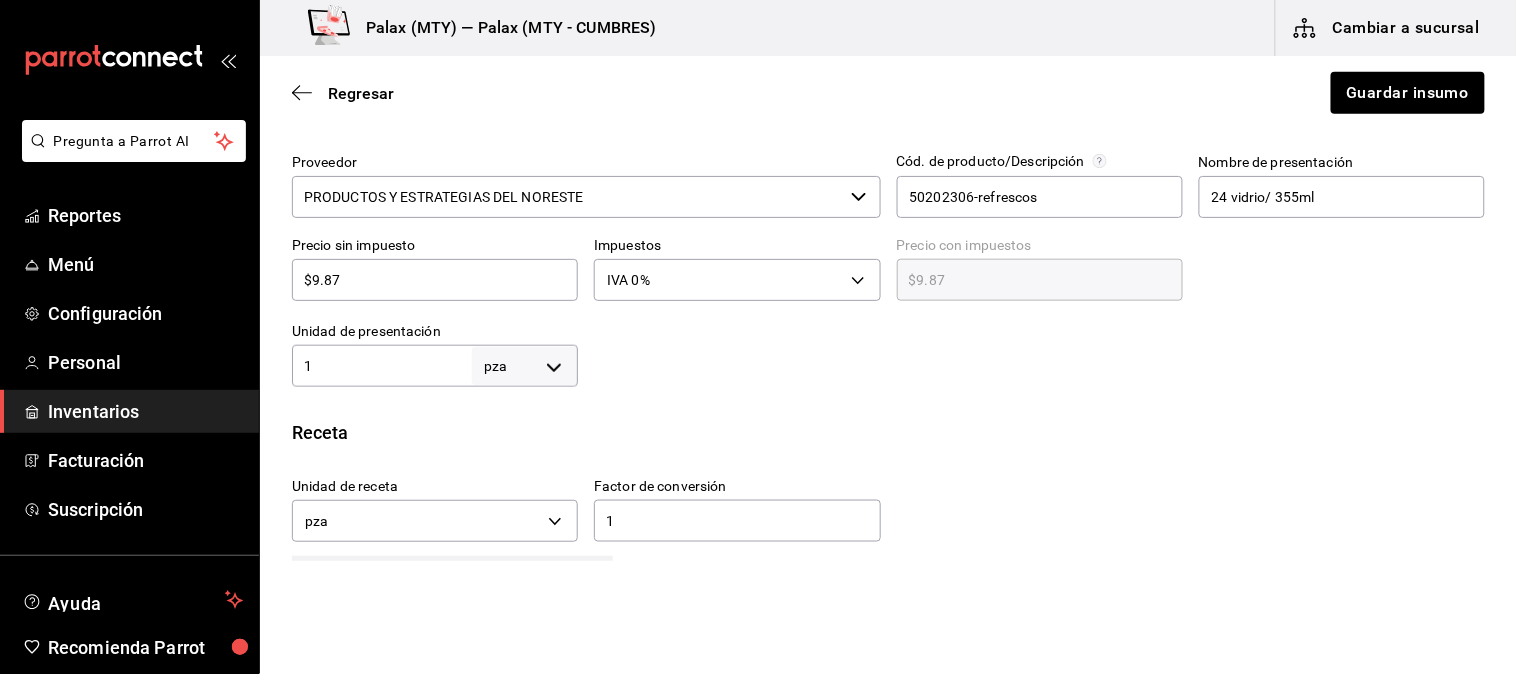 click on "$9.87" at bounding box center [435, 280] 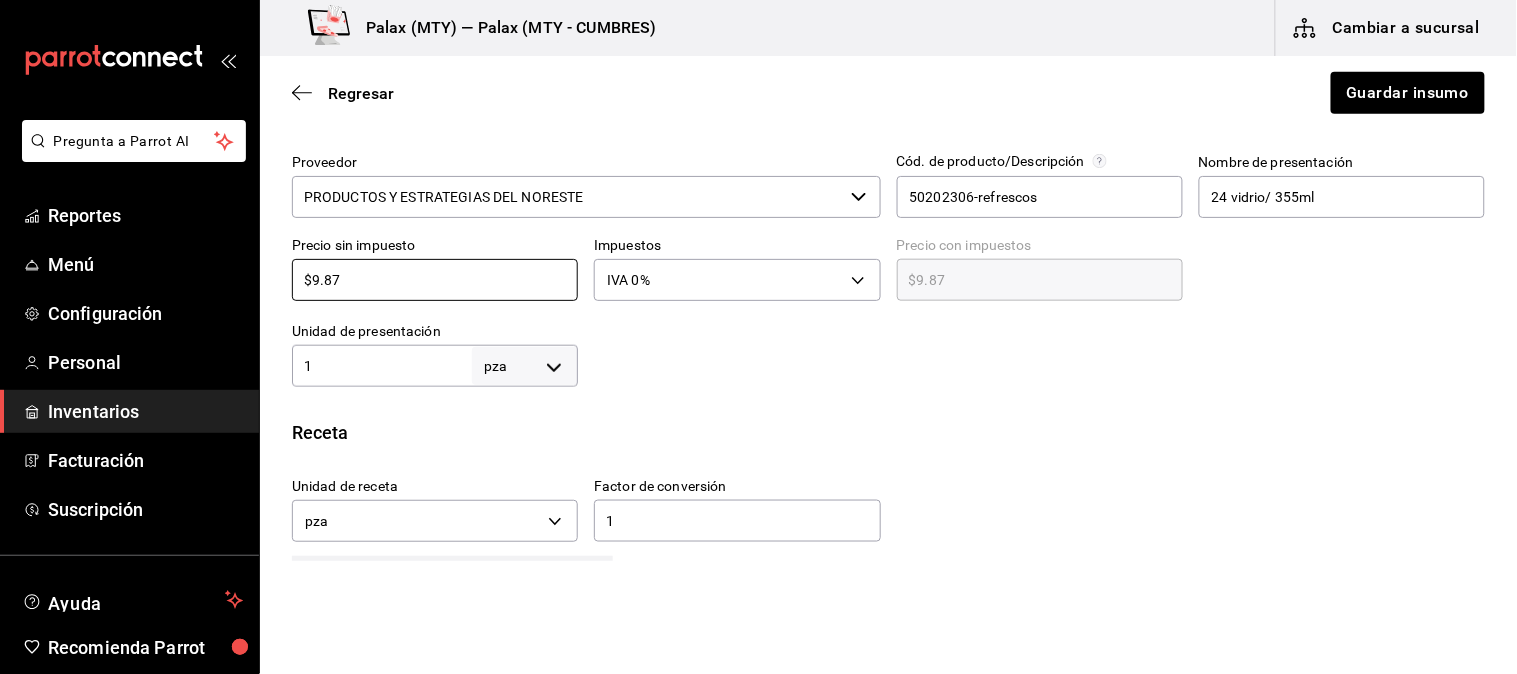 type on "$2" 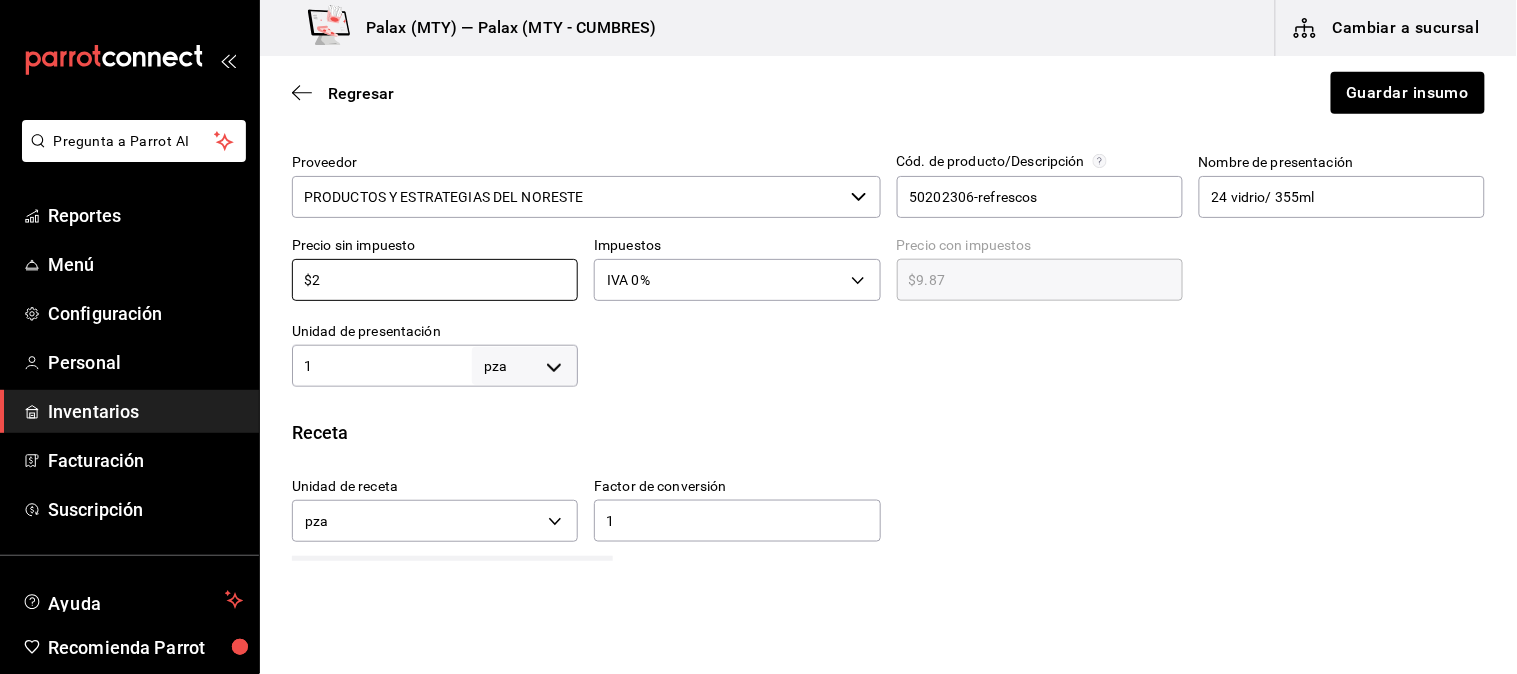 type on "$2.00" 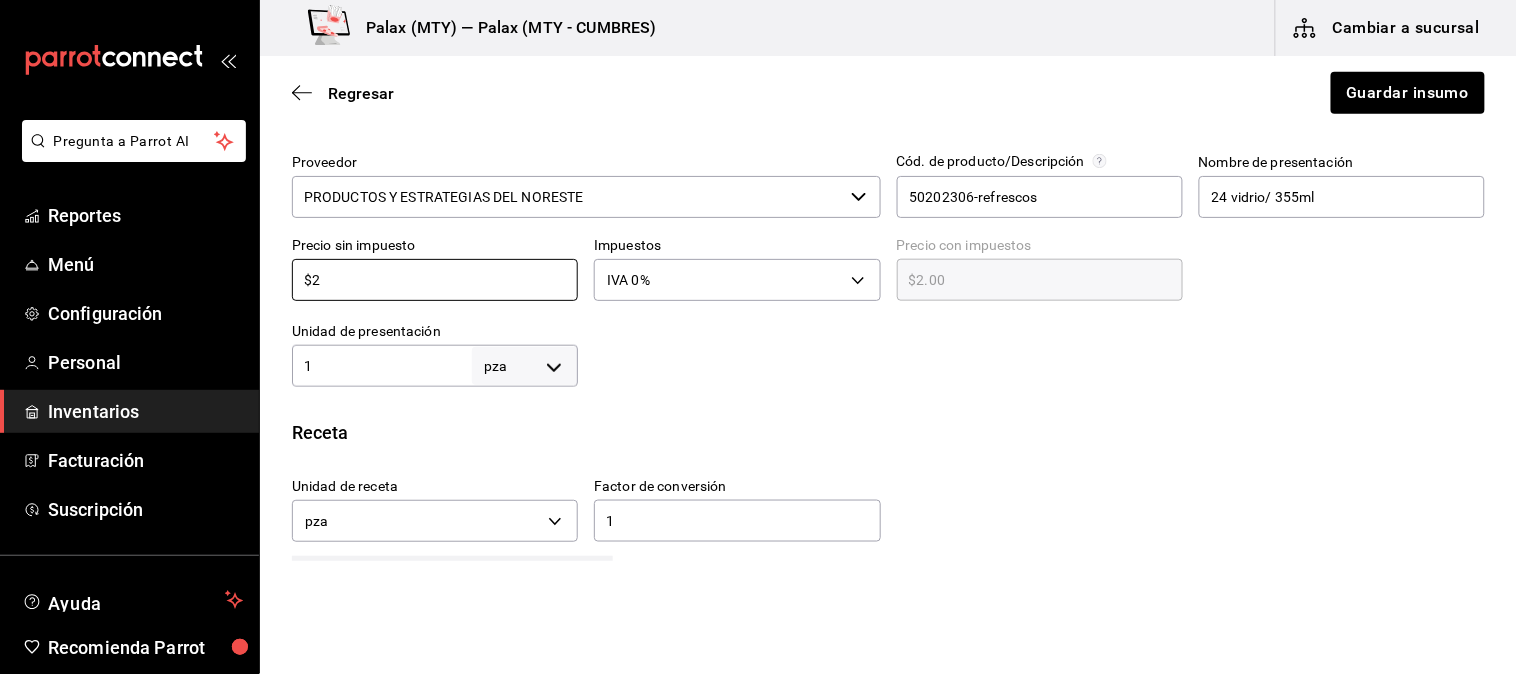 type on "$20" 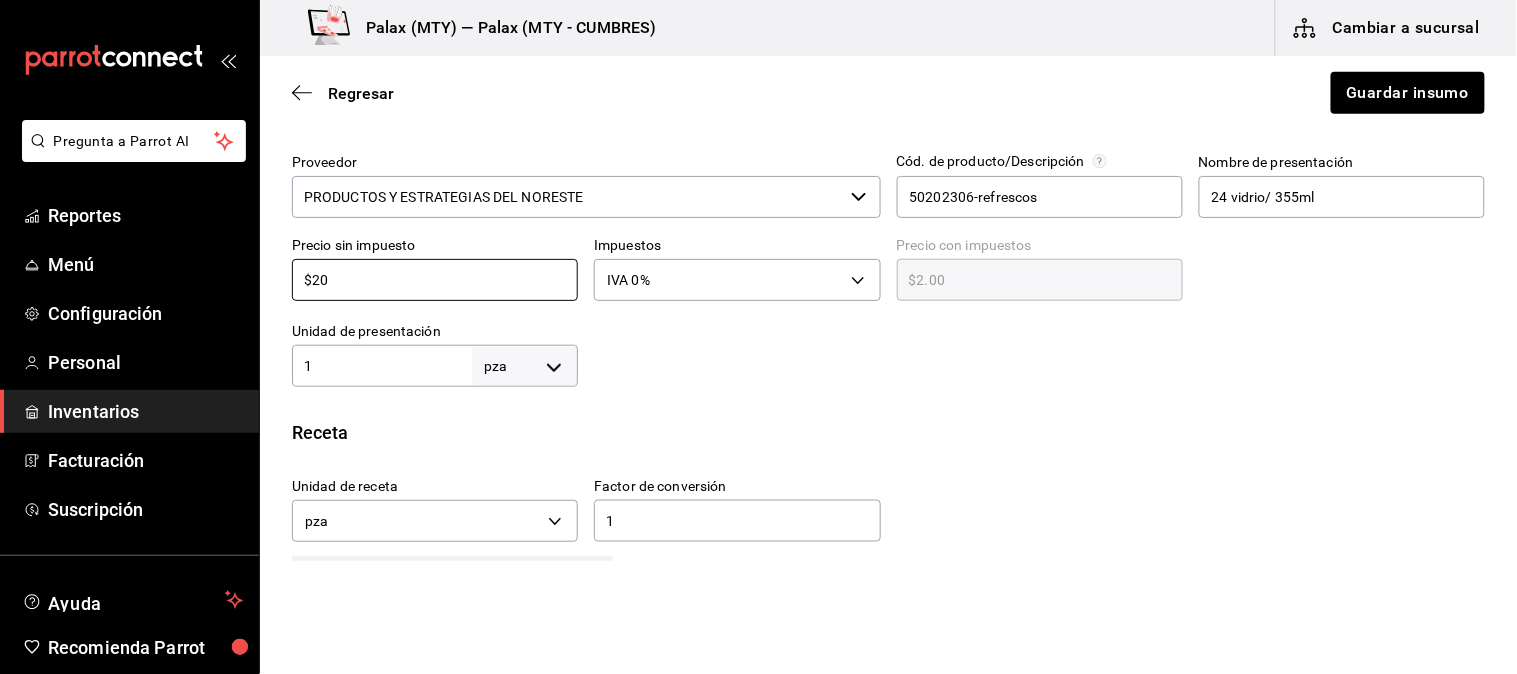 type on "$20.00" 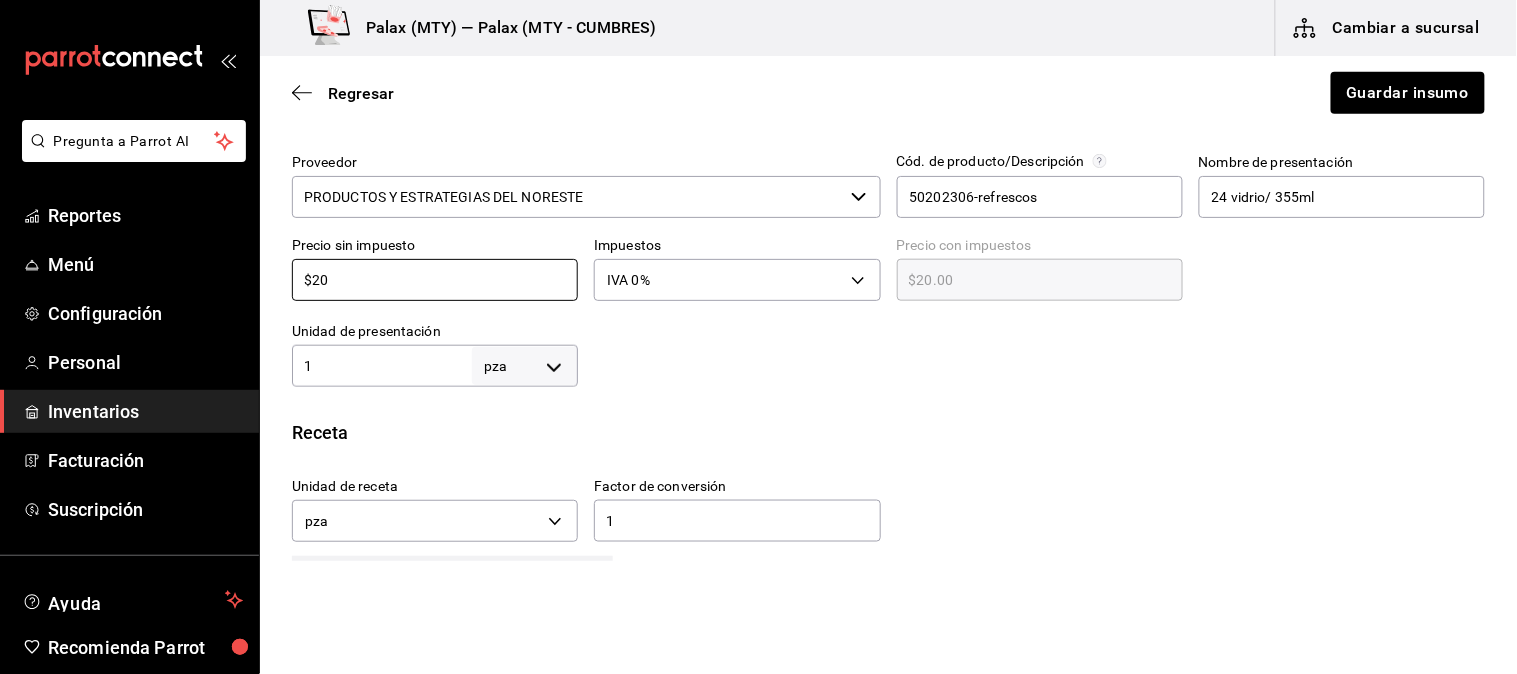 type on "$203" 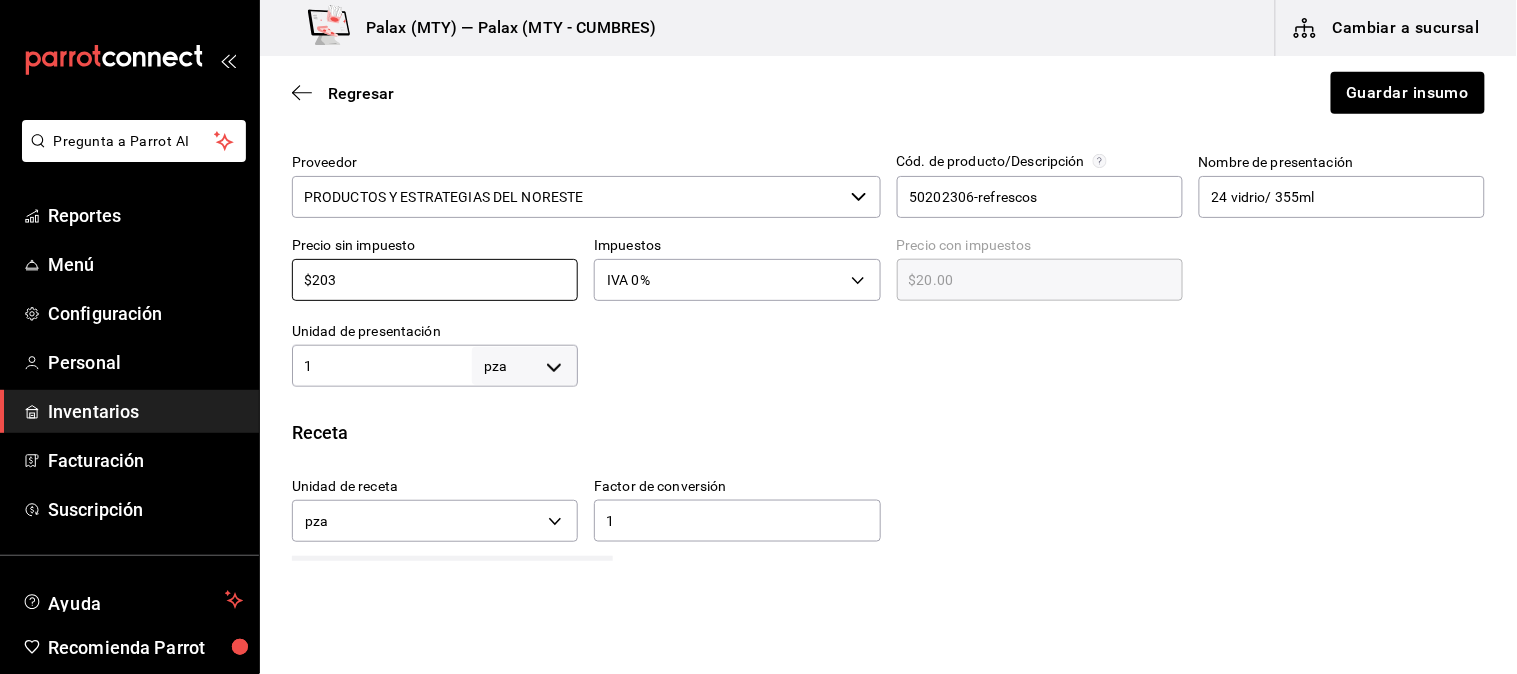 type on "$203.00" 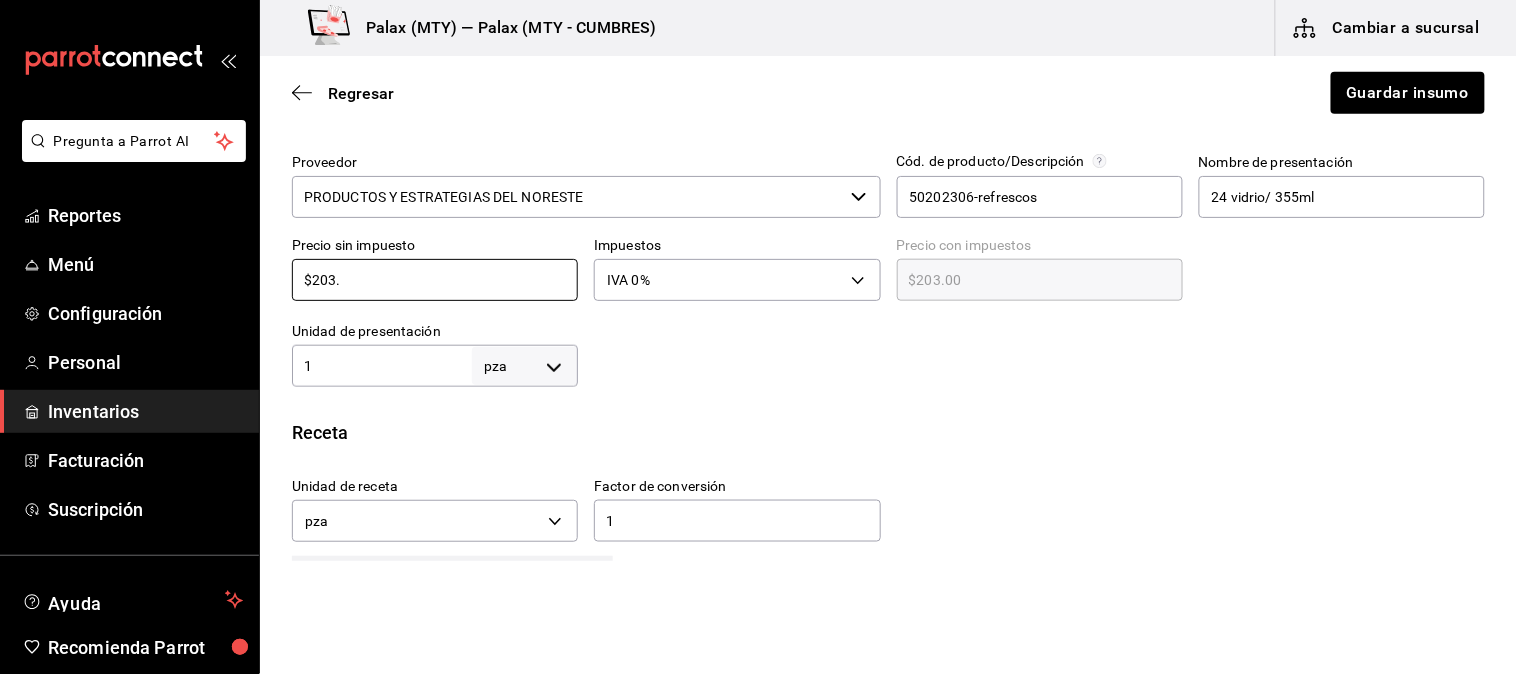 type on "$203.4" 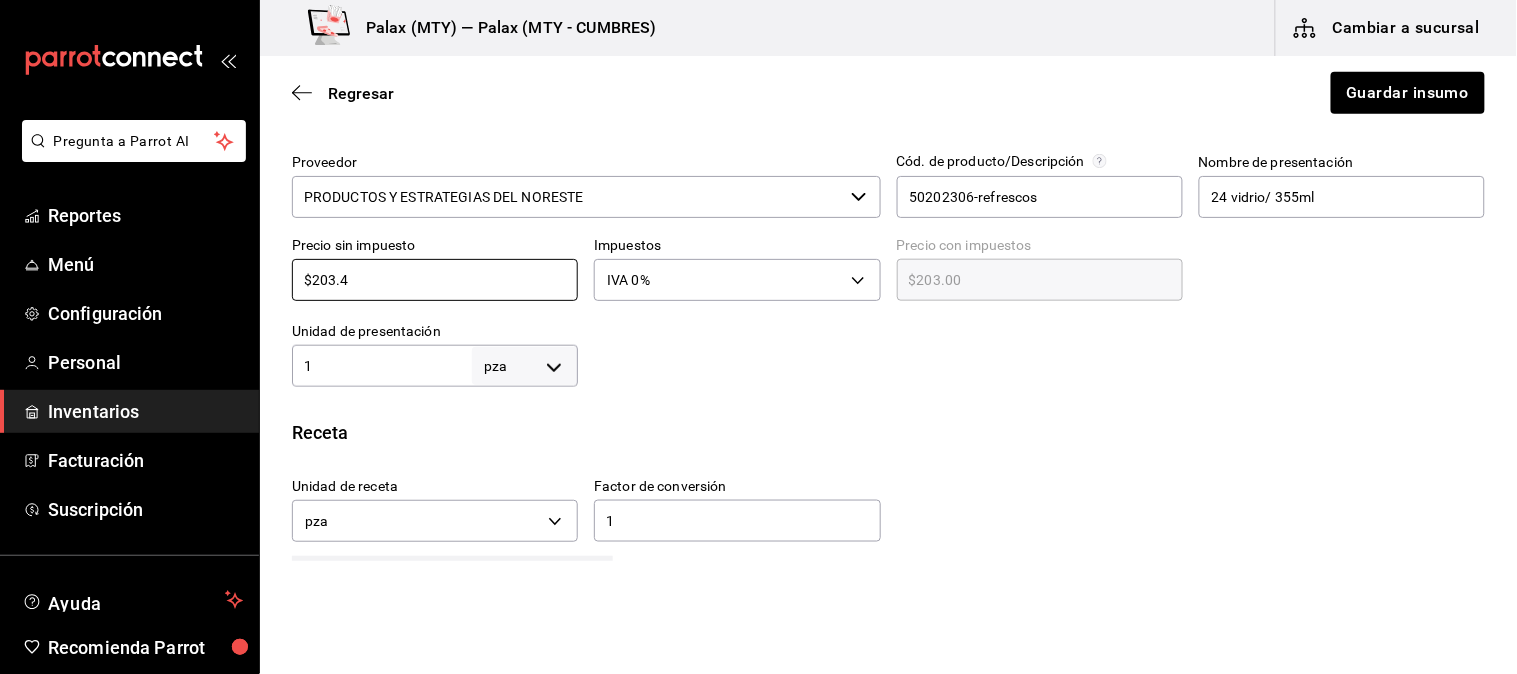 type on "$203.40" 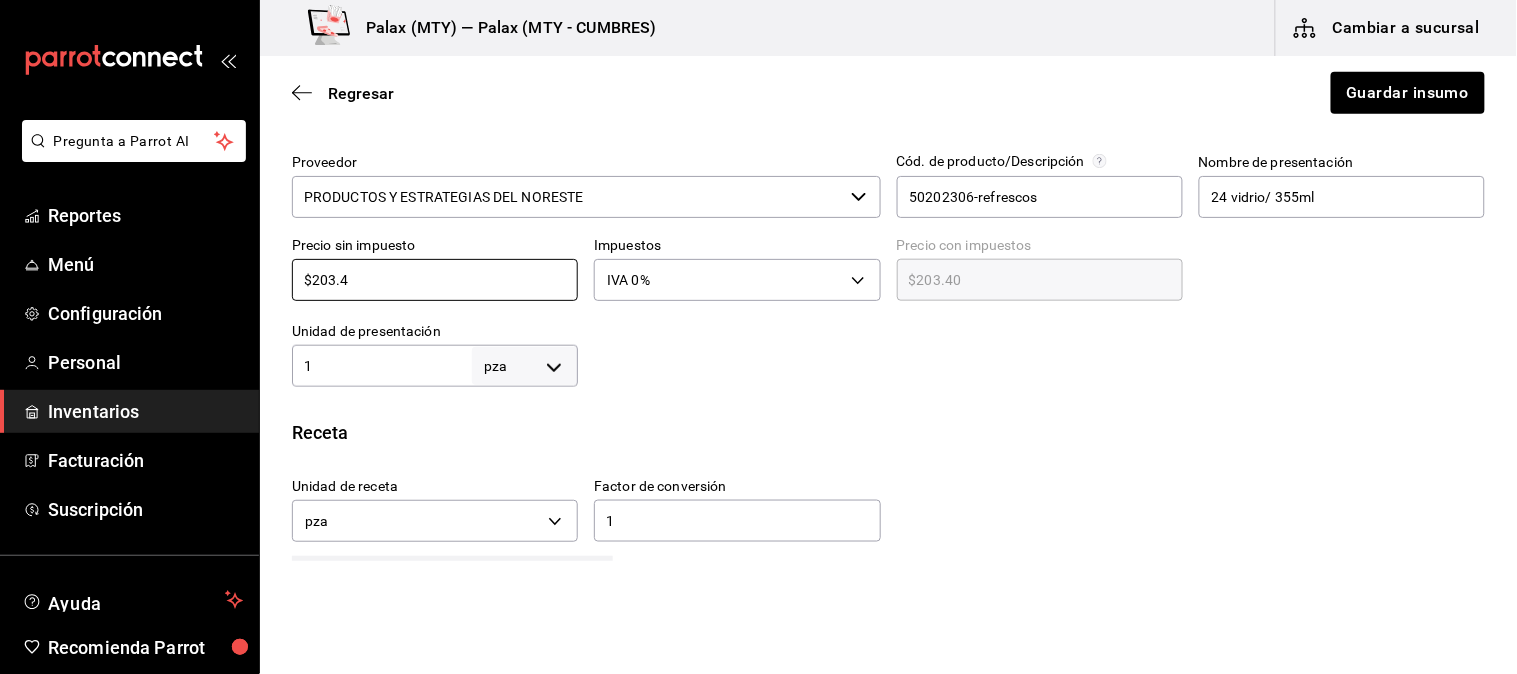 type on "$203.45" 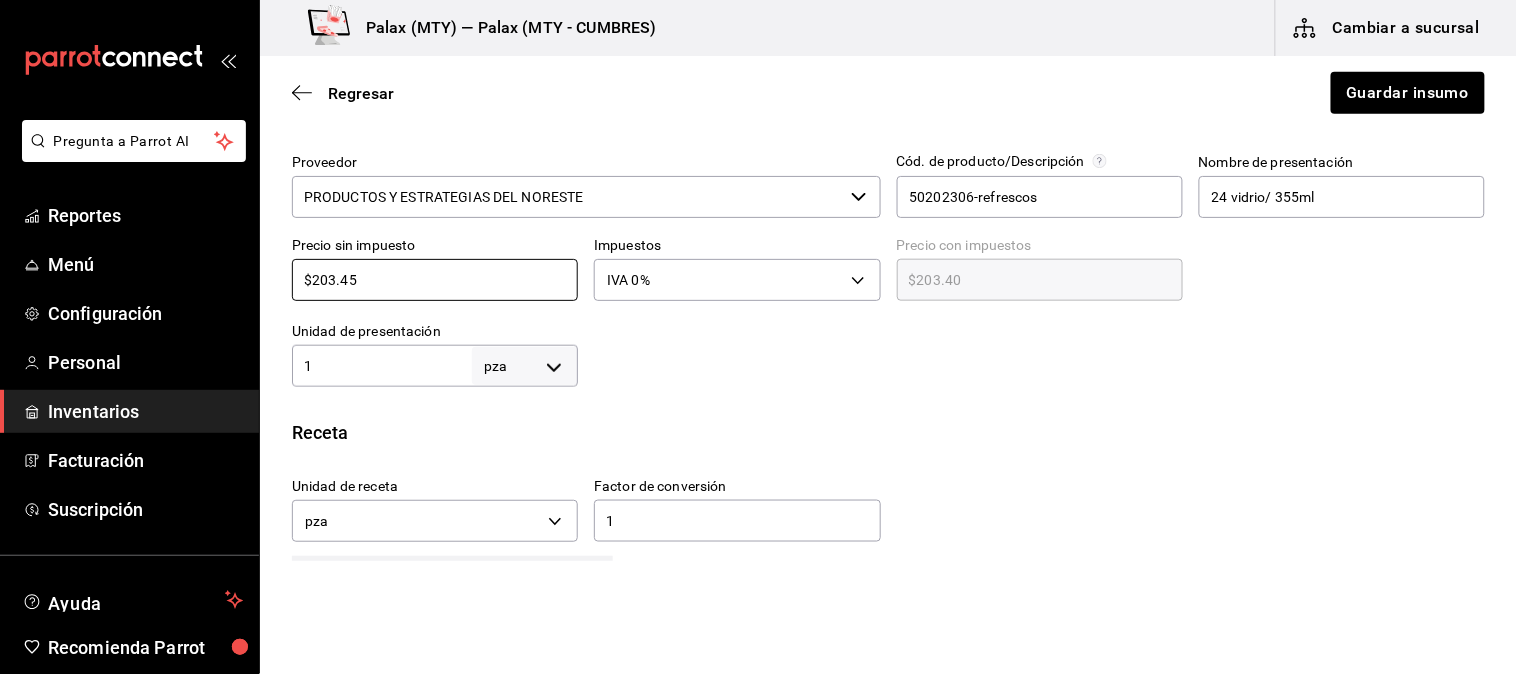 type on "$203.45" 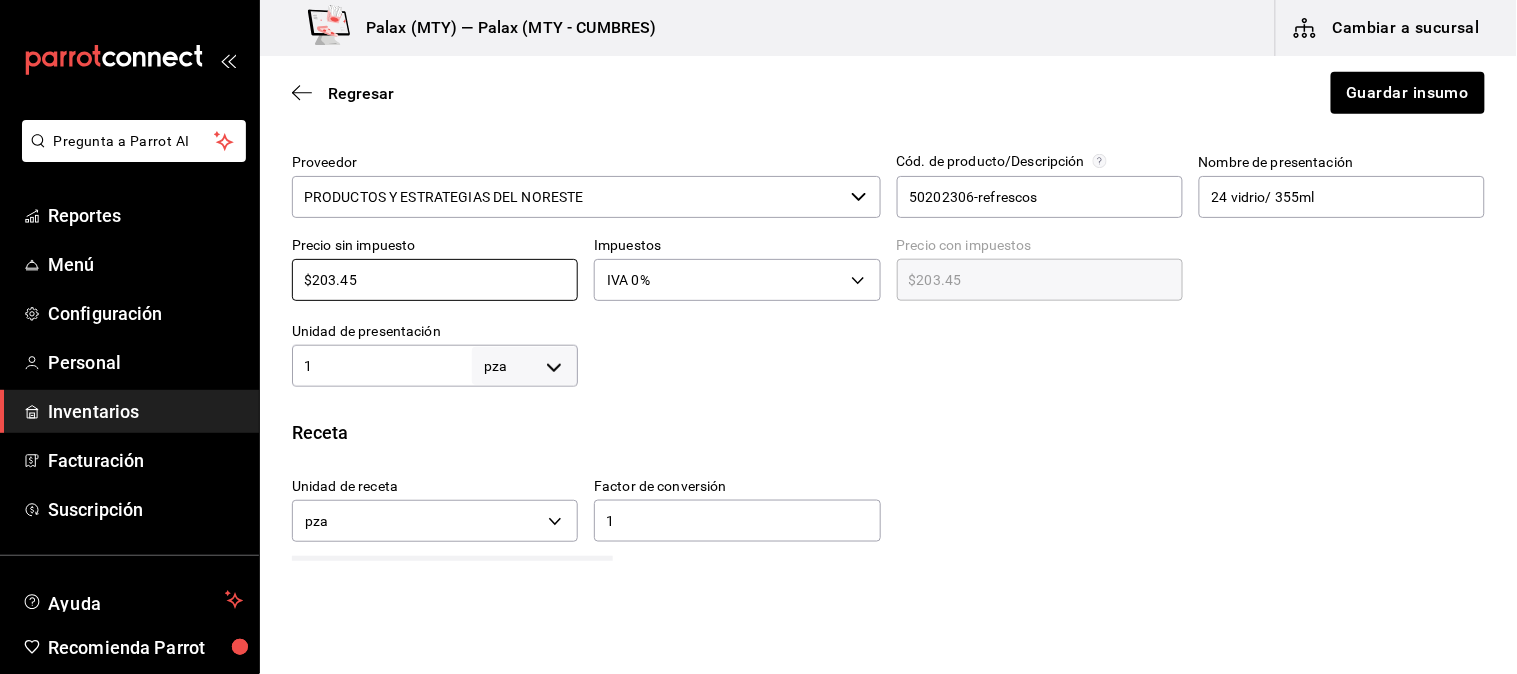 type on "$203.45" 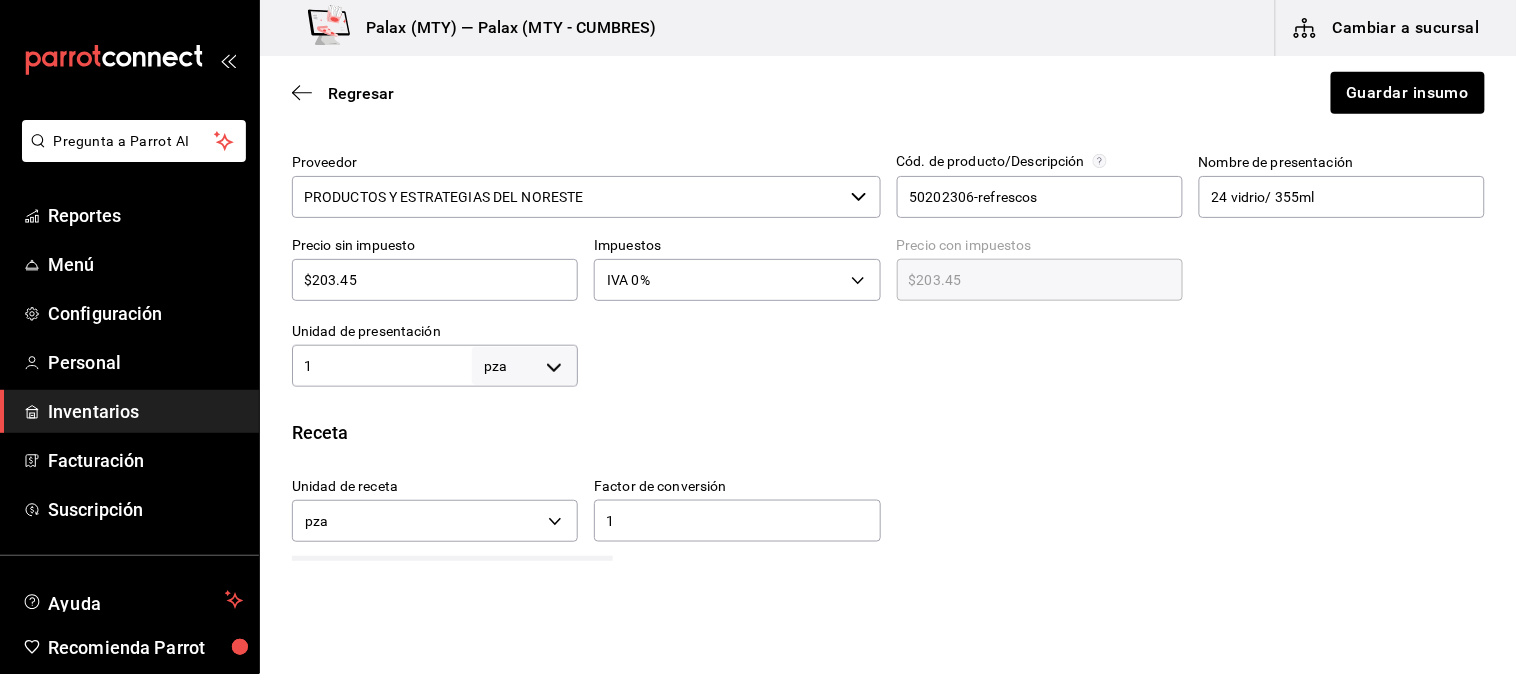 click at bounding box center [1031, 347] 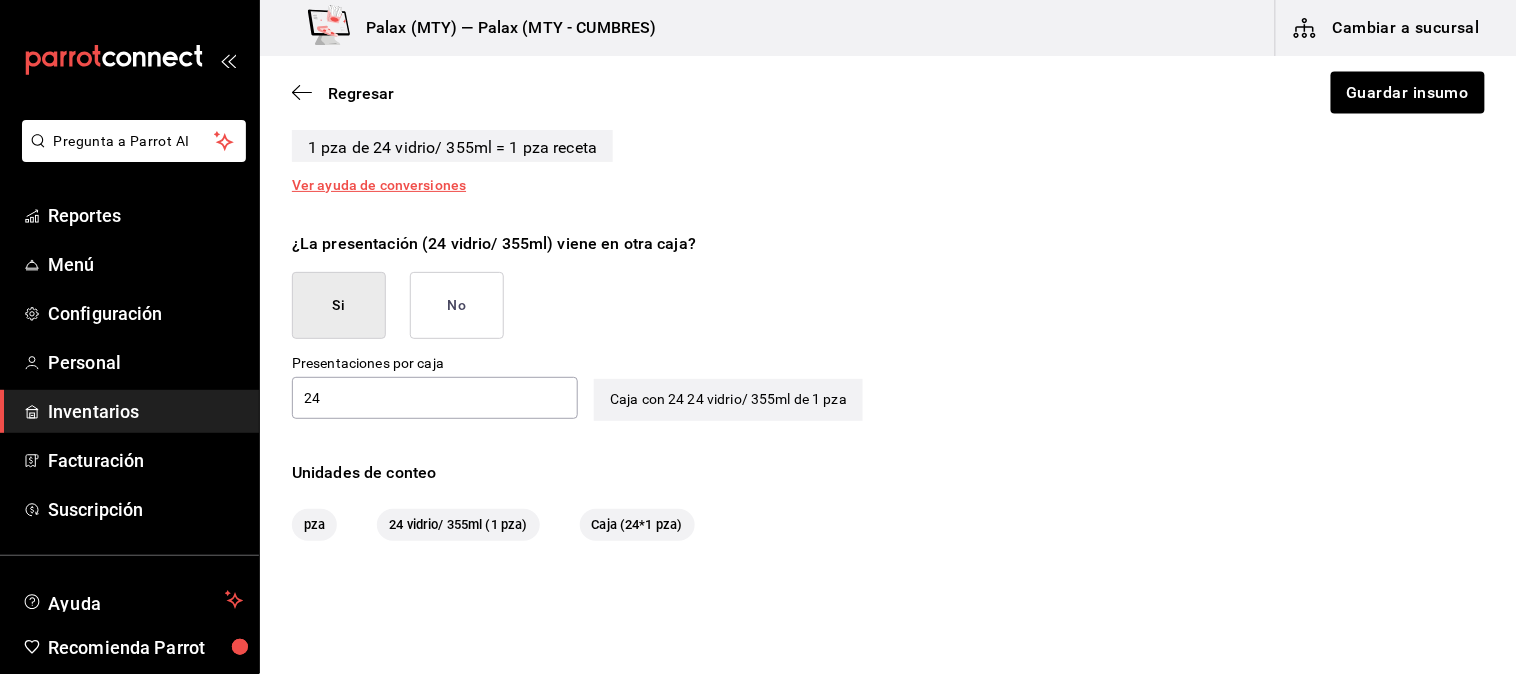 scroll, scrollTop: 888, scrollLeft: 0, axis: vertical 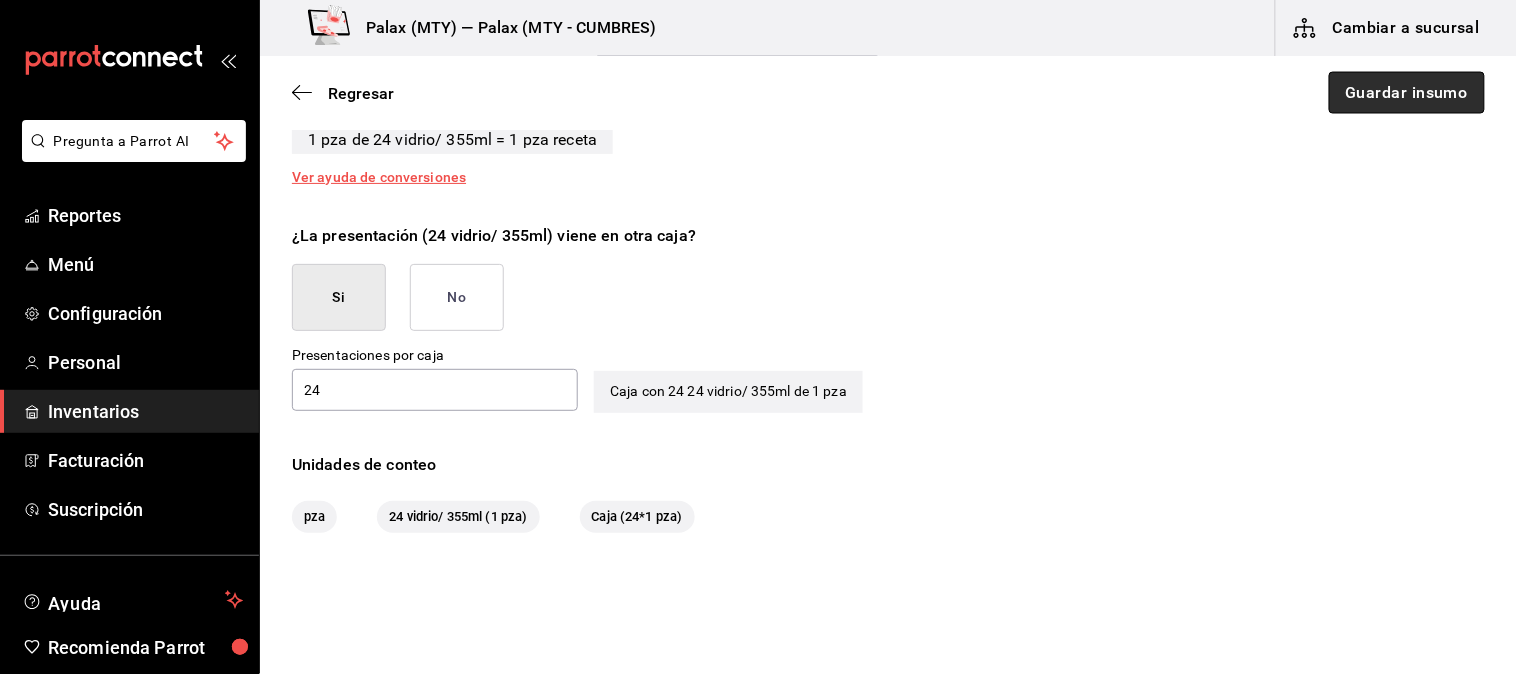 click on "Guardar insumo" at bounding box center [1407, 93] 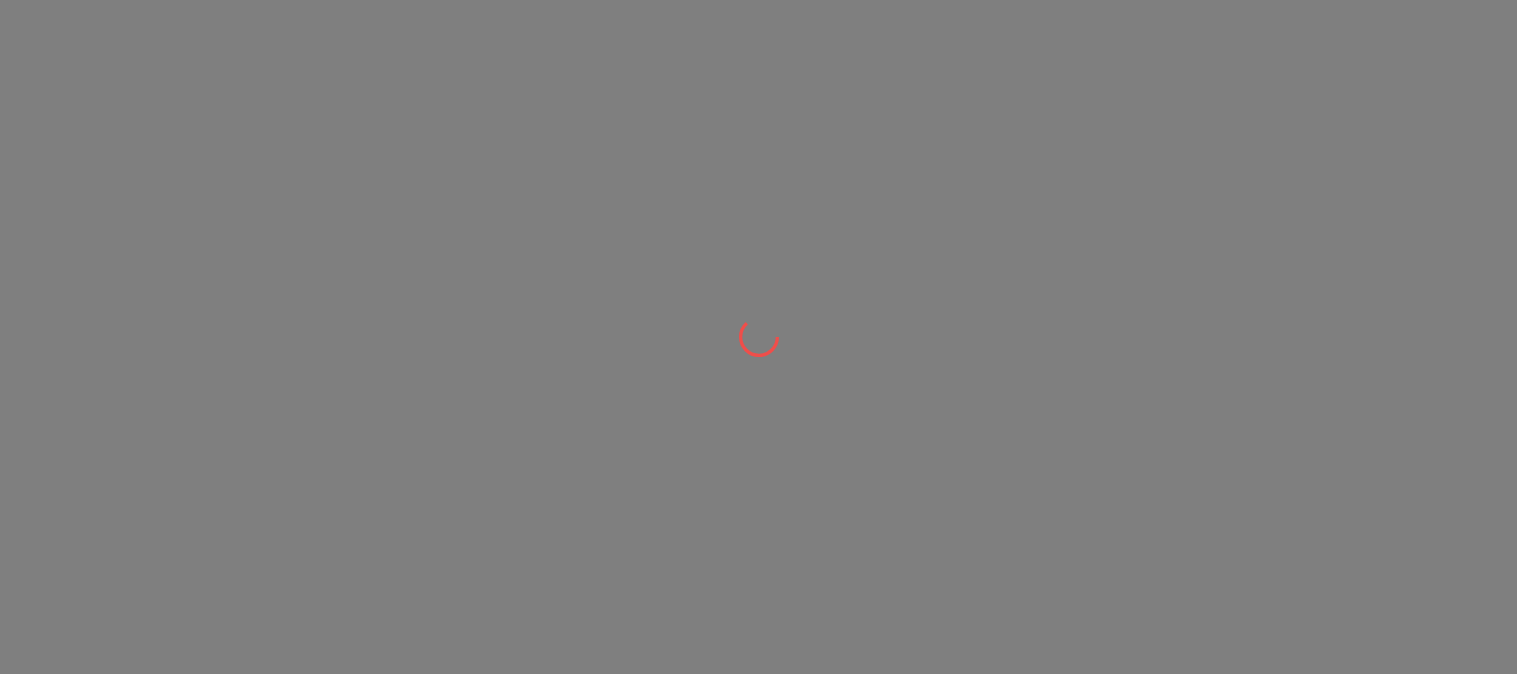 scroll, scrollTop: 0, scrollLeft: 0, axis: both 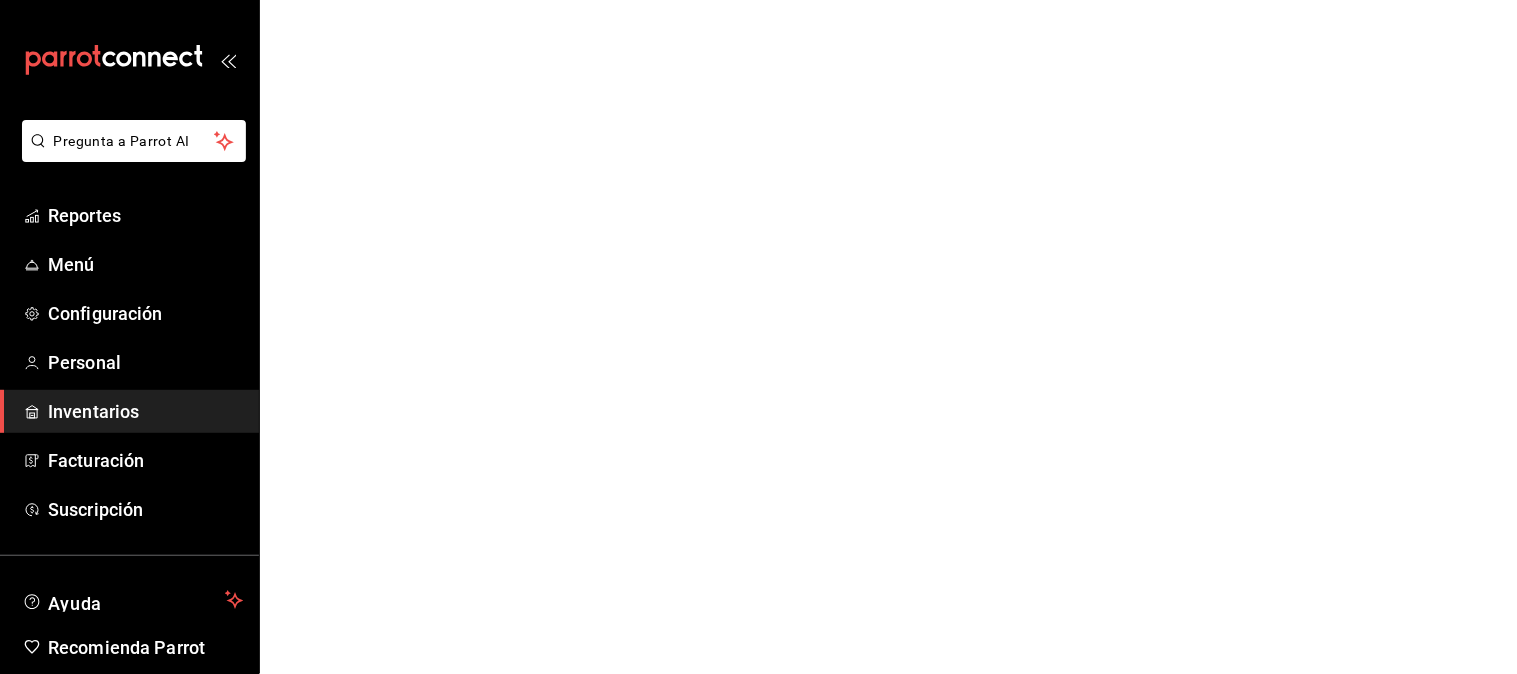 click on "Inventarios" at bounding box center (145, 411) 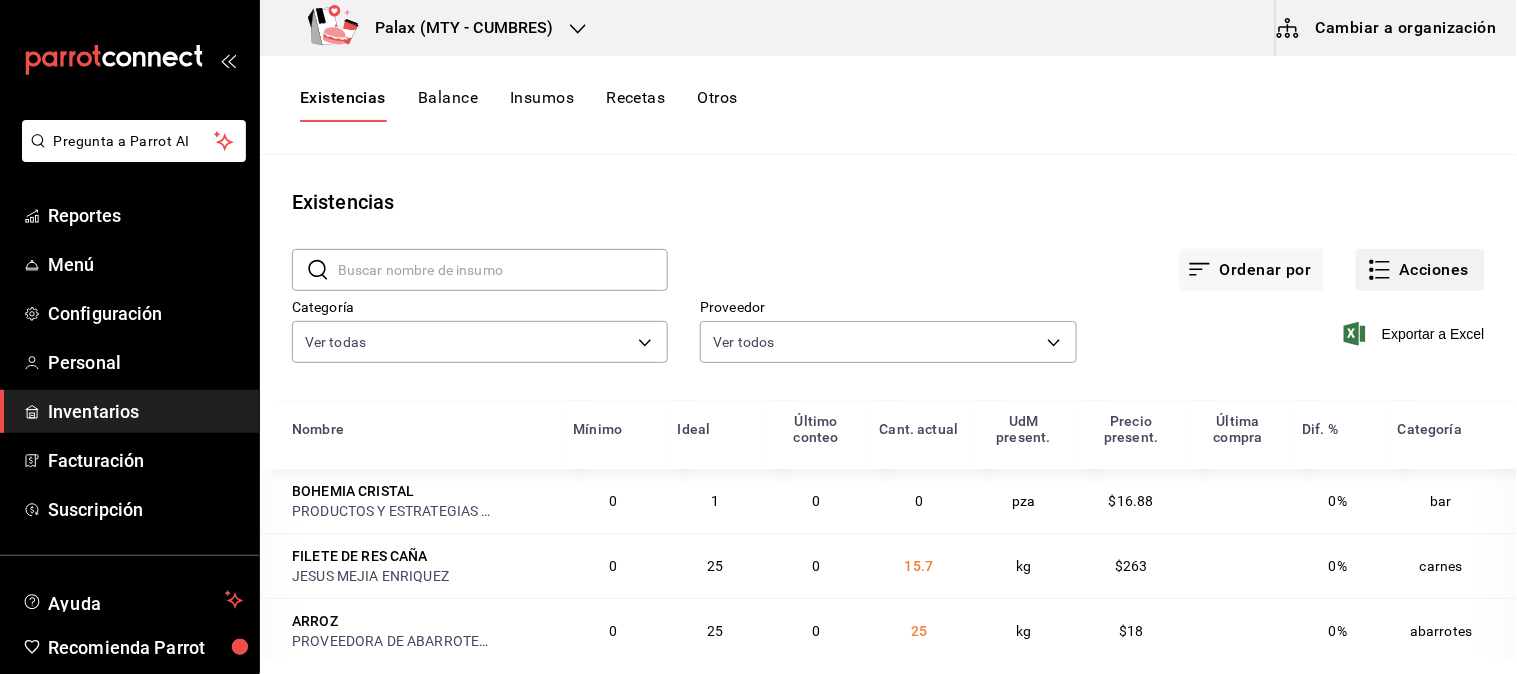 click on "Acciones" at bounding box center [1420, 270] 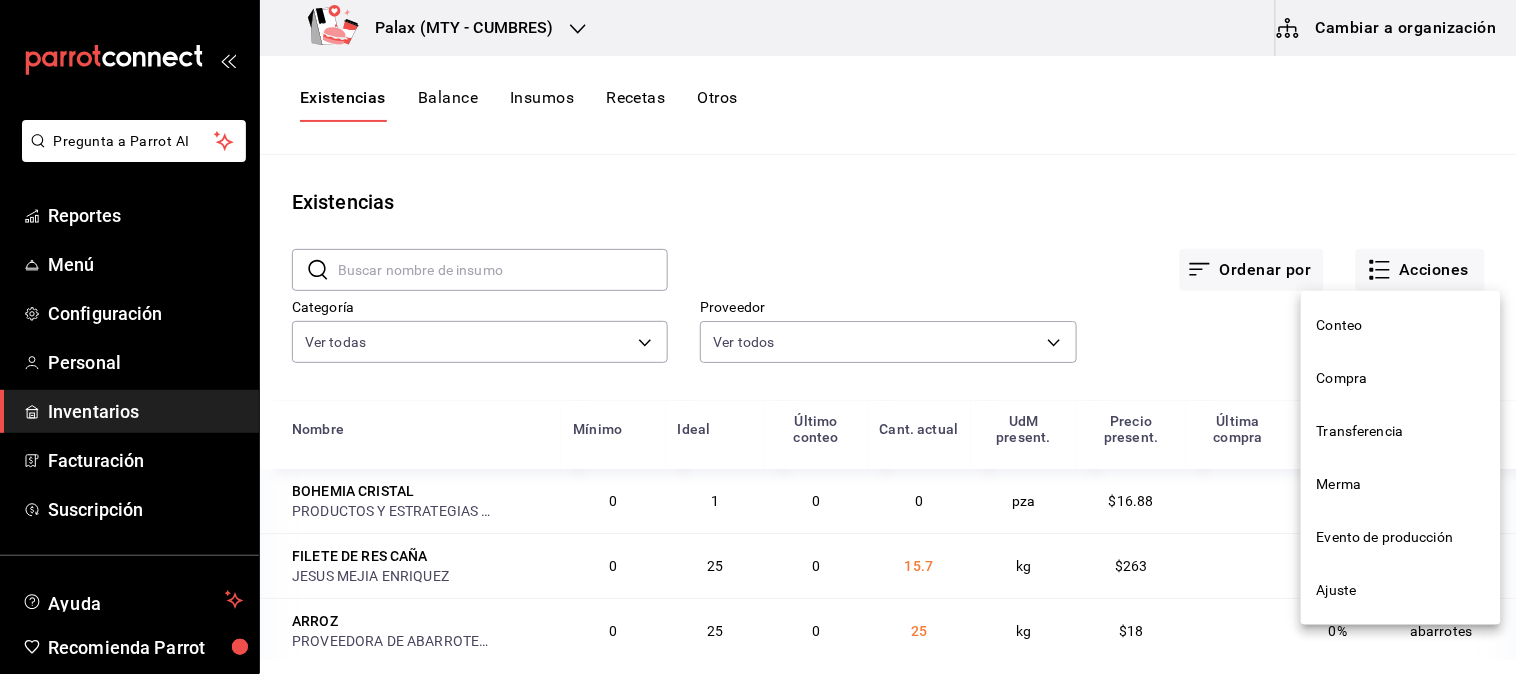 click on "Compra" at bounding box center (1401, 378) 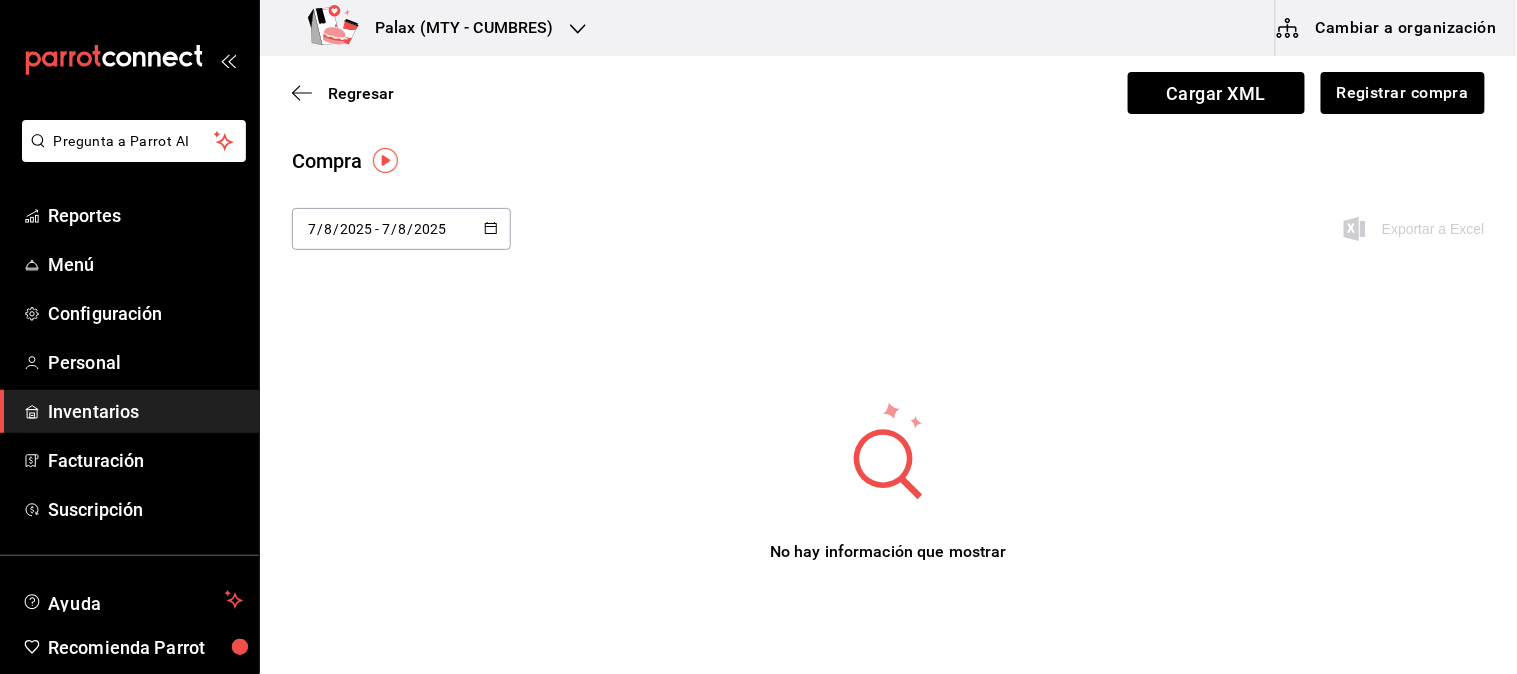 click on "2025" at bounding box center [431, 229] 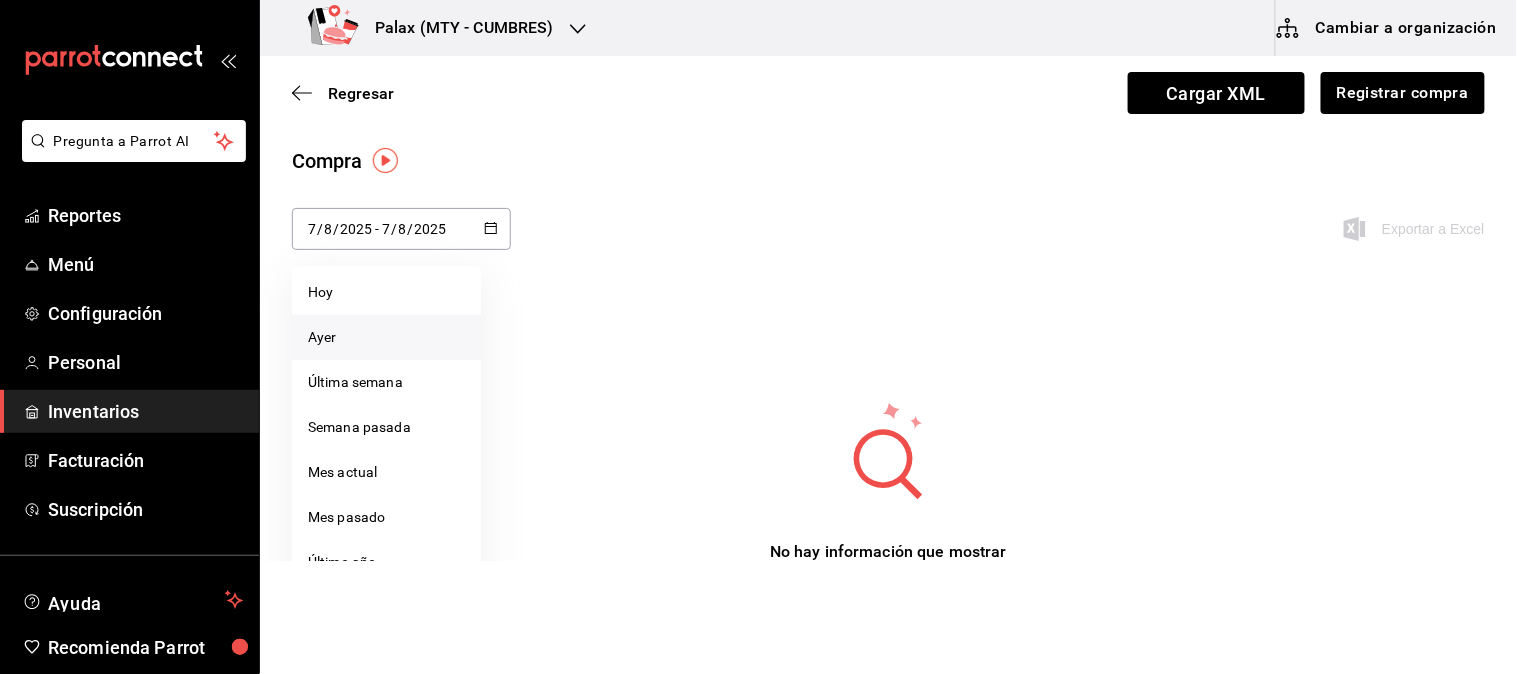 click on "Ayer" at bounding box center (386, 337) 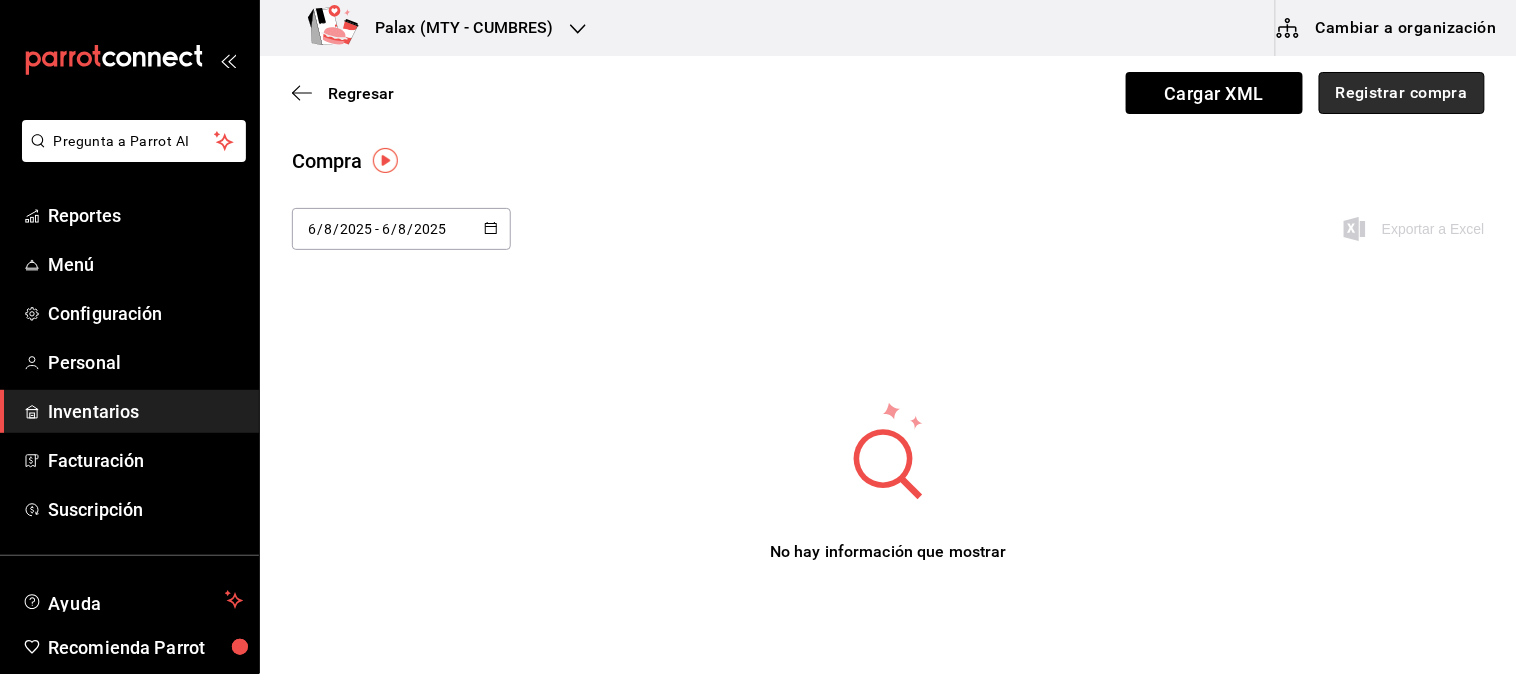 click on "Registrar compra" at bounding box center [1402, 93] 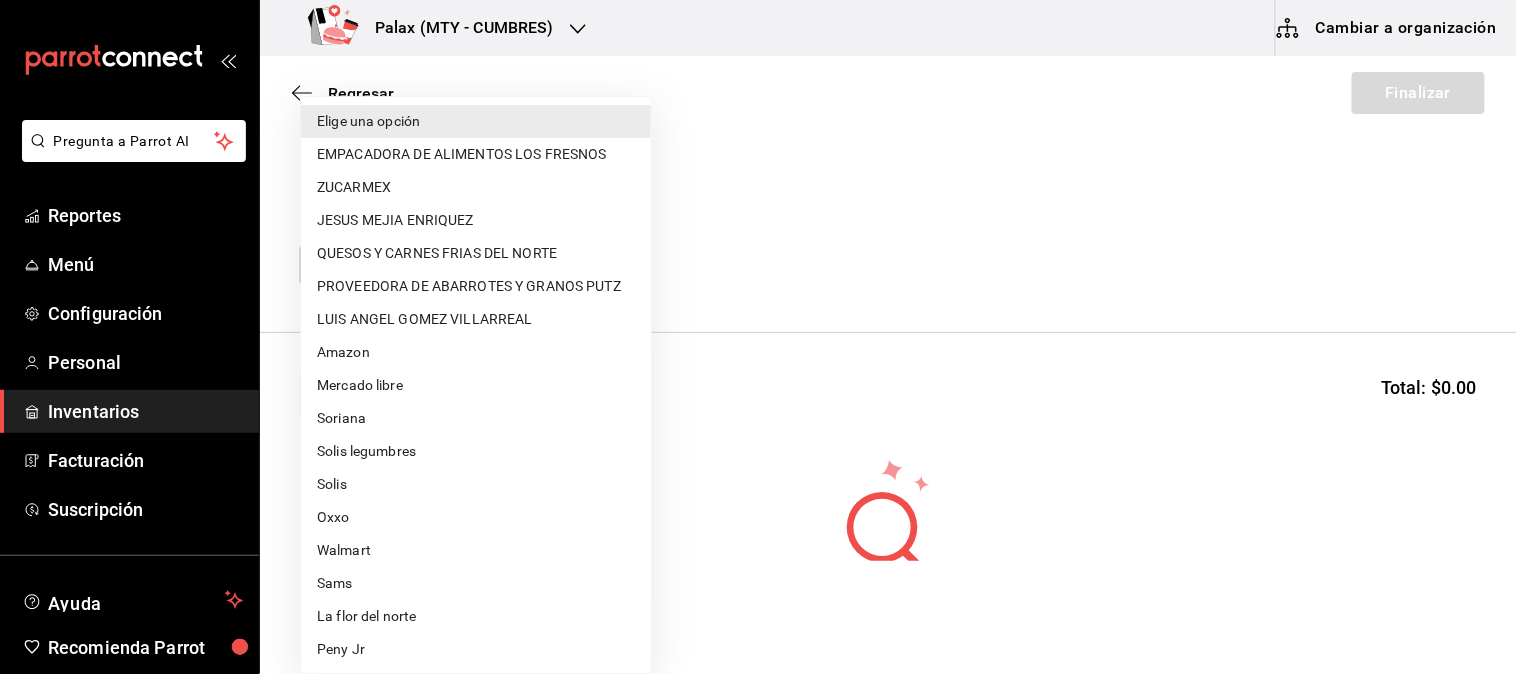 click on "Pregunta a Parrot AI Reportes   Menú   Configuración   Personal   Inventarios   Facturación   Suscripción   Ayuda Recomienda Parrot   Mutiuser Palax   Sugerir nueva función   Palax (MTY - CUMBRES) Cambiar a organización Regresar Finalizar Compra Proveedor Elige una opción default Buscar Total: $0.00 No hay insumos a mostrar. Busca un insumo para agregarlo a la lista Pregunta a Parrot AI Reportes   Menú   Configuración   Personal   Inventarios   Facturación   Suscripción   Ayuda Recomienda Parrot   Mutiuser Palax   Sugerir nueva función   GANA 1 MES GRATIS EN TU SUSCRIPCIÓN AQUÍ ¿Recuerdas cómo empezó tu restaurante?
Hoy puedes ayudar a un colega a tener el mismo cambio que tú viviste.
Recomienda Parrot directamente desde tu Portal Administrador.
Es fácil y rápido.
🎁 Por cada restaurante que se una, ganas 1 mes gratis. Ver video tutorial Ir a video Editar Eliminar Visitar centro de ayuda (81) 2046 6363 soporte@parrotsoftware.io Visitar centro de ayuda (81) 2046 6363 Elige una opción" at bounding box center [758, 280] 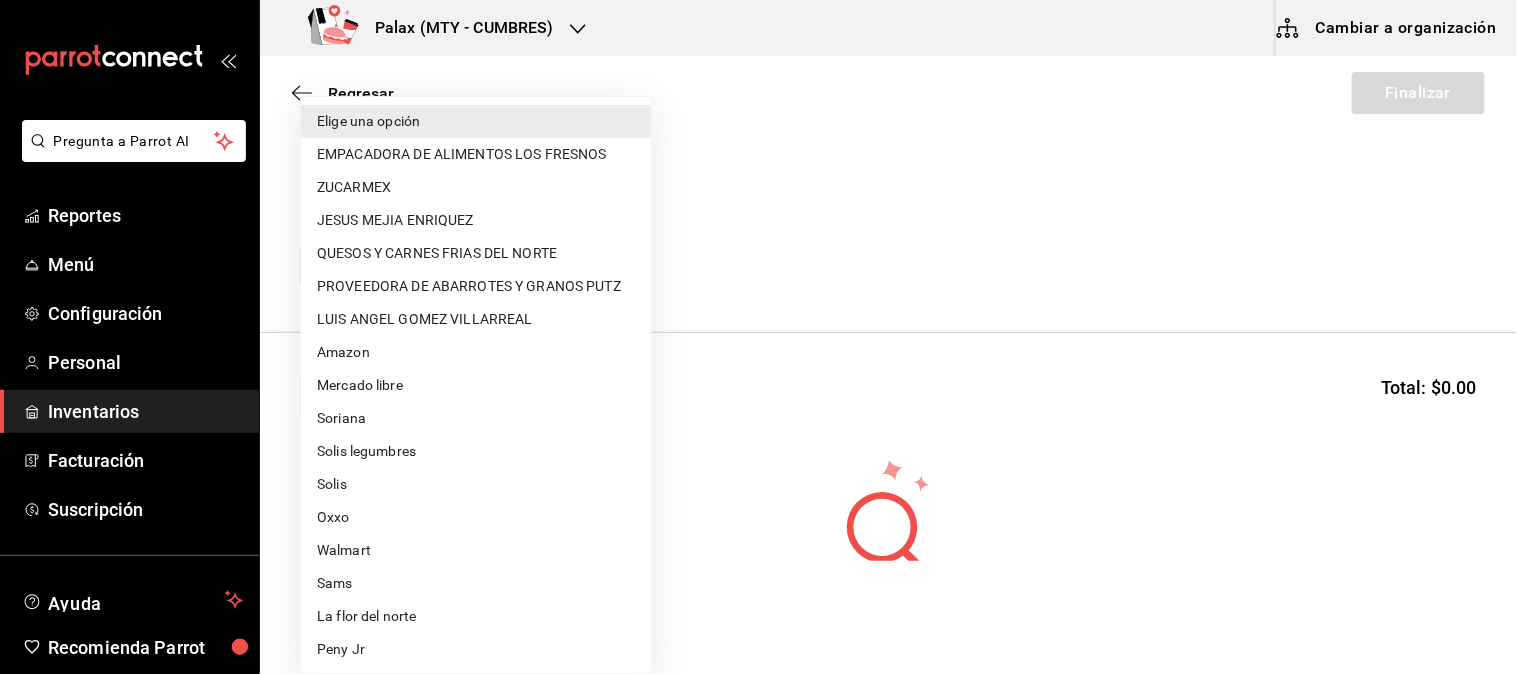 type 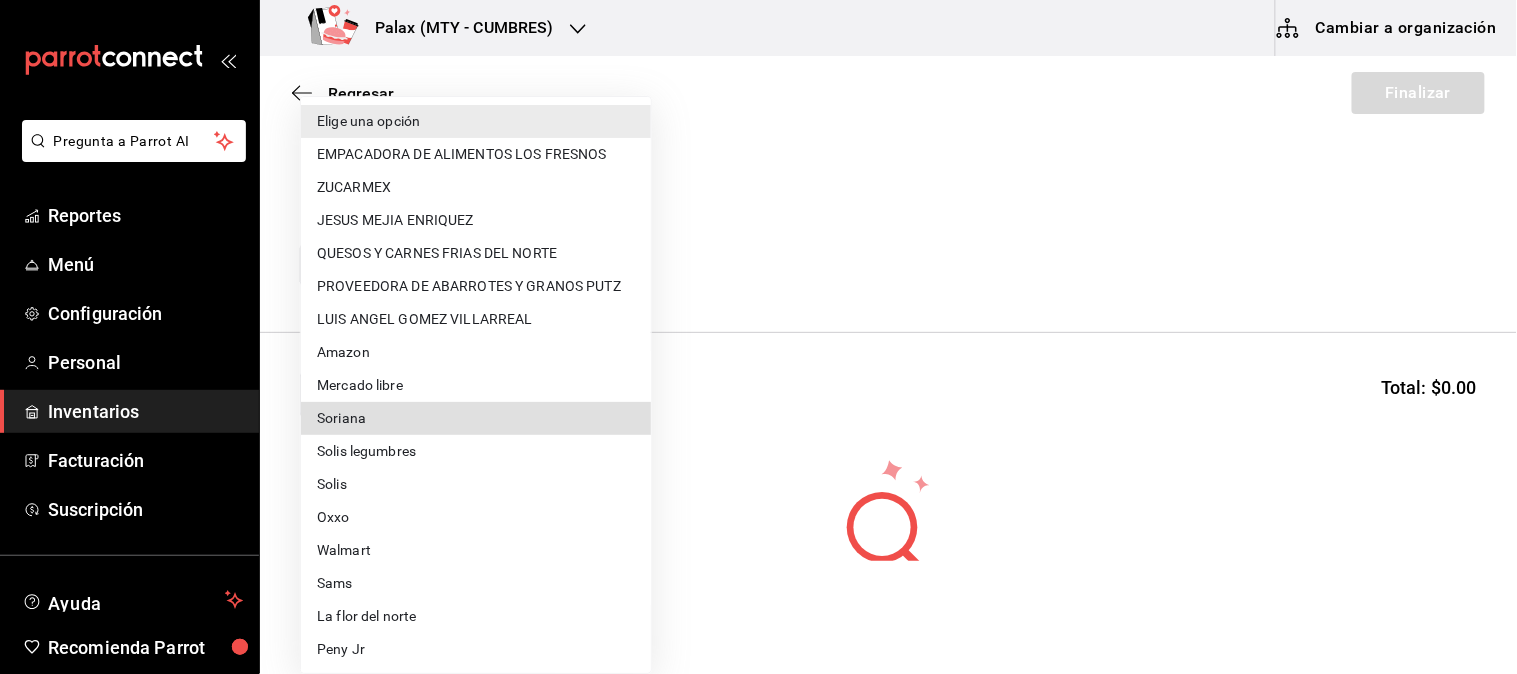 type 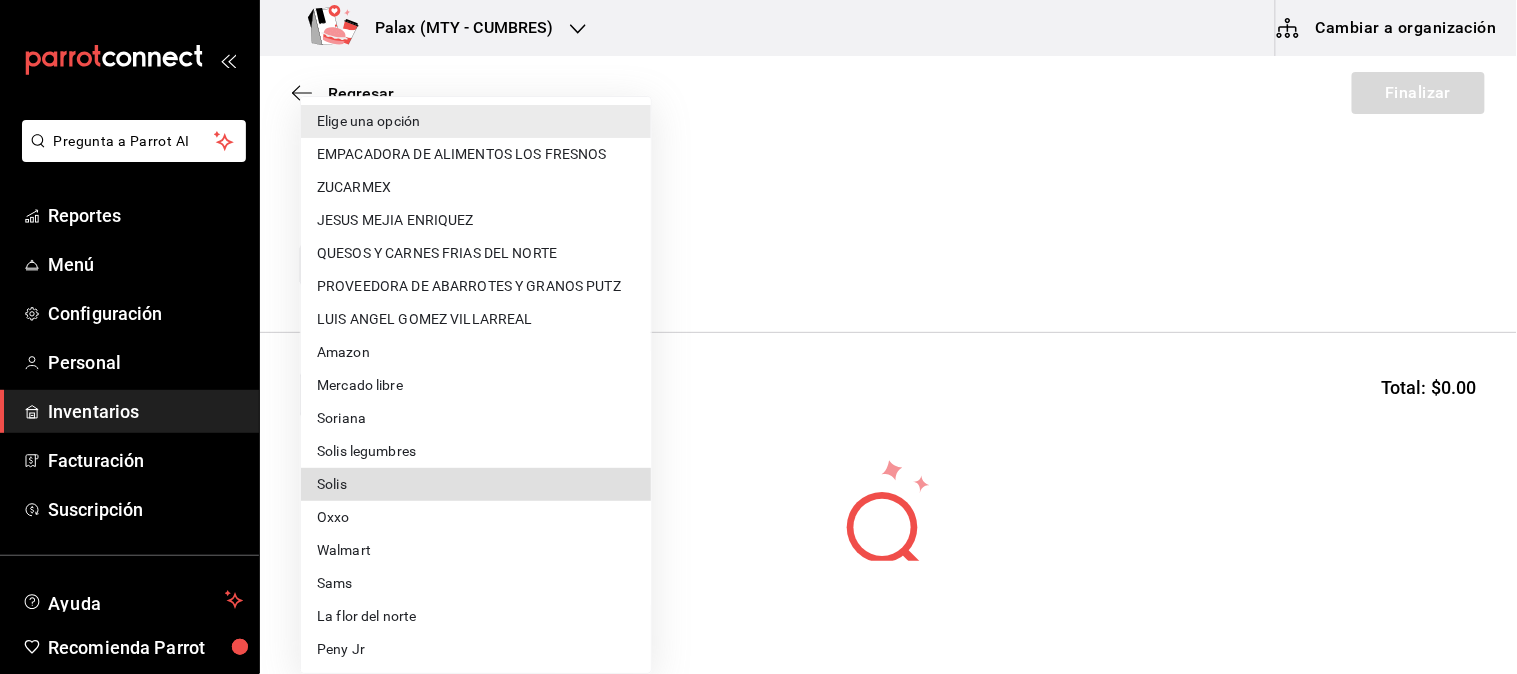 type 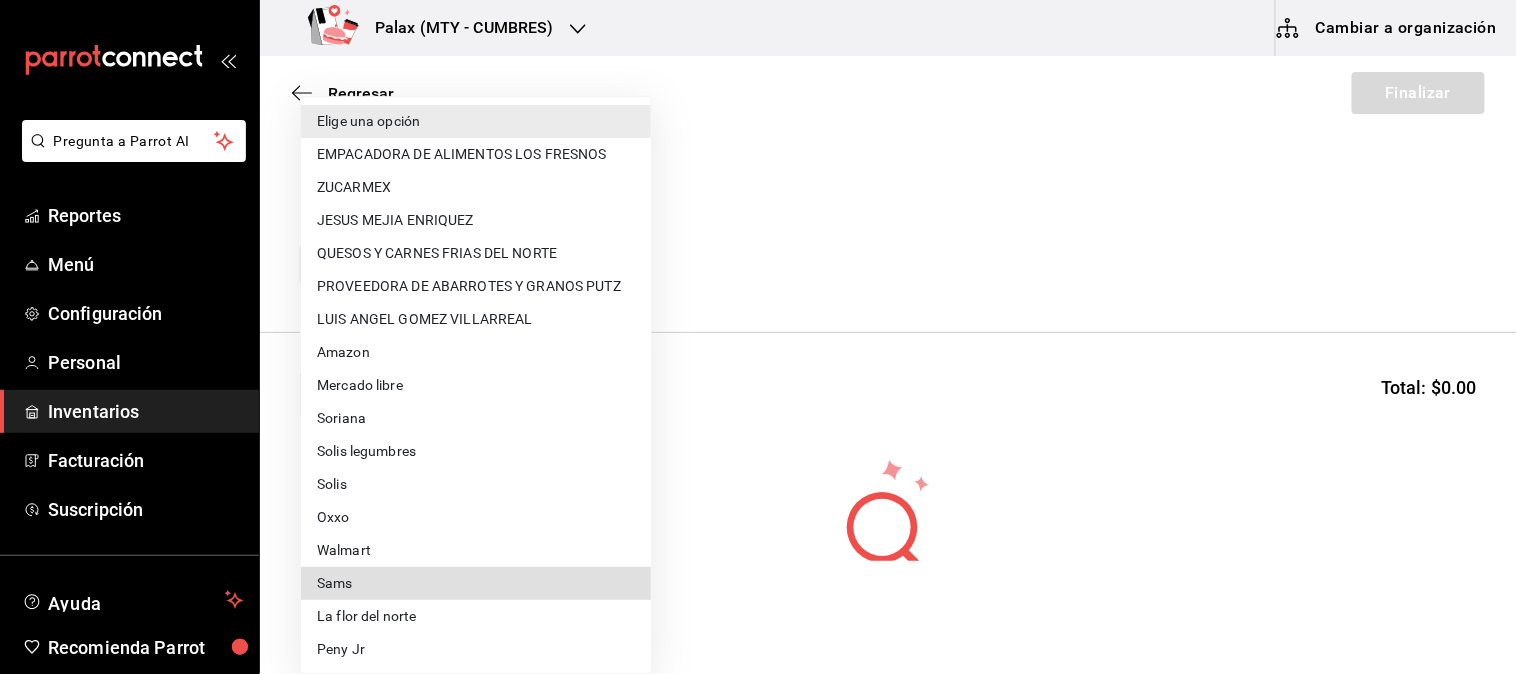 type 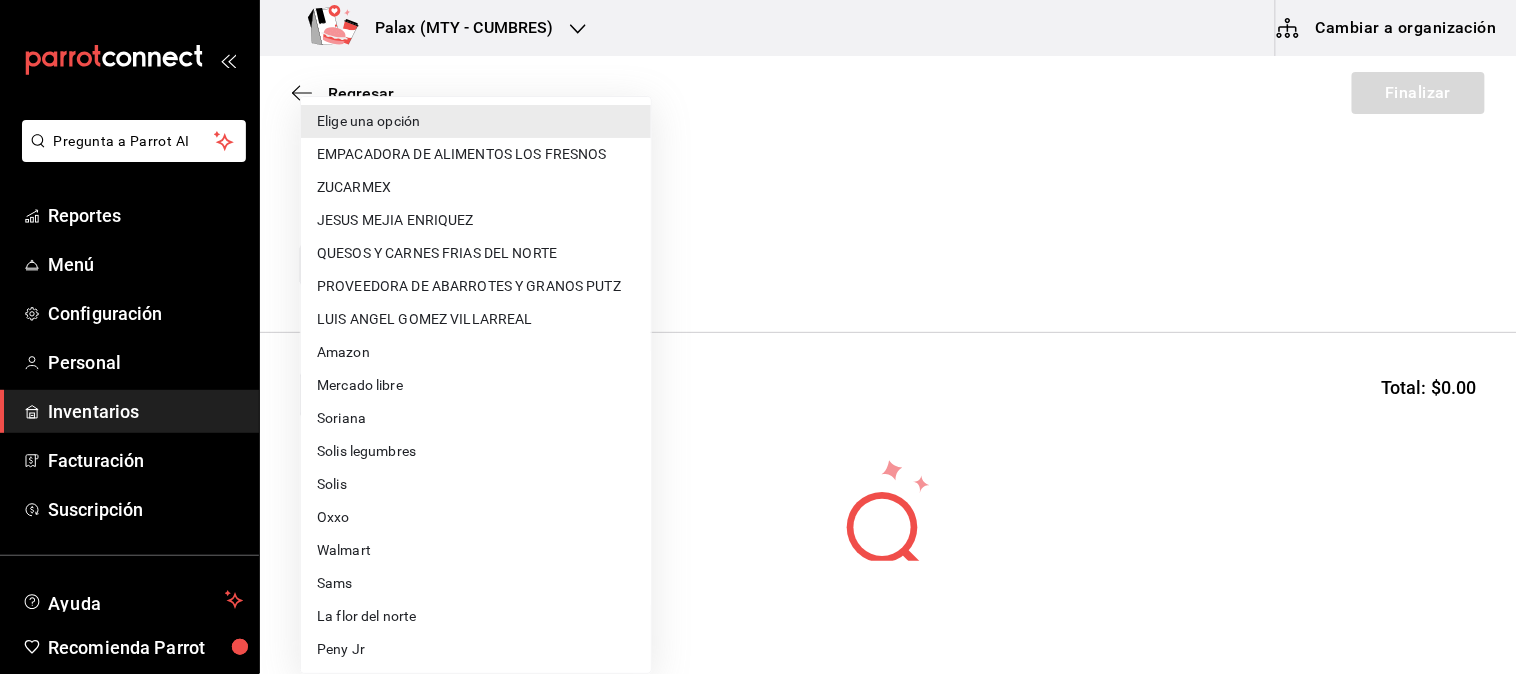 type 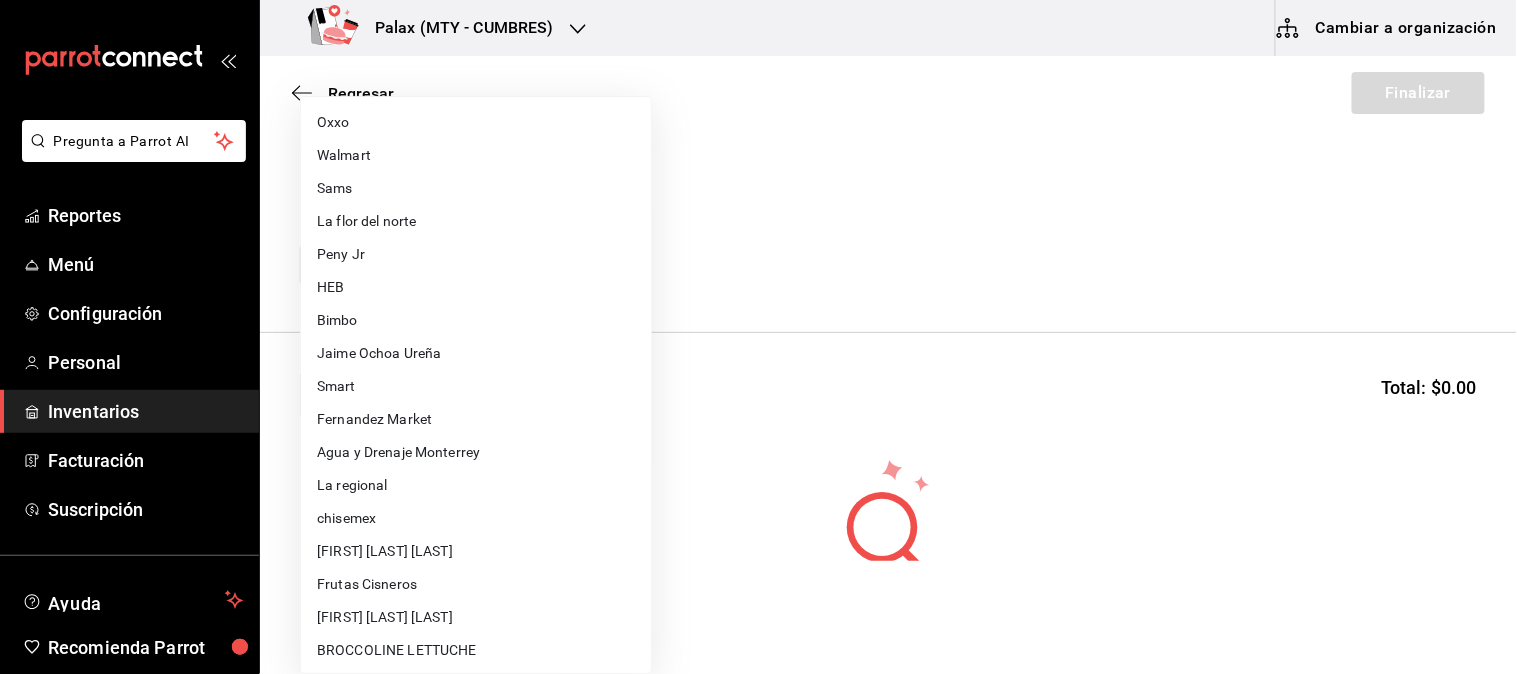 type 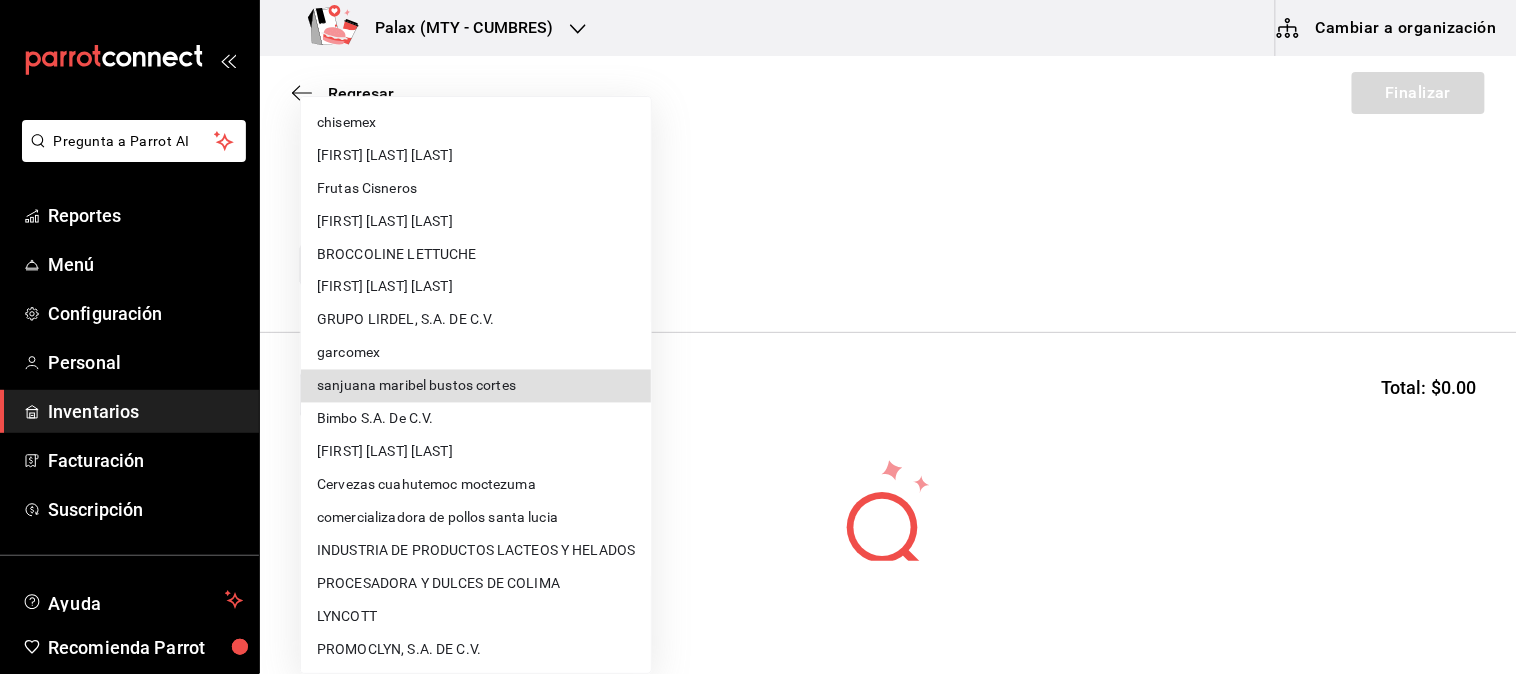 type 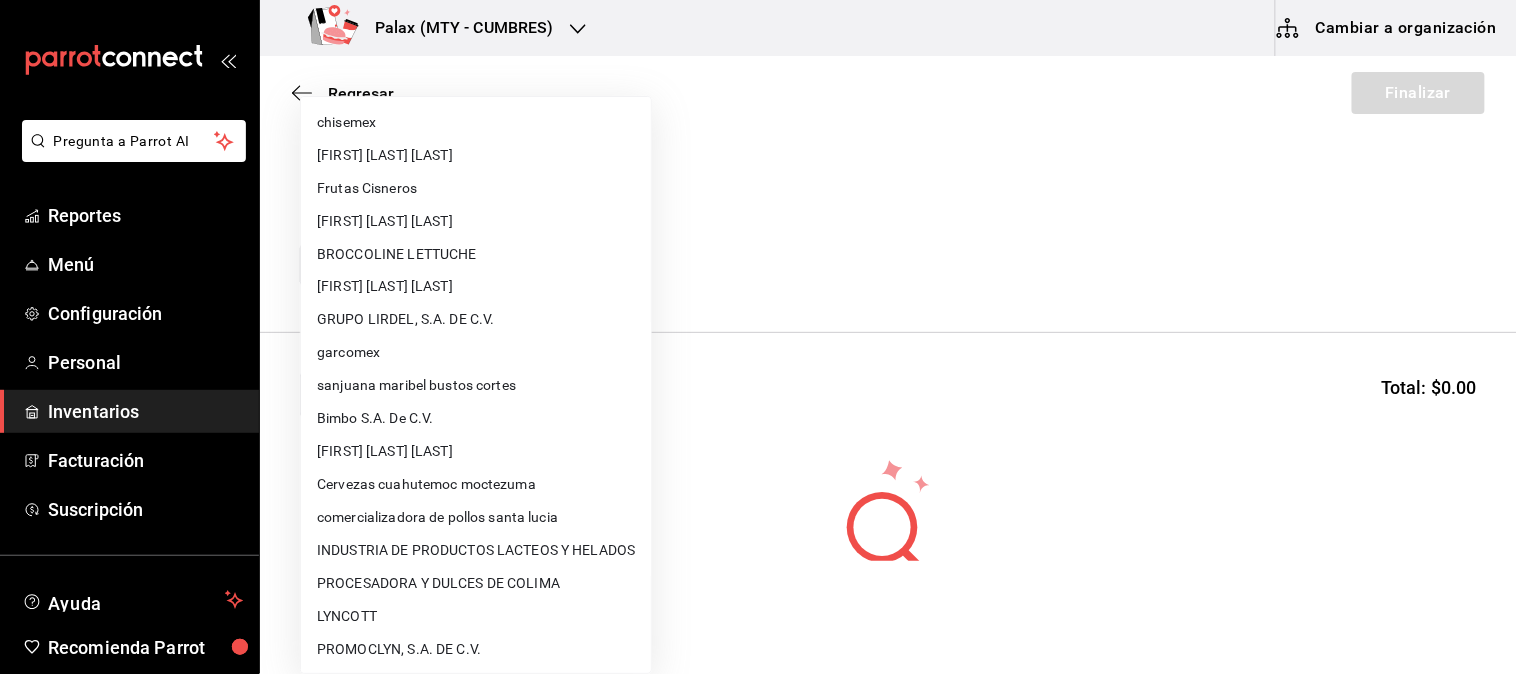 type 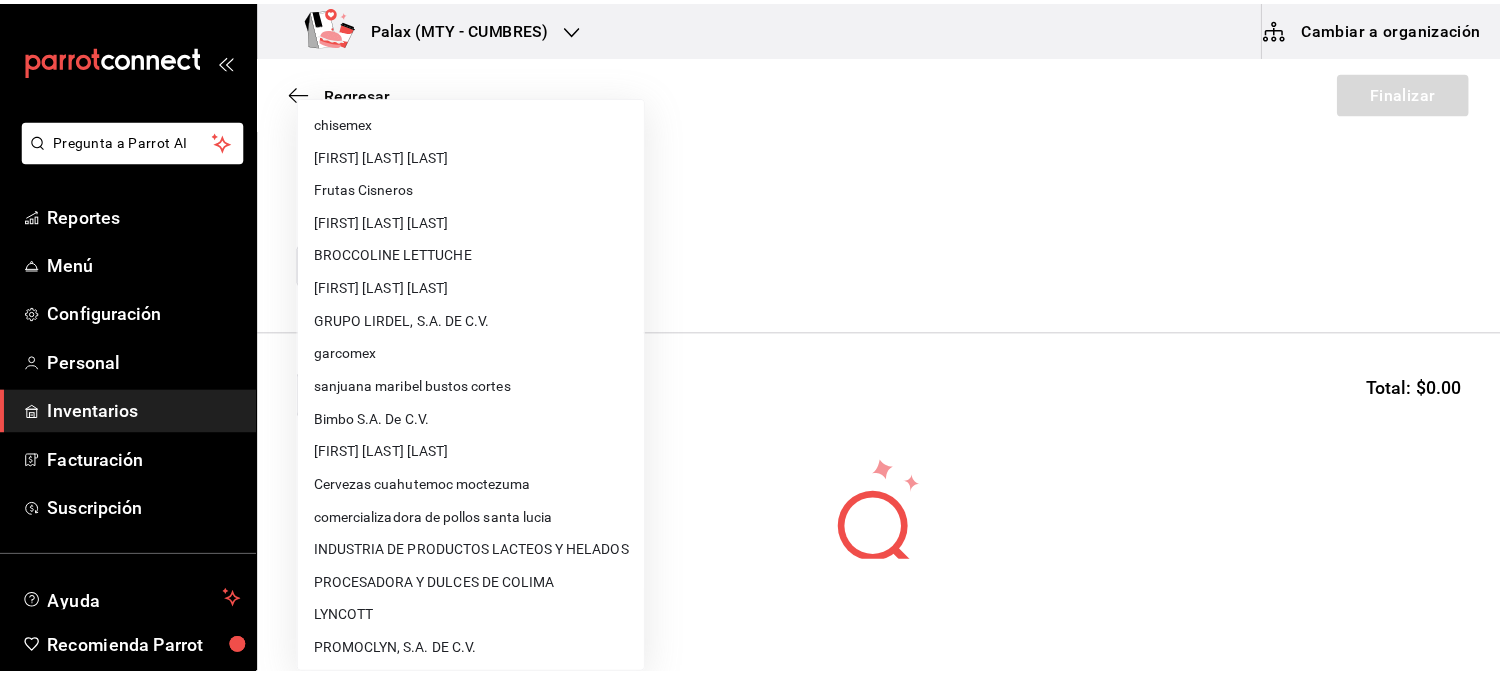 scroll, scrollTop: 1186, scrollLeft: 0, axis: vertical 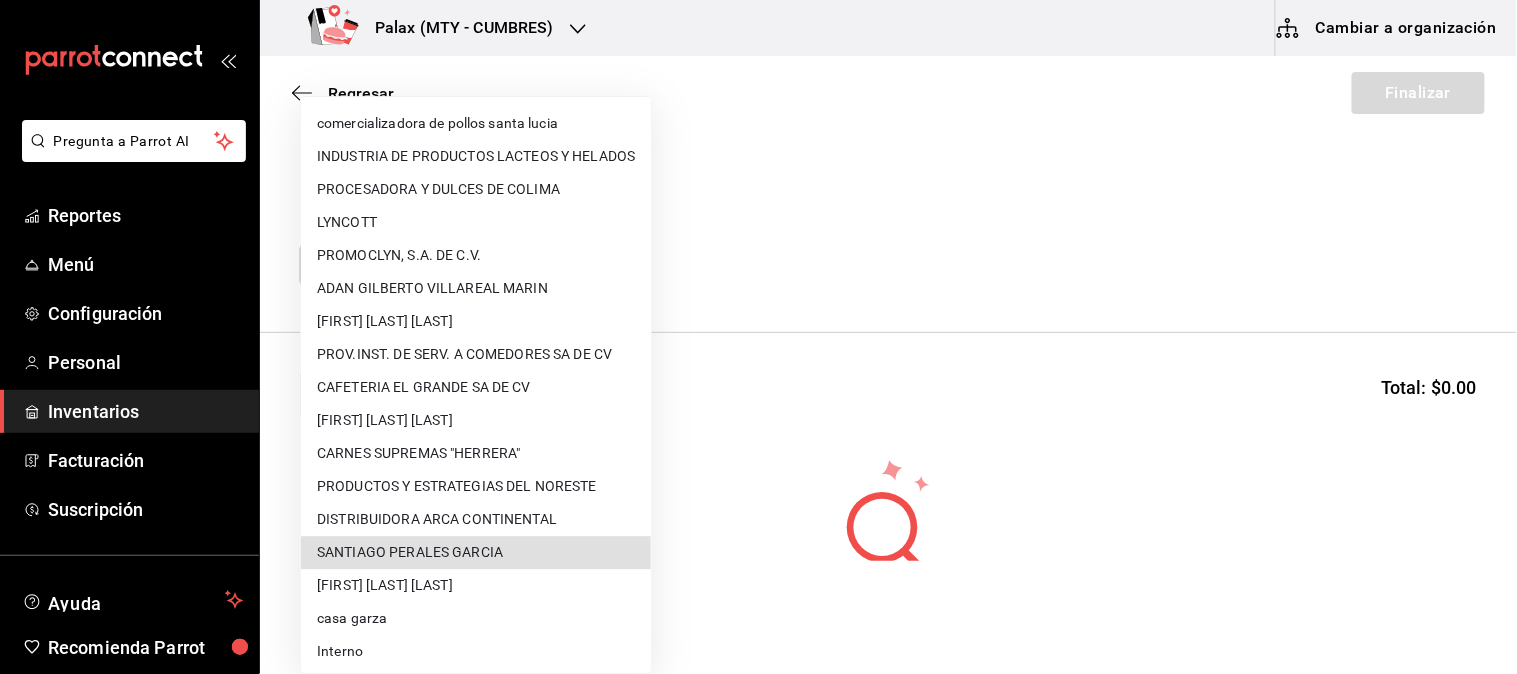 type on "136a2859-998d-4fbf-a06b-9793261c2948" 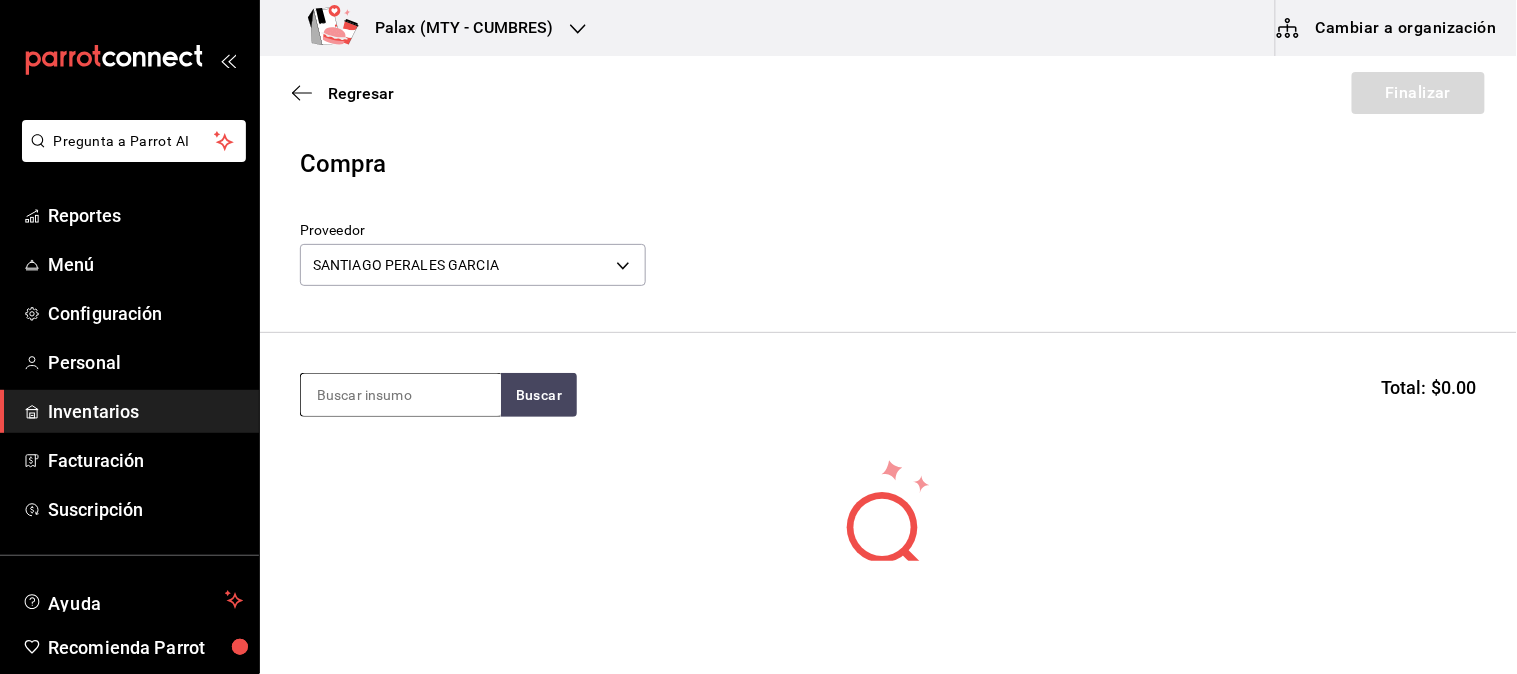 click at bounding box center [401, 395] 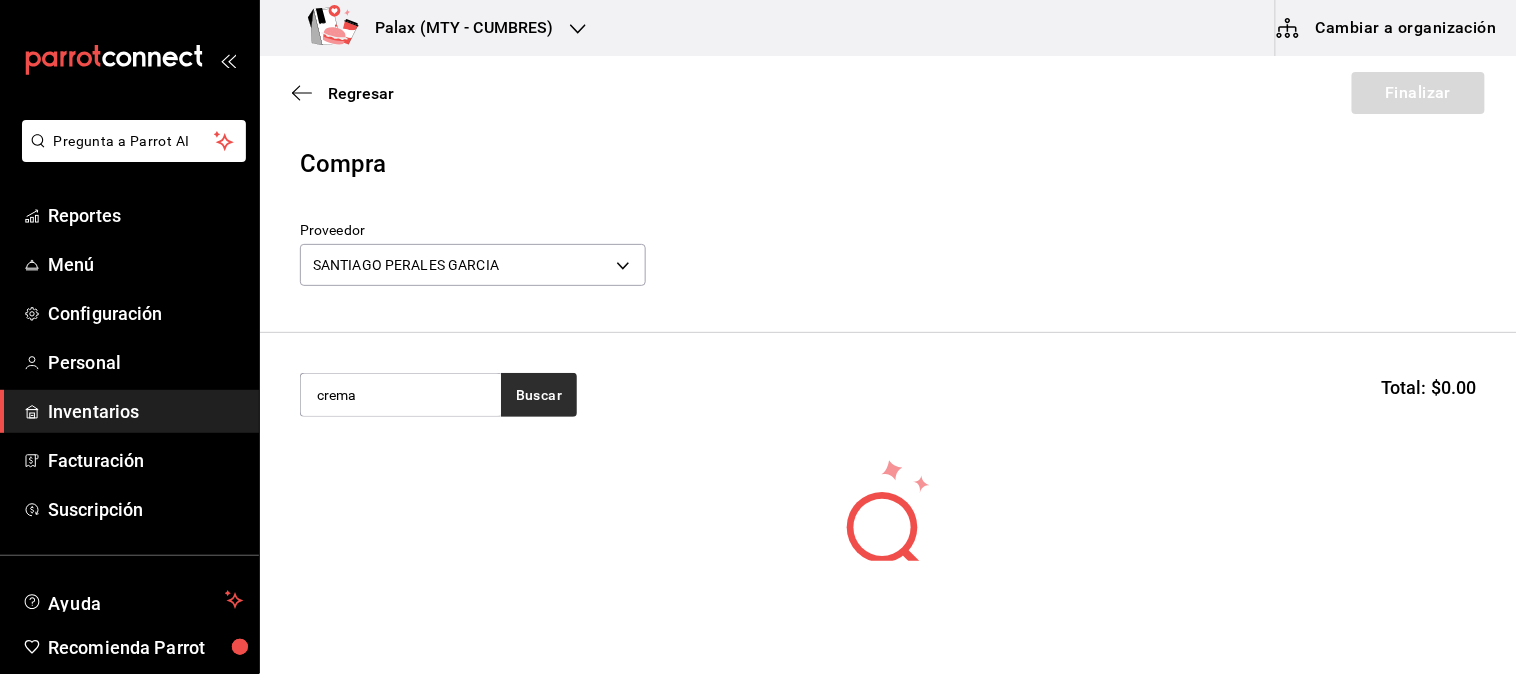 type on "crema" 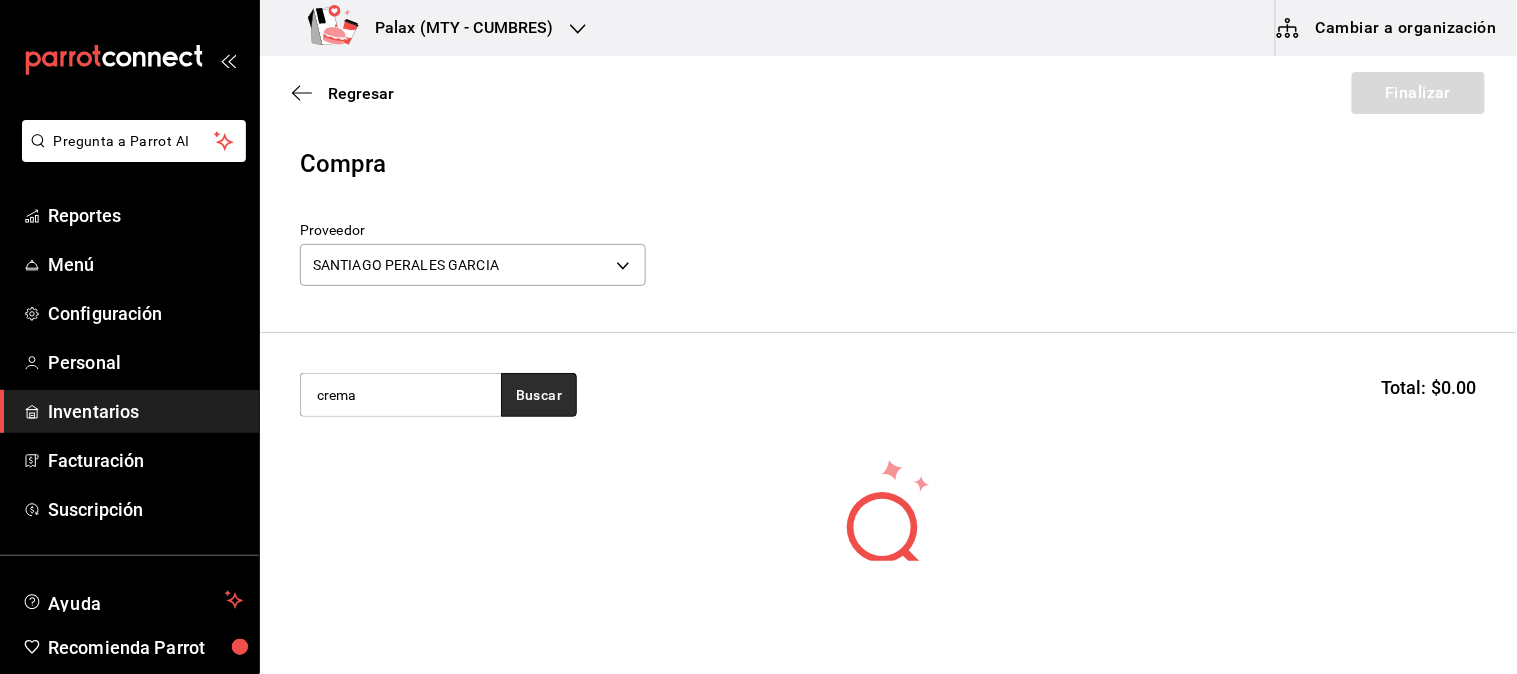 click on "Buscar" at bounding box center [539, 395] 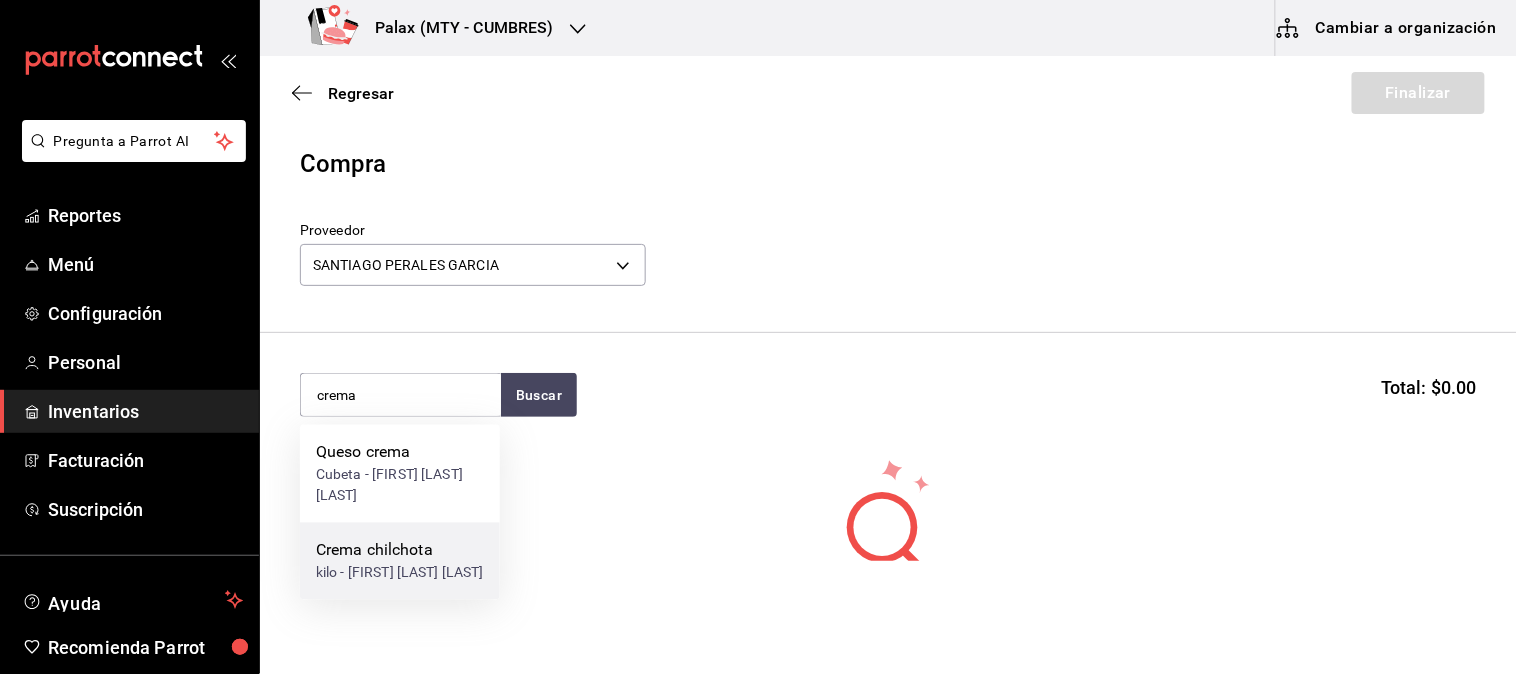 click on "kilo - SANTIAGO PERALES GARCIA" at bounding box center [400, 573] 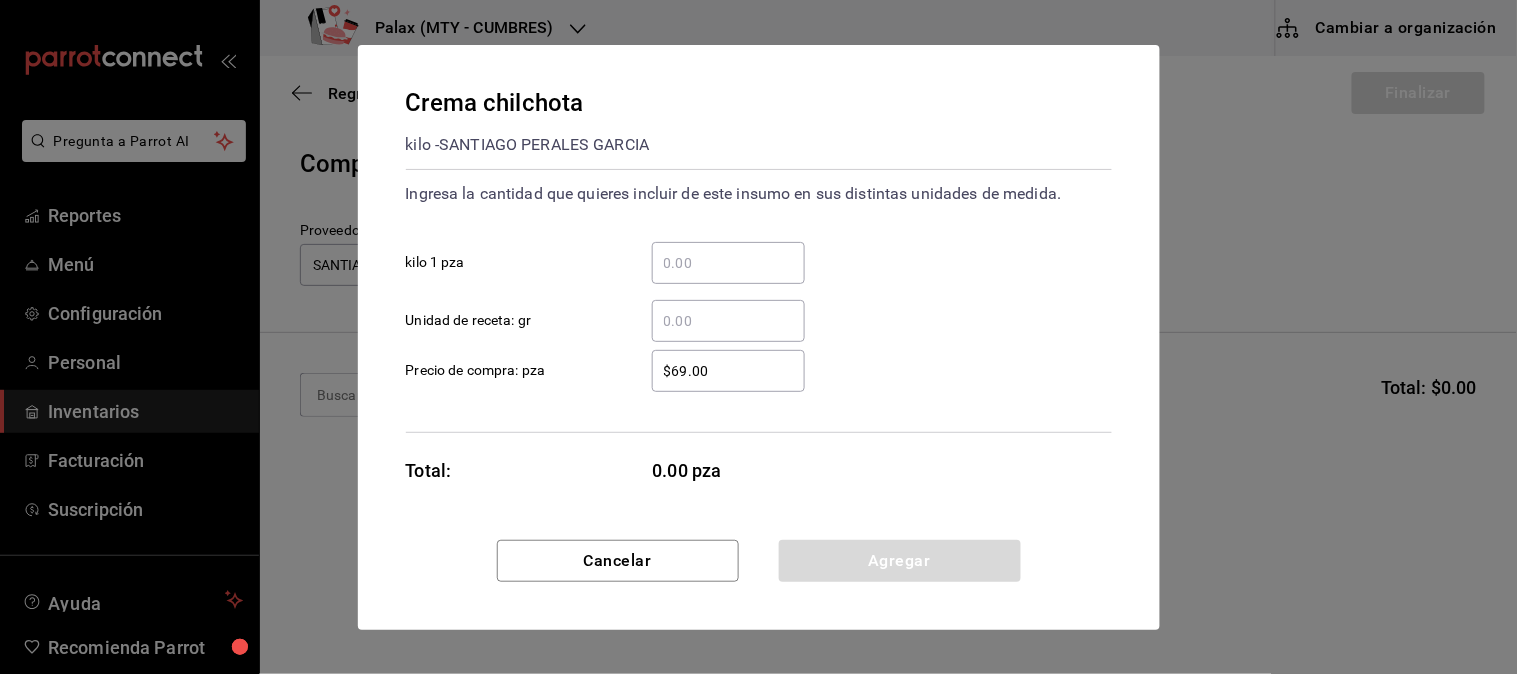 click on "​ kilo 1 pza" at bounding box center [728, 263] 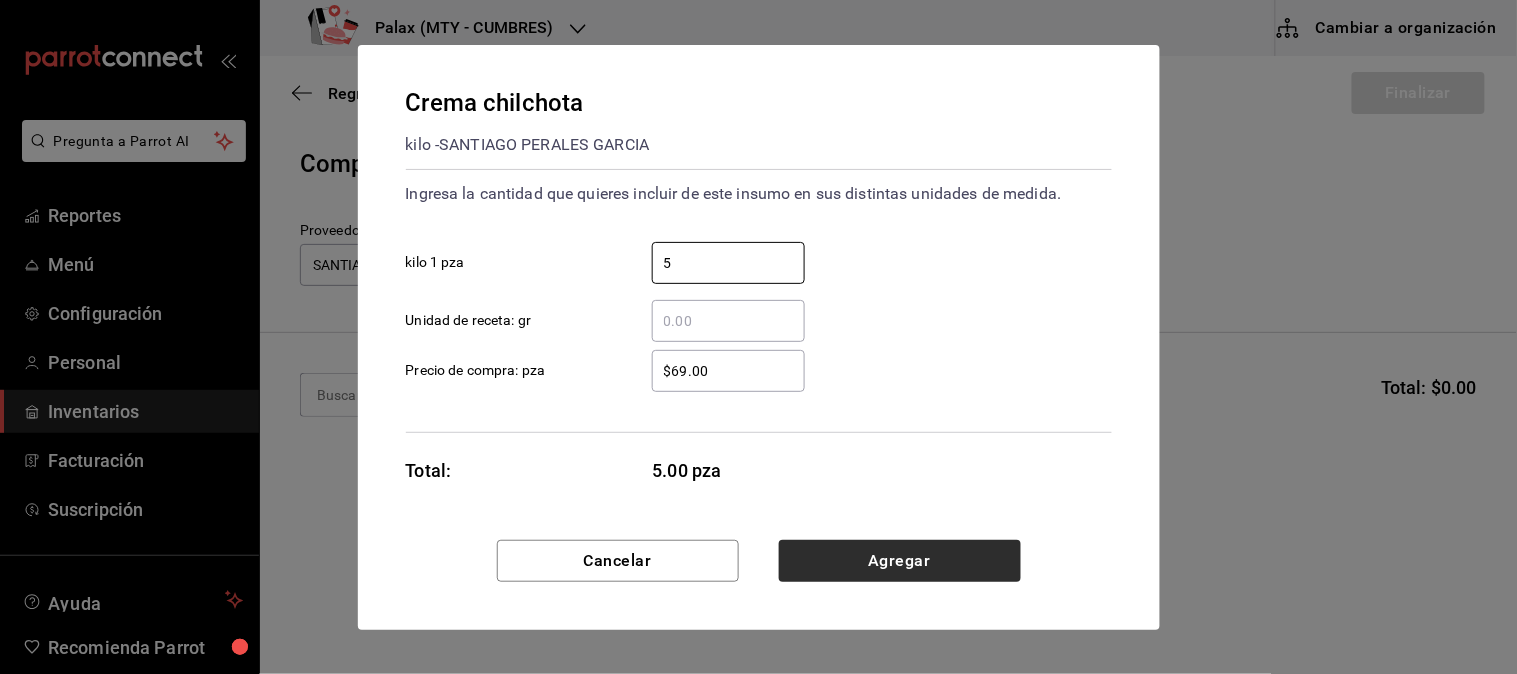 type on "5" 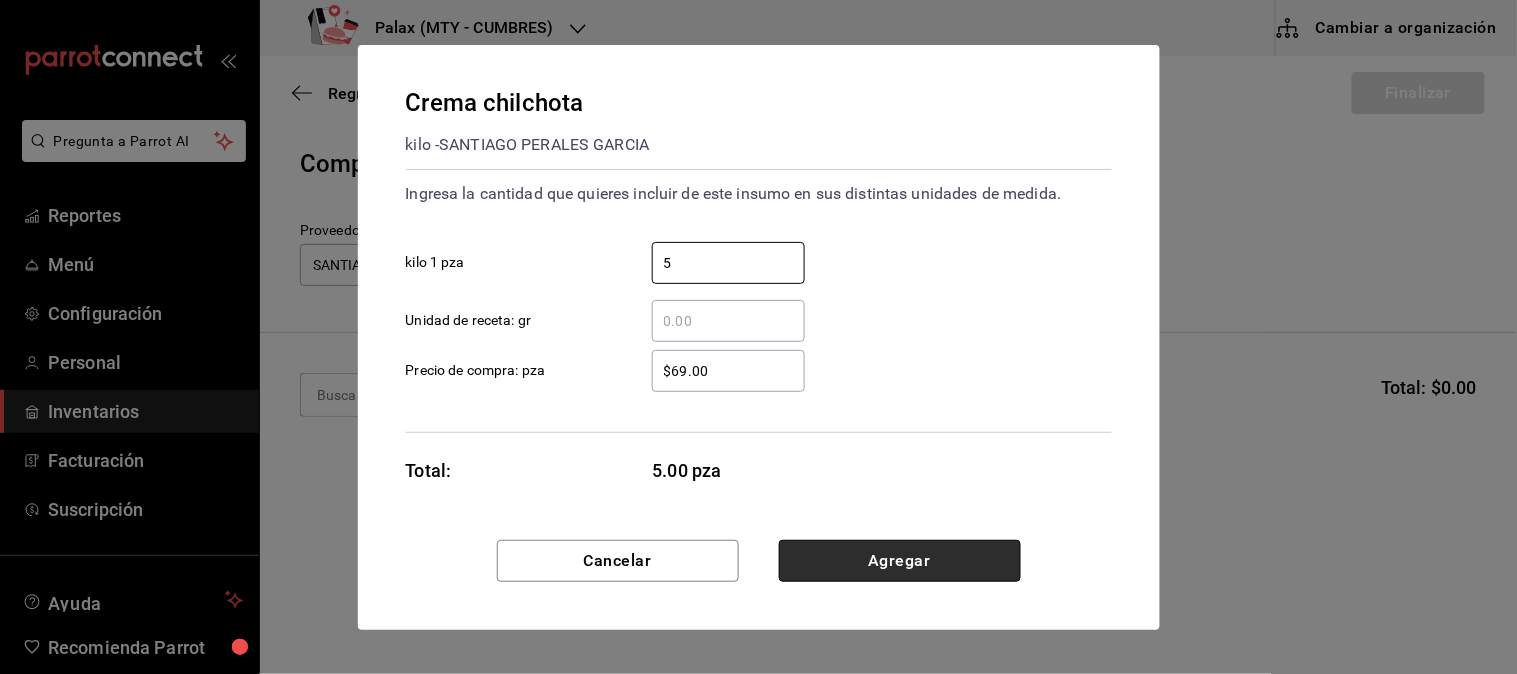 click on "Agregar" at bounding box center (900, 561) 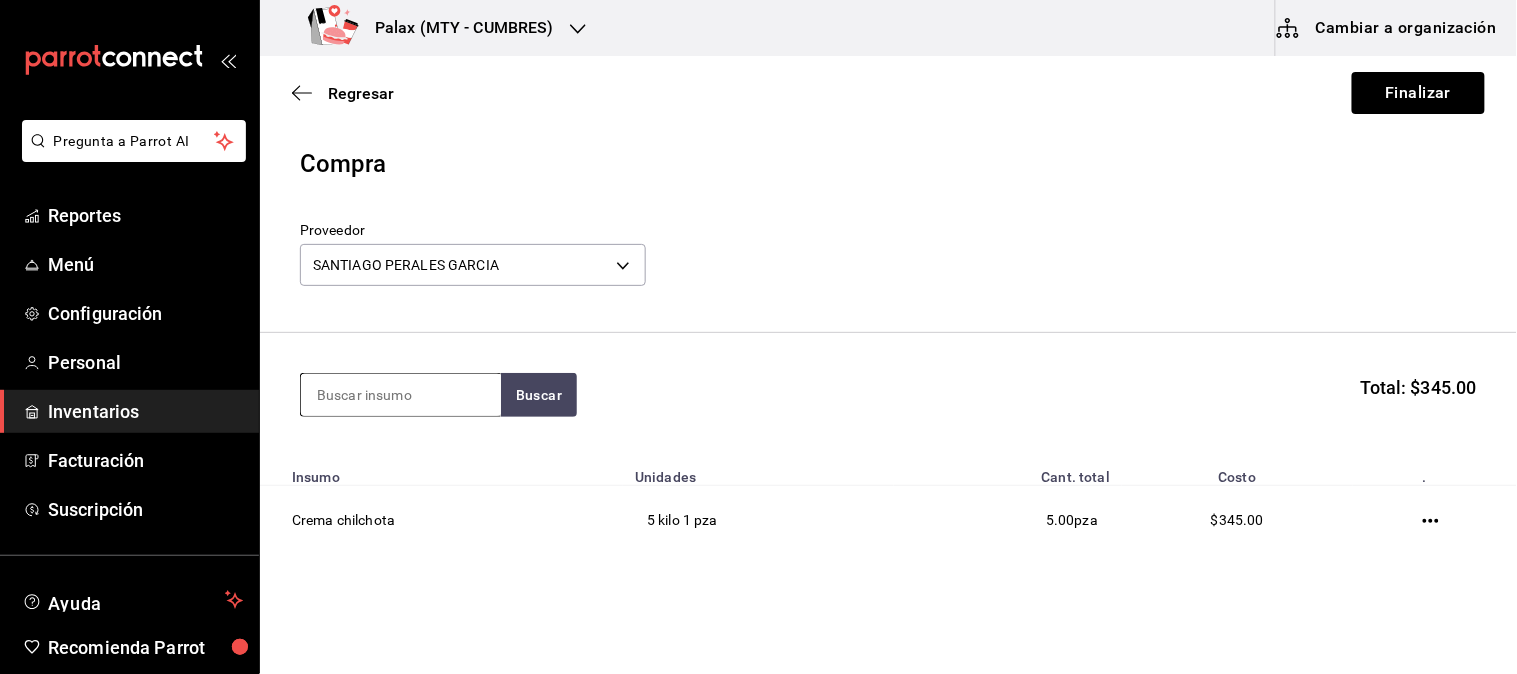 click at bounding box center [401, 395] 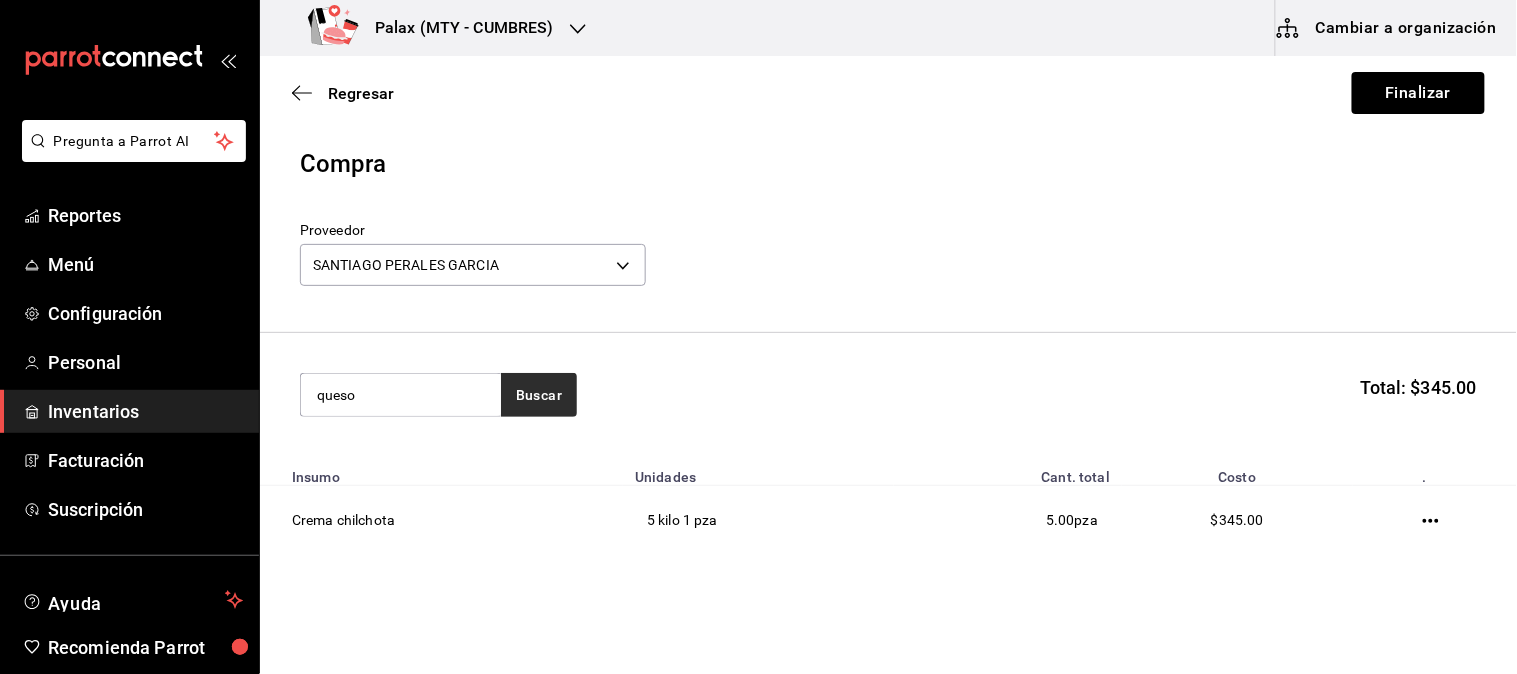 type on "queso" 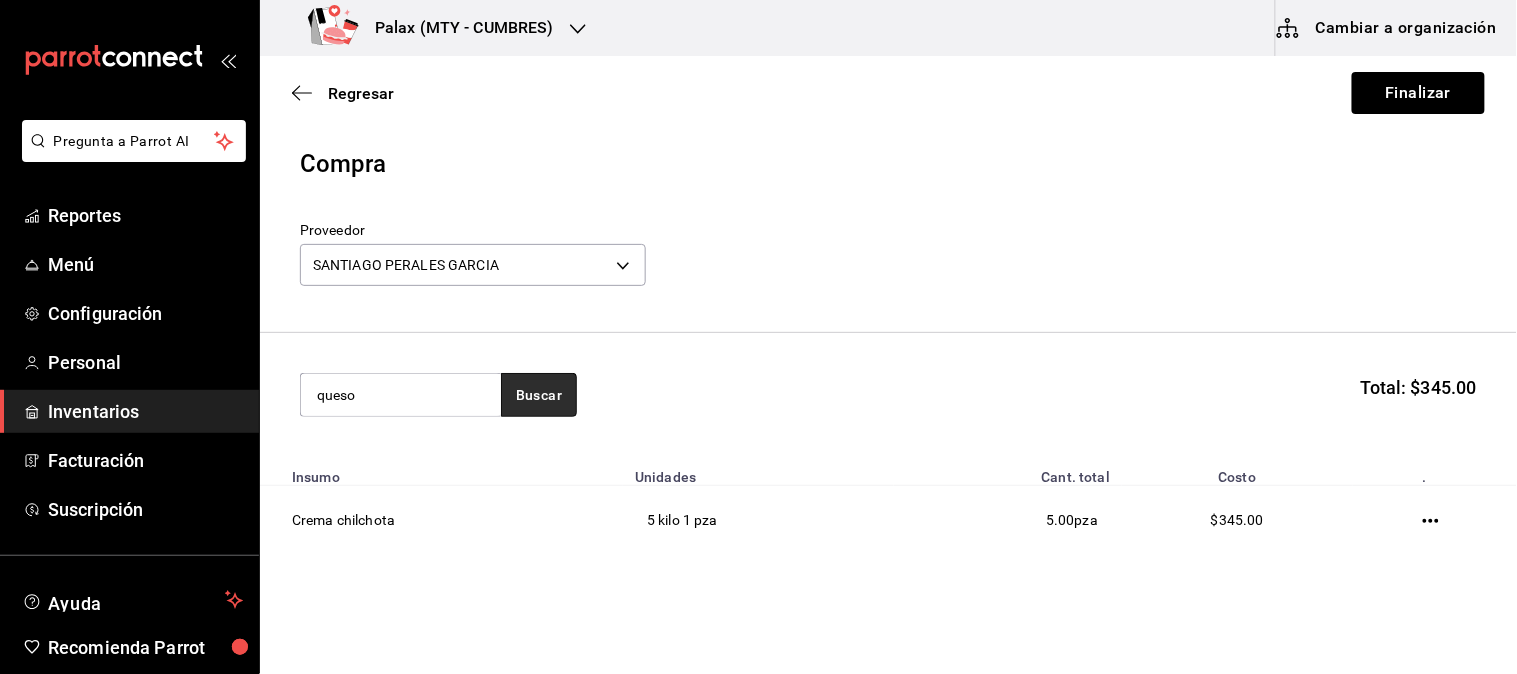 click on "Buscar" at bounding box center (539, 395) 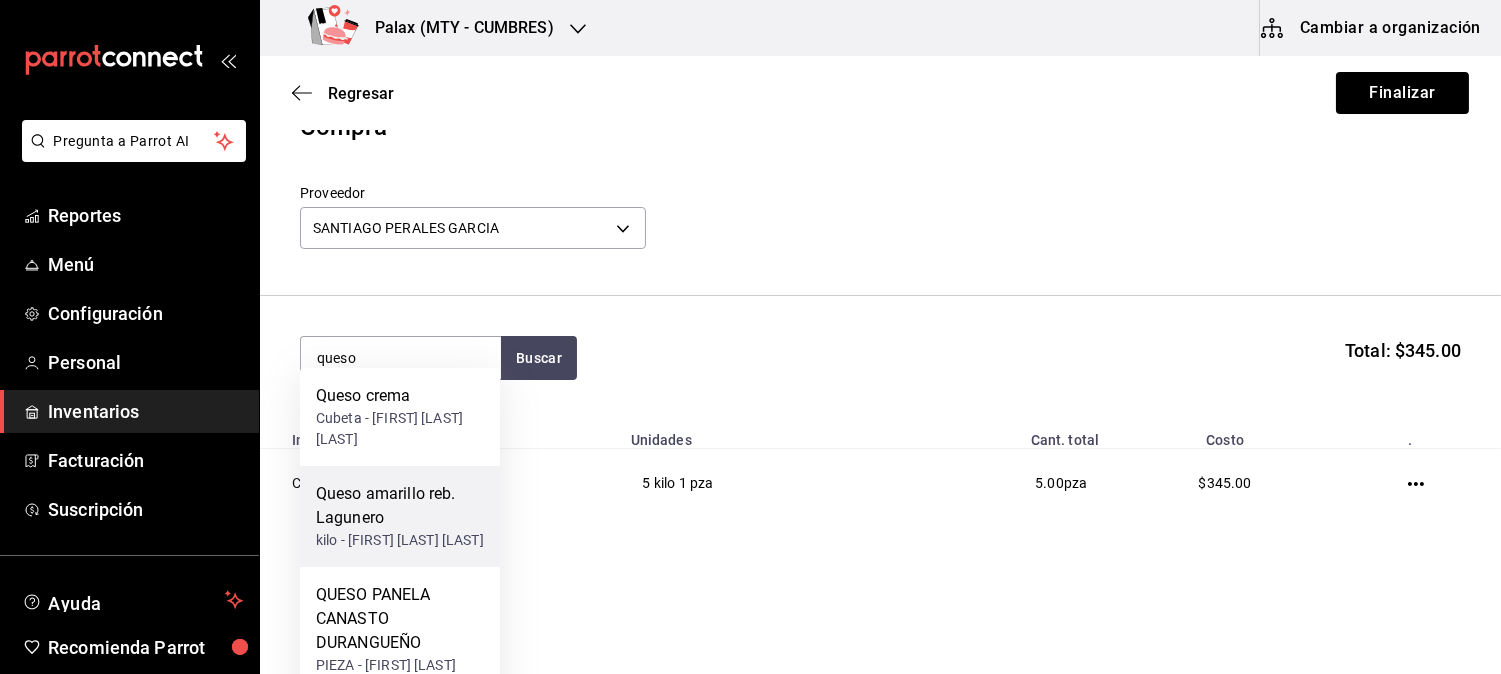 scroll, scrollTop: 56, scrollLeft: 0, axis: vertical 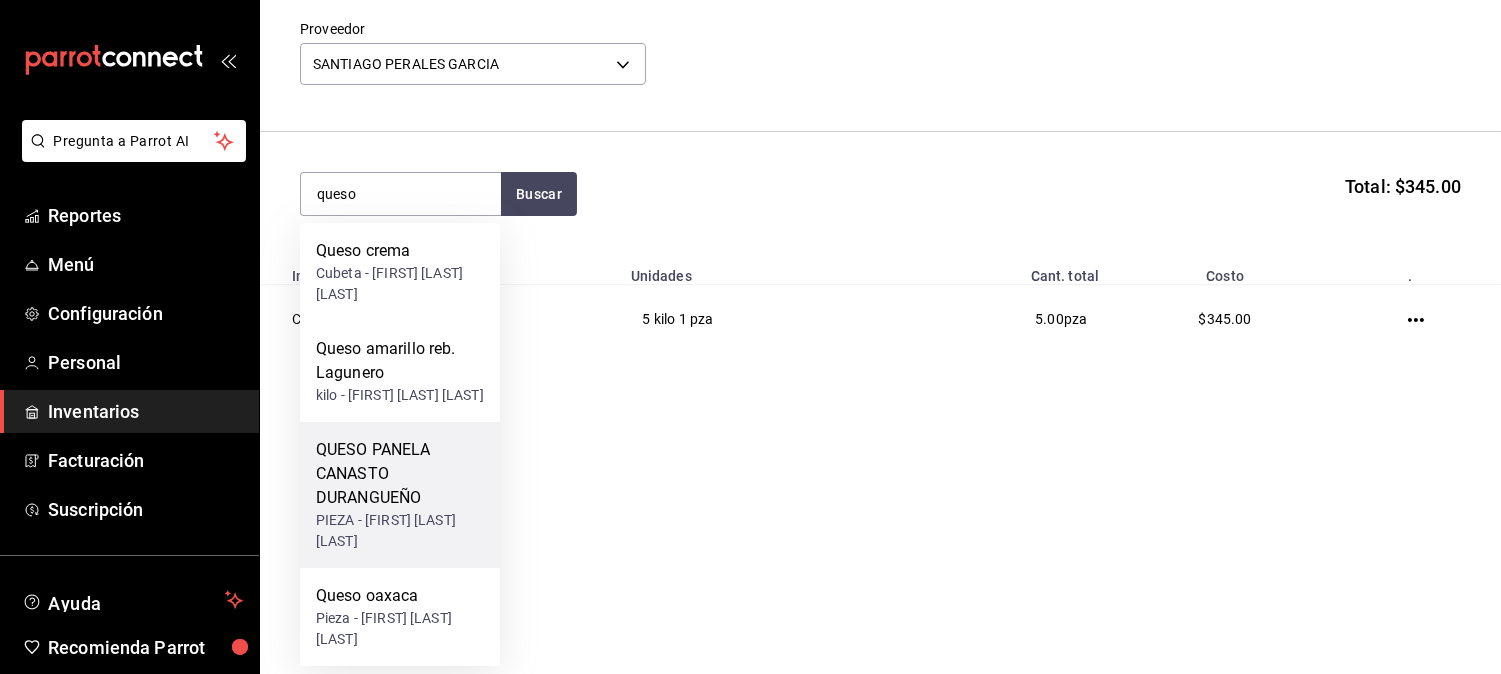 click on "QUESO PANELA CANASTO DURANGUEÑO" at bounding box center (400, 474) 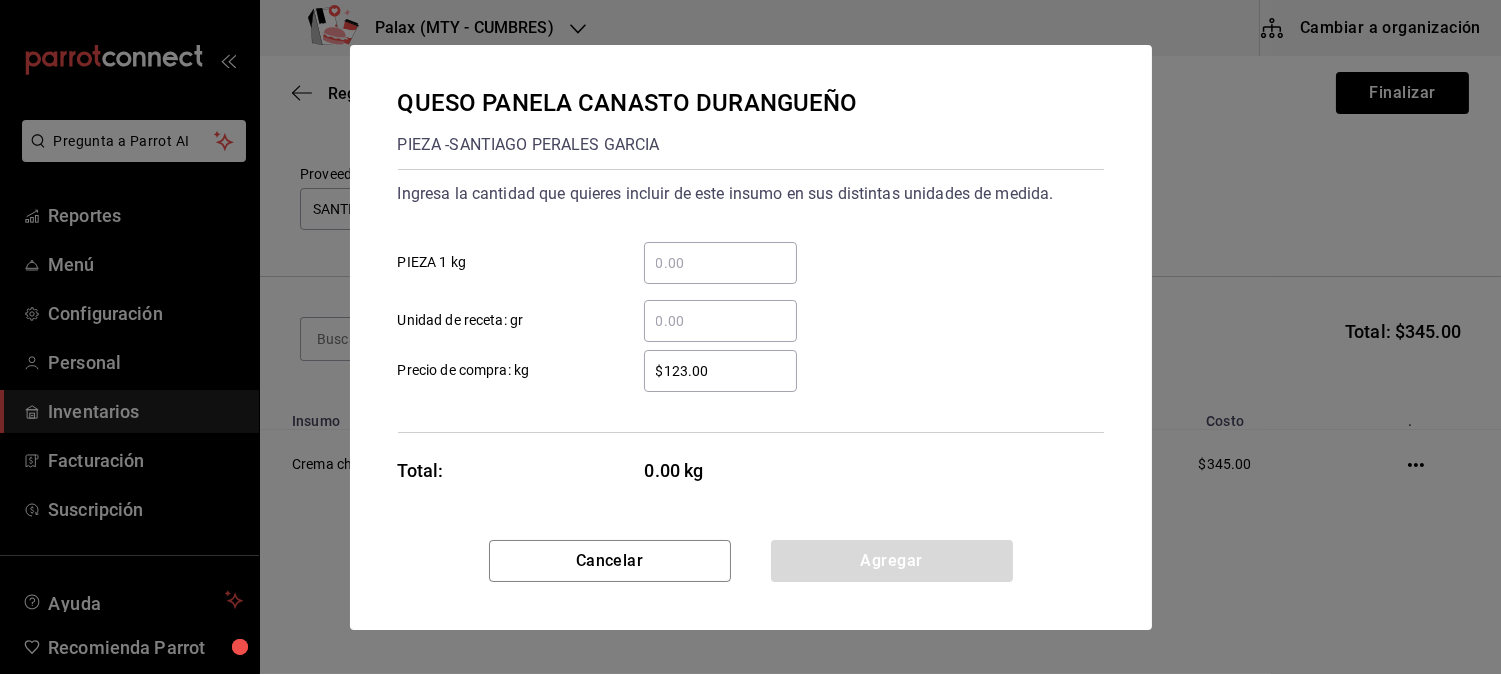 scroll, scrollTop: 0, scrollLeft: 0, axis: both 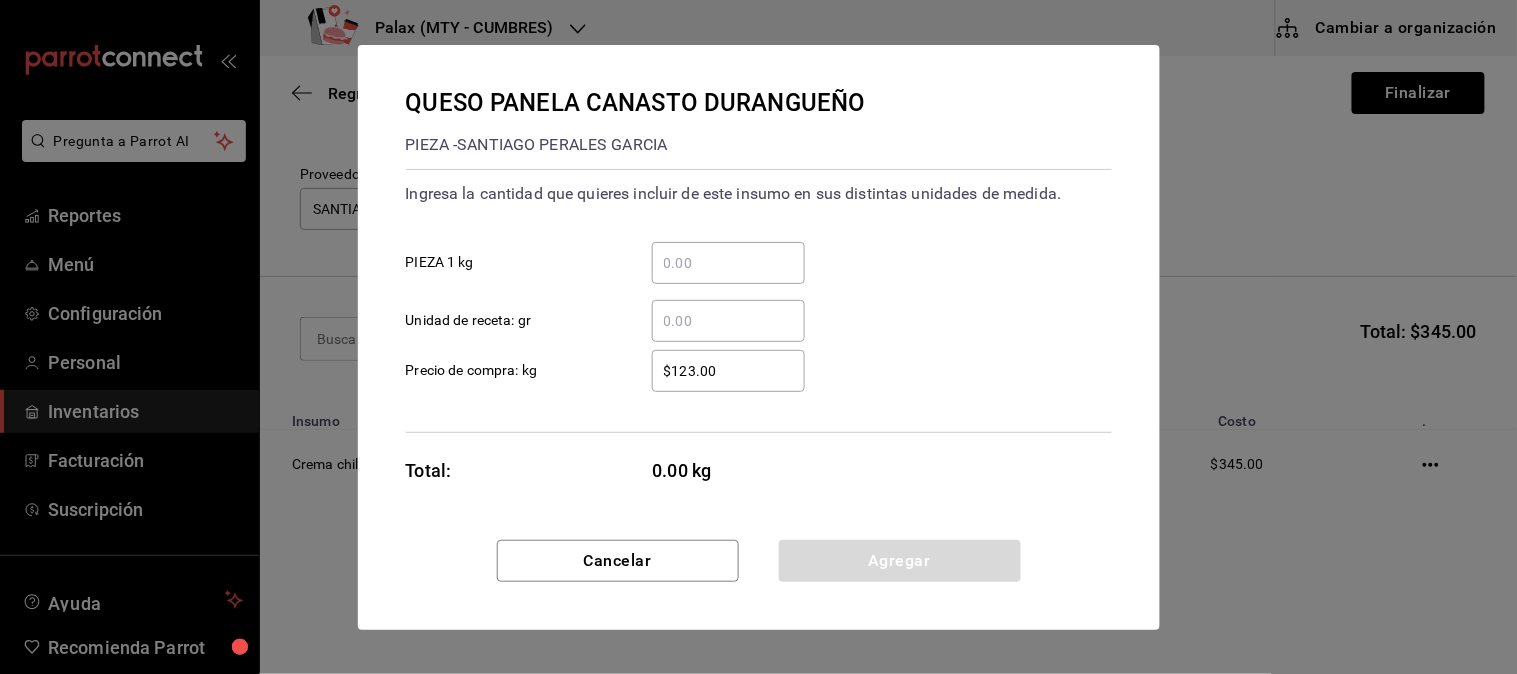 click on "​ PIEZA  1 kg" at bounding box center (728, 263) 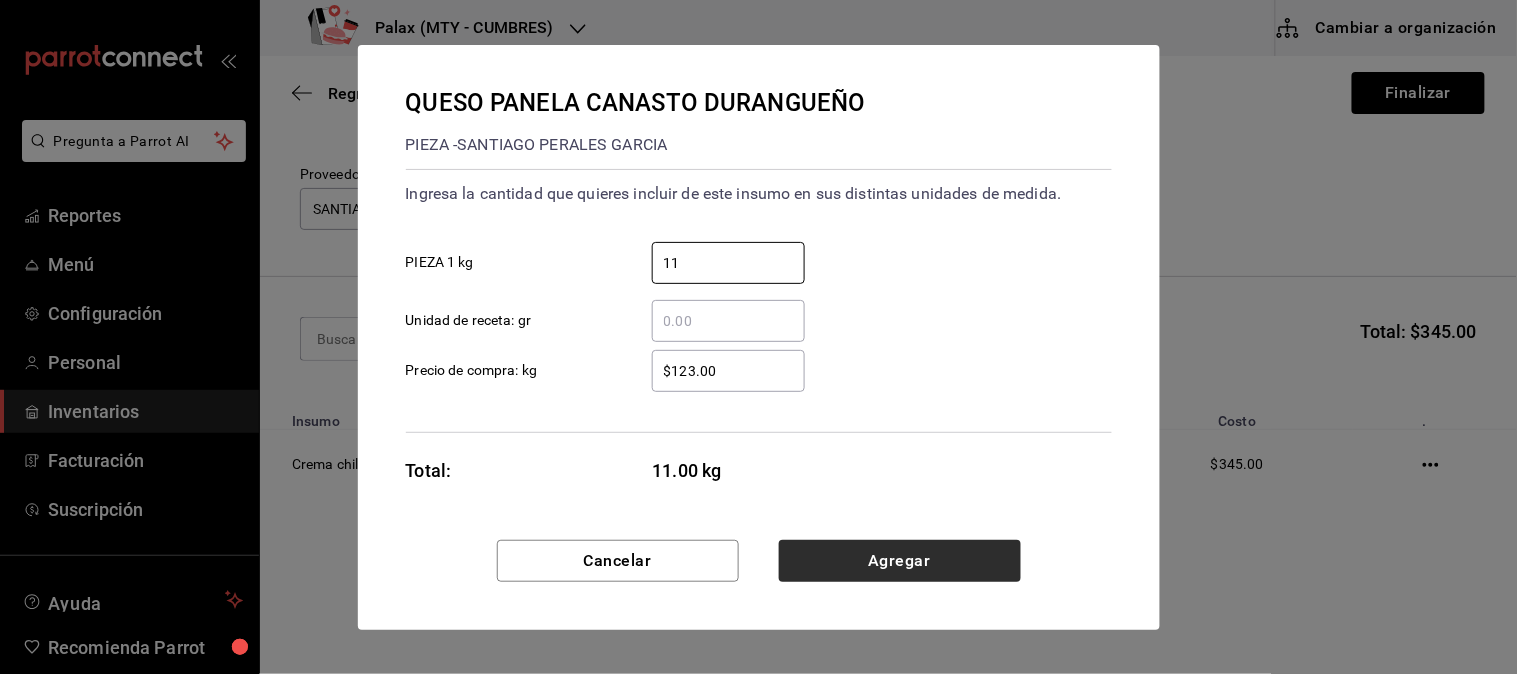 type on "11" 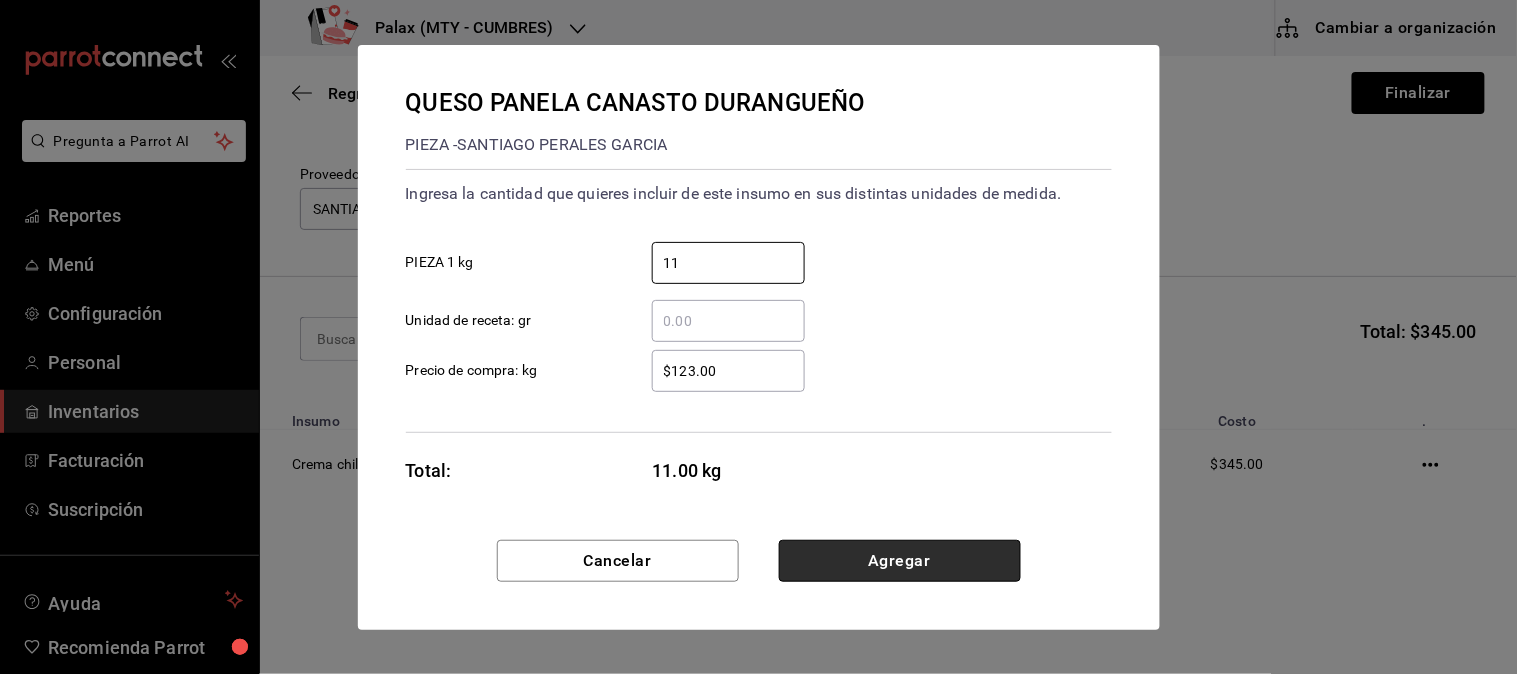 click on "Agregar" at bounding box center (900, 561) 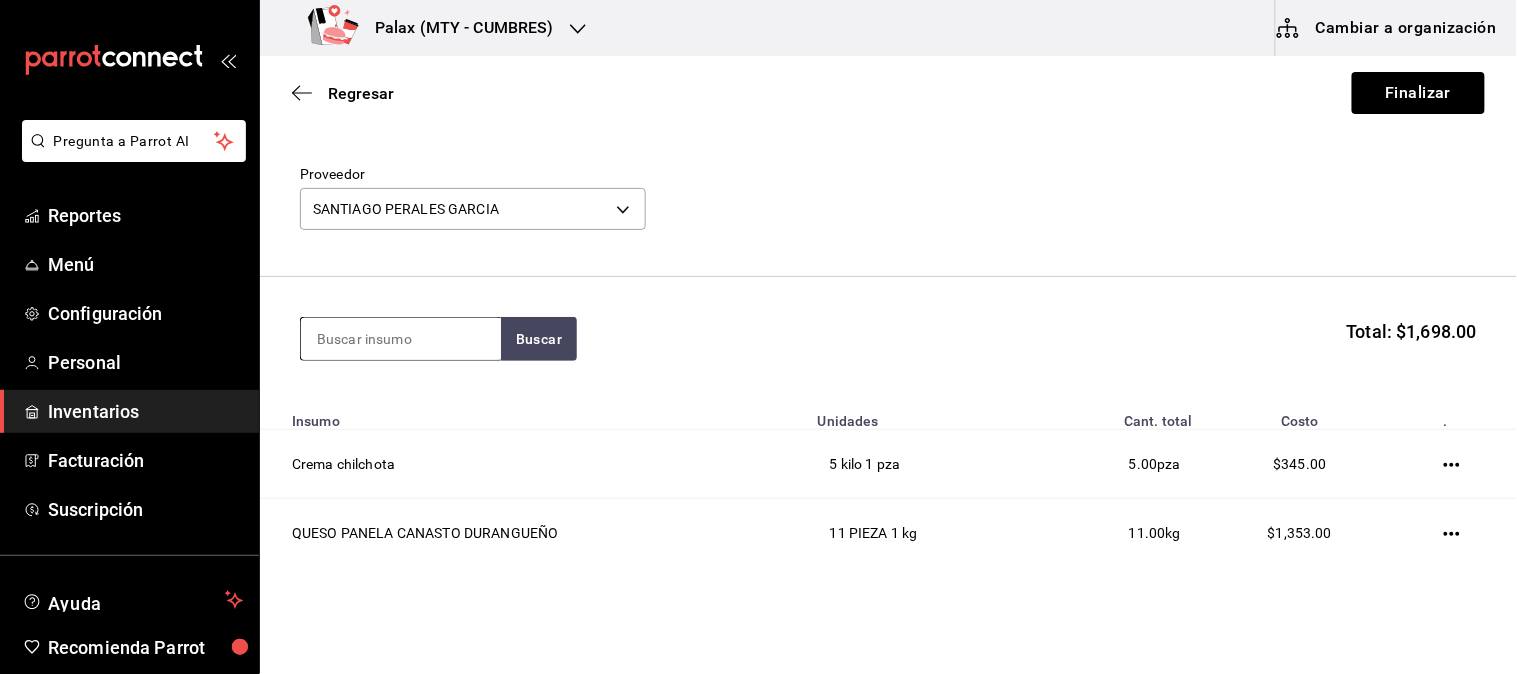 click at bounding box center [401, 339] 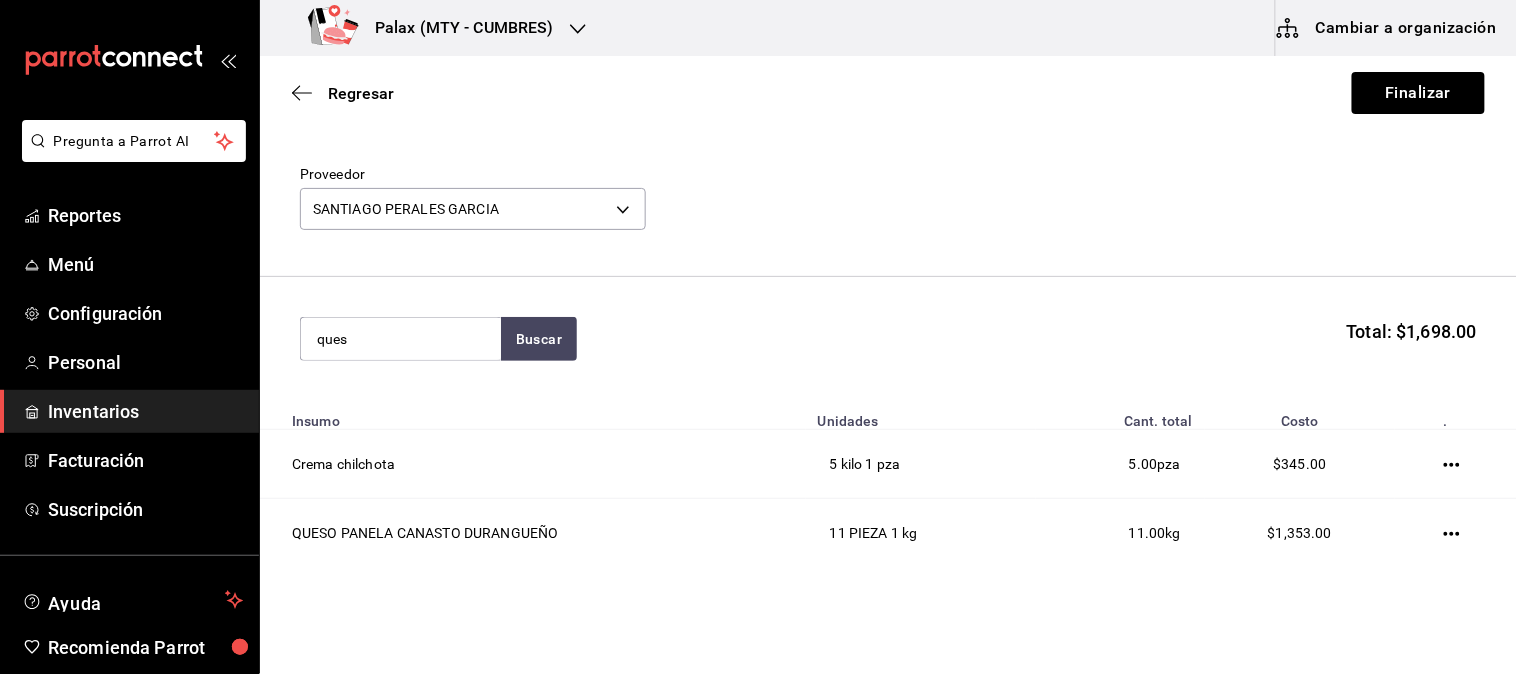 type on "queso" 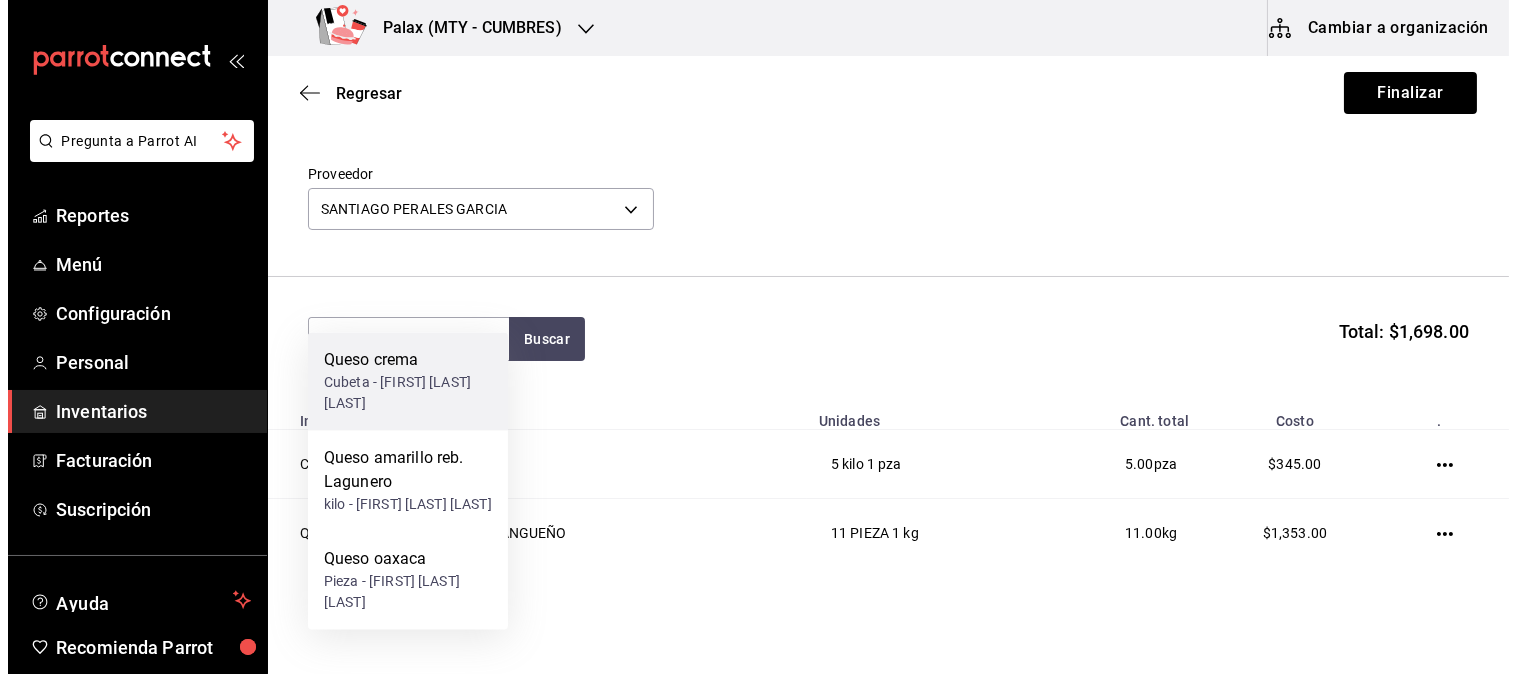 scroll, scrollTop: 126, scrollLeft: 0, axis: vertical 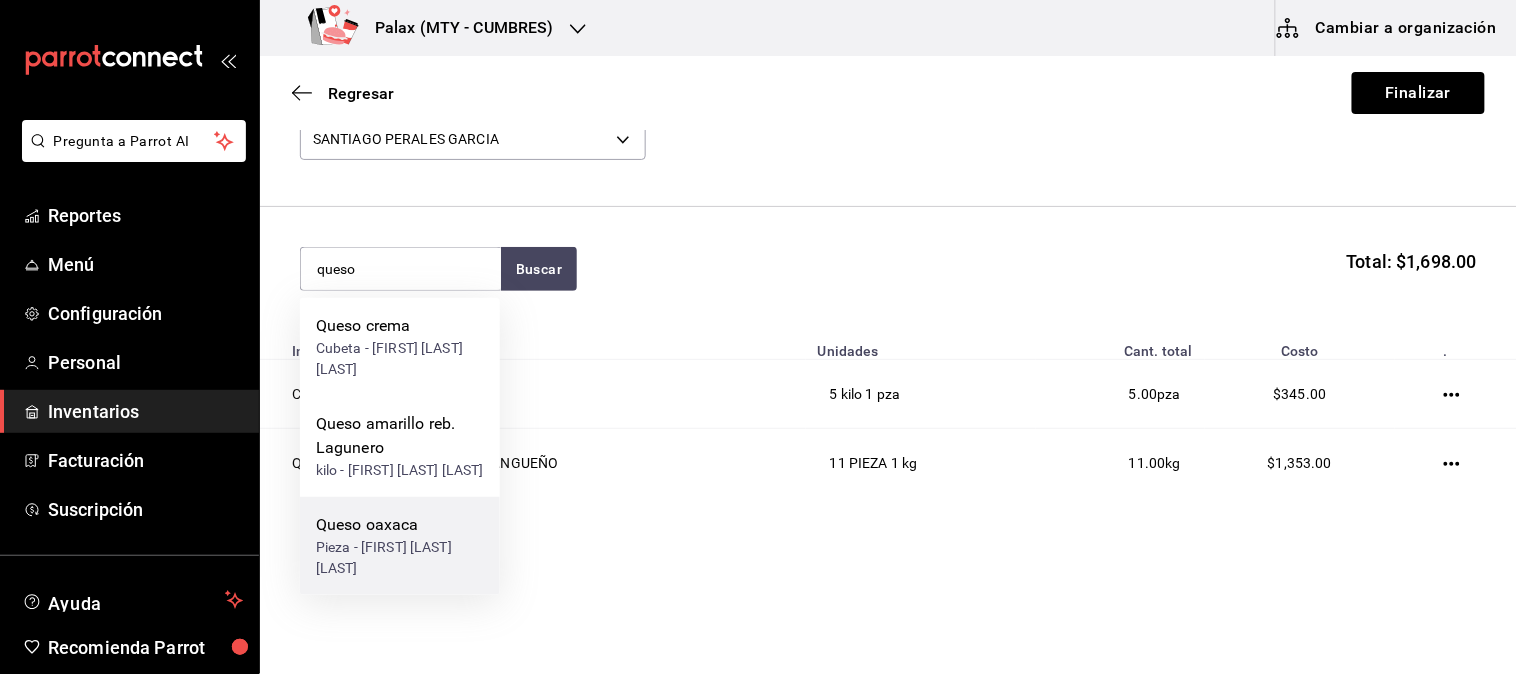 click on "Queso oaxaca" at bounding box center [400, 525] 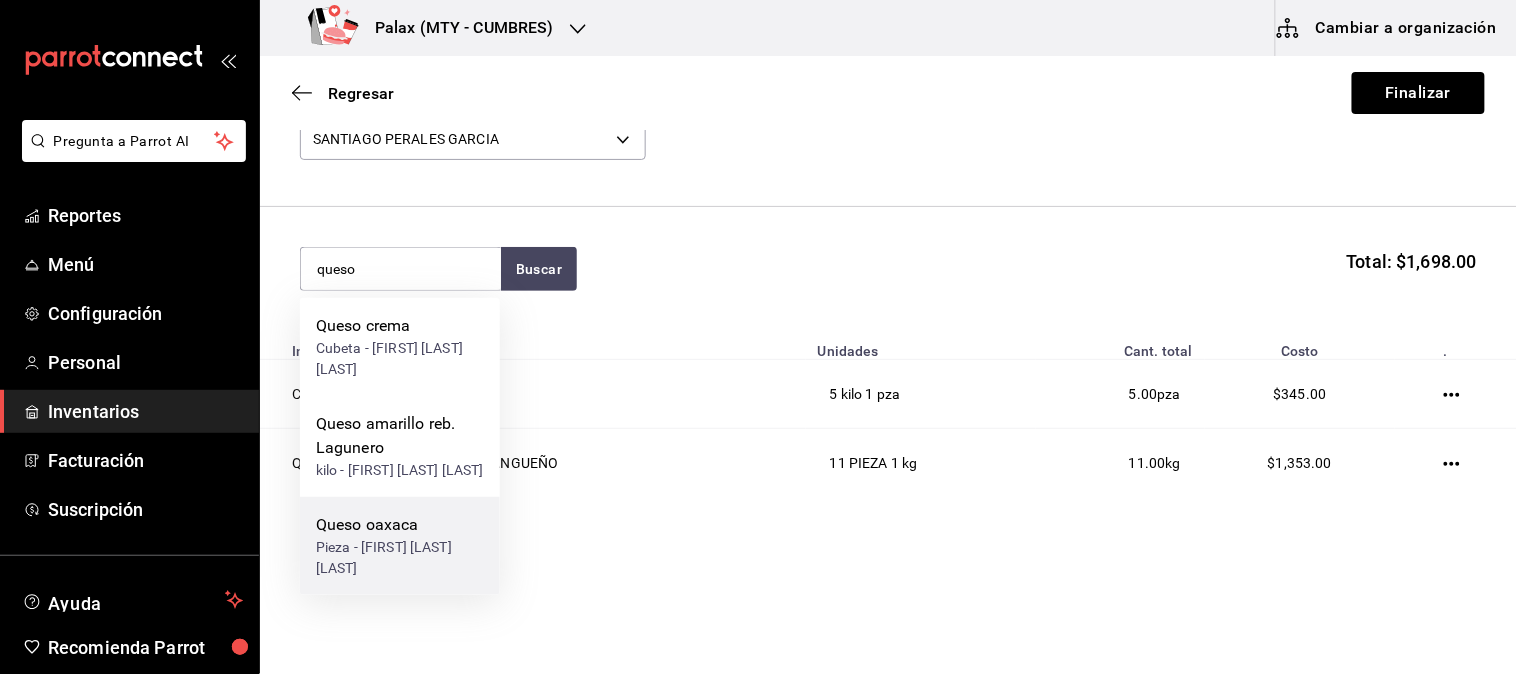 type 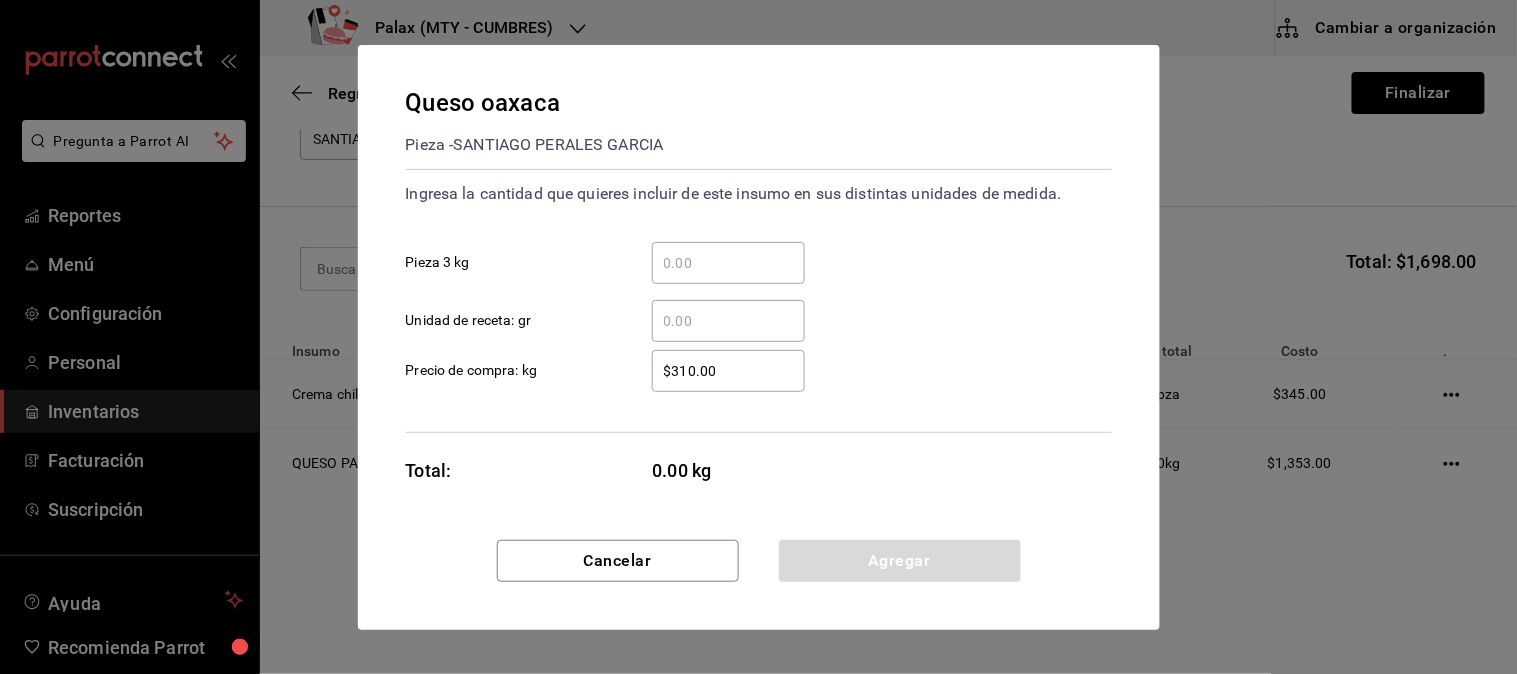 click on "​" at bounding box center (728, 263) 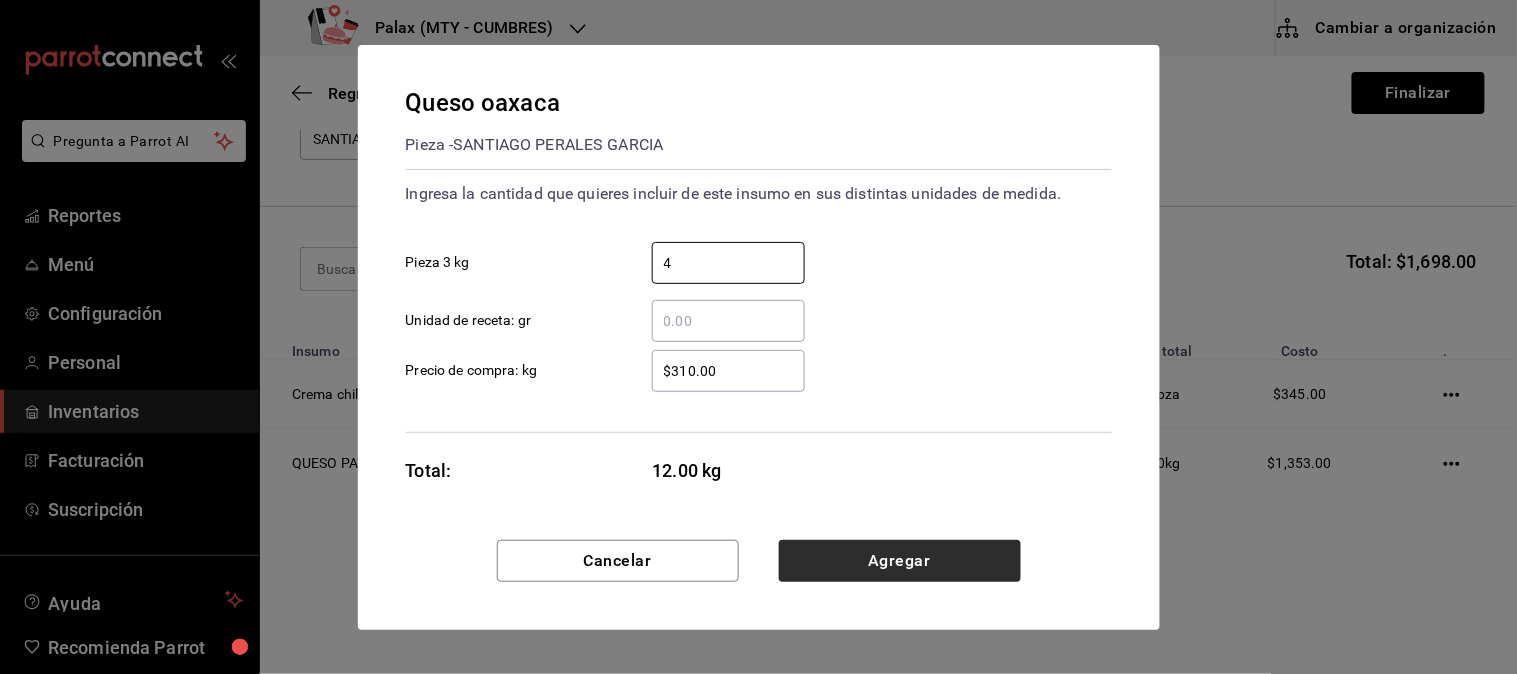 type on "4" 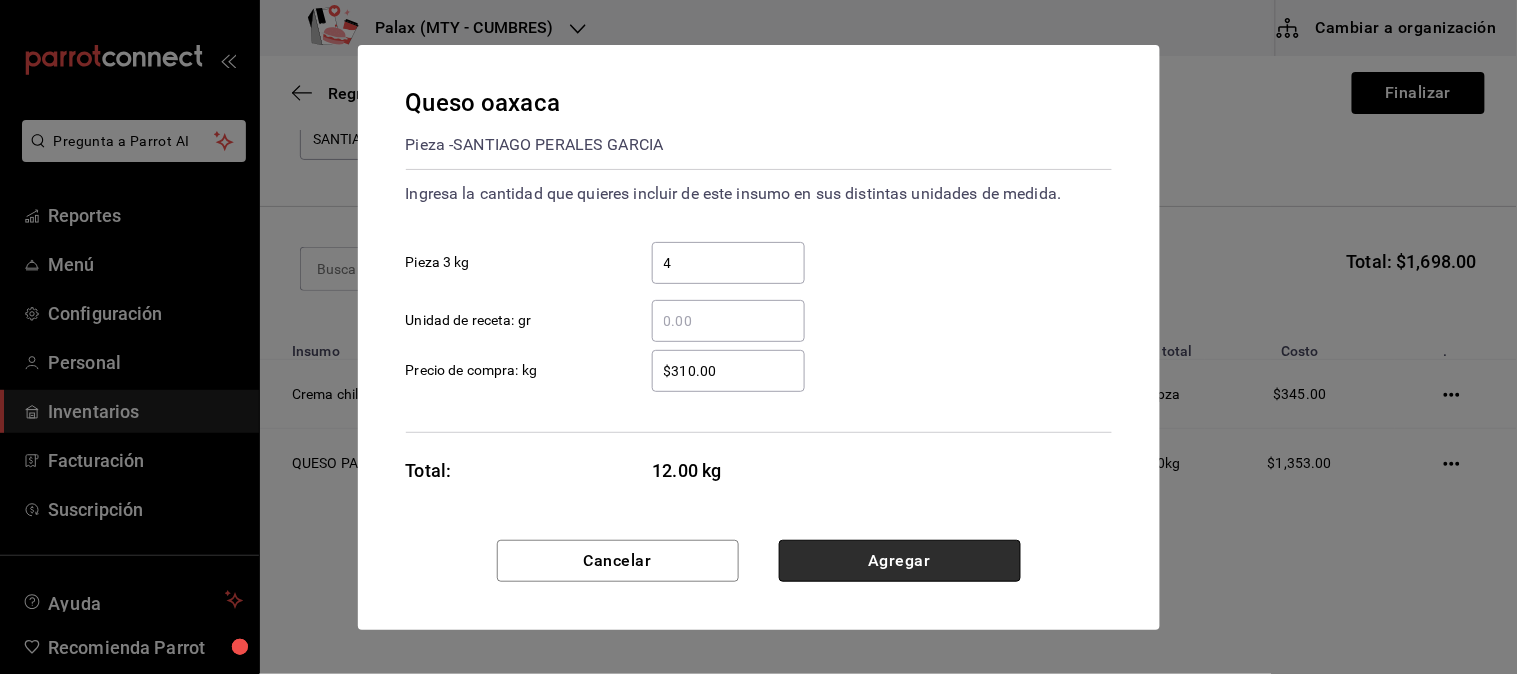 click on "Agregar" at bounding box center [900, 561] 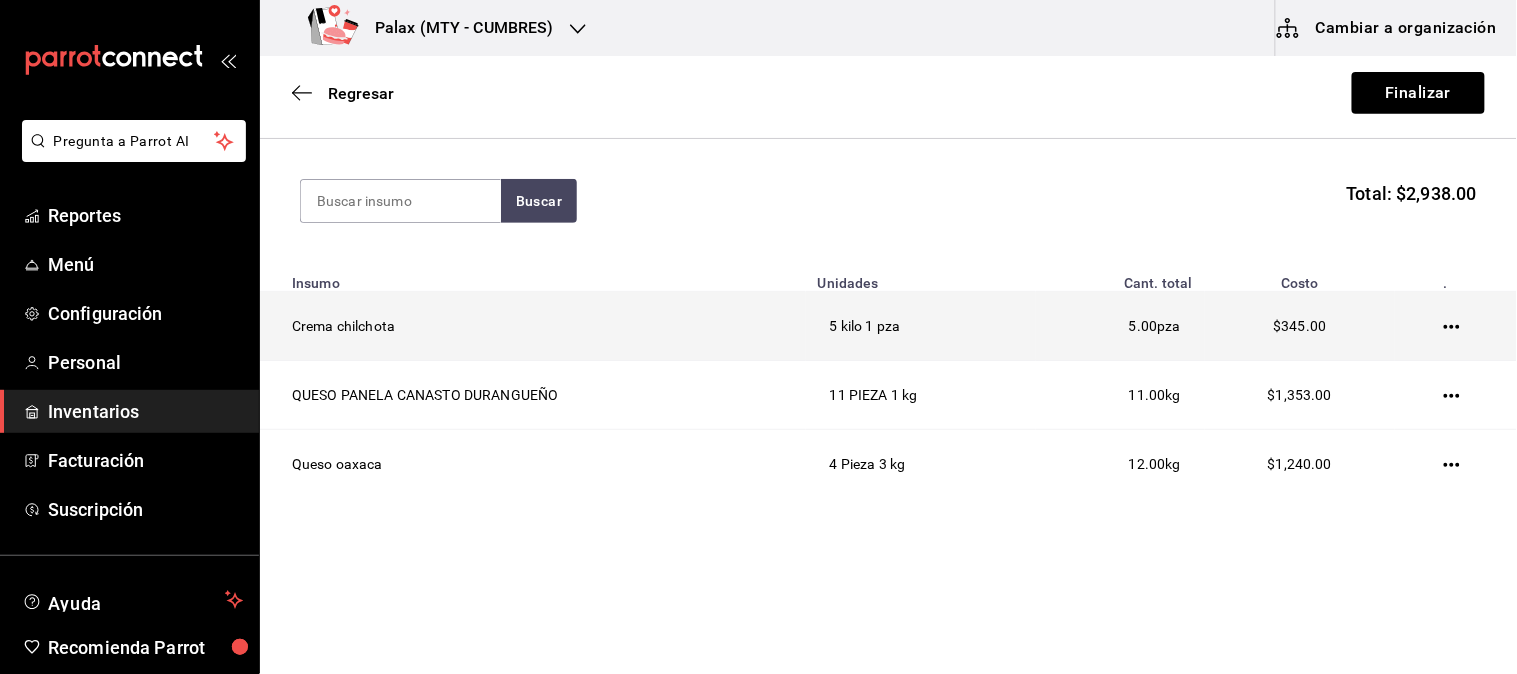 scroll, scrollTop: 195, scrollLeft: 0, axis: vertical 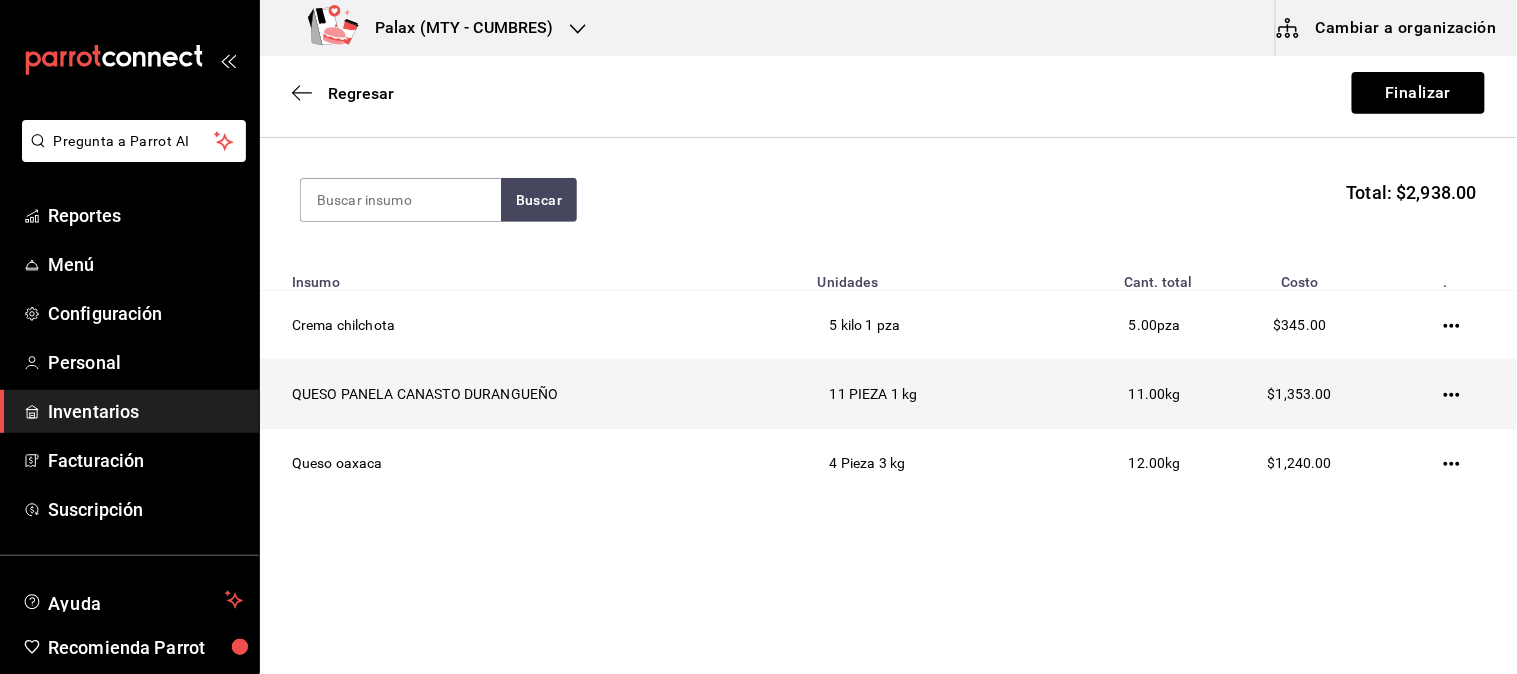click 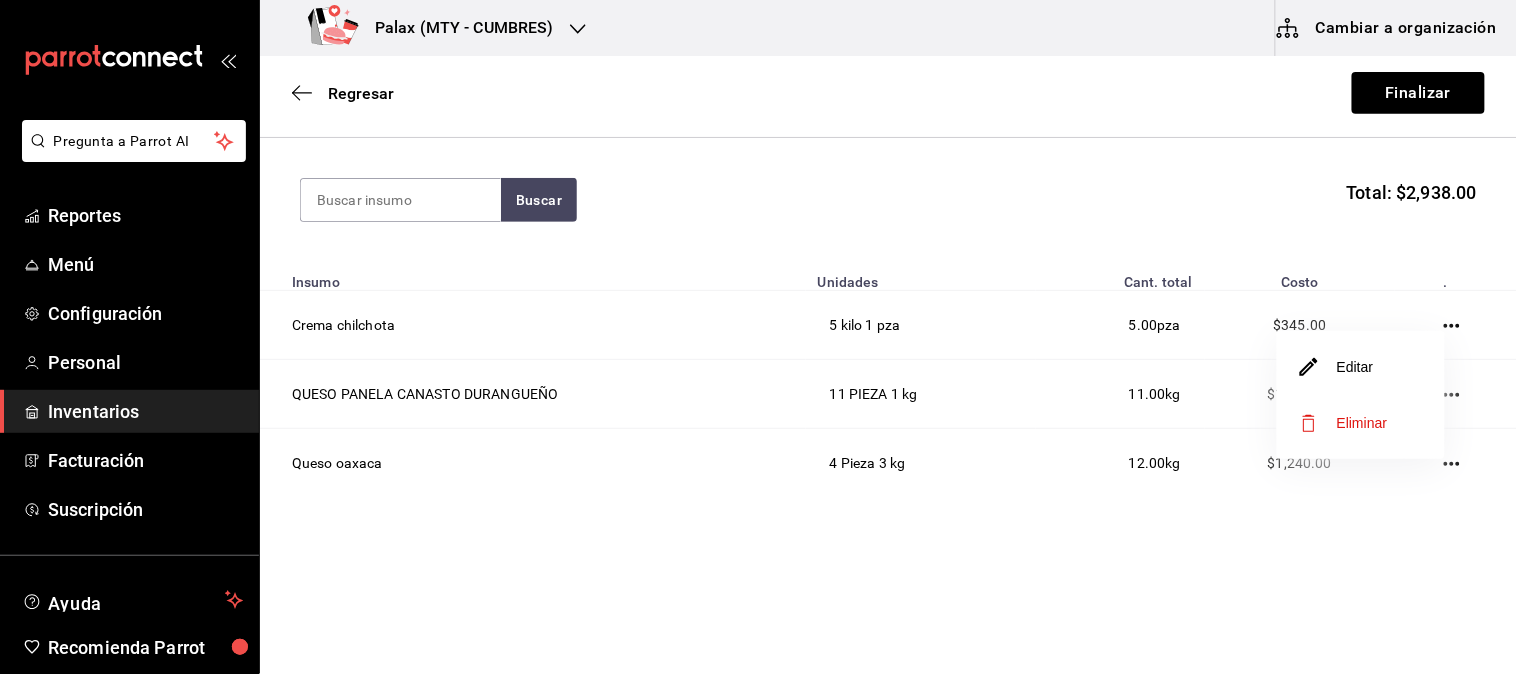 click on "Editar" at bounding box center (1361, 367) 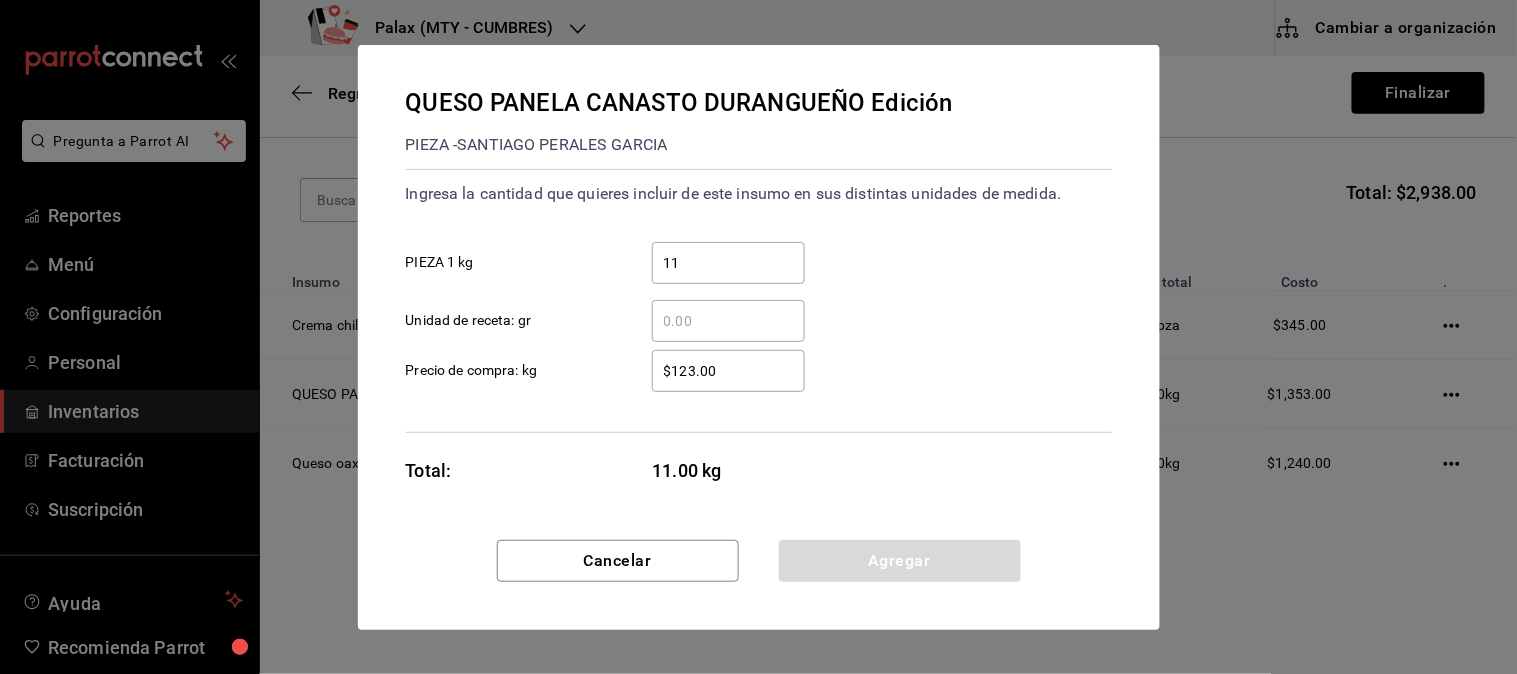 click on "11" at bounding box center (728, 263) 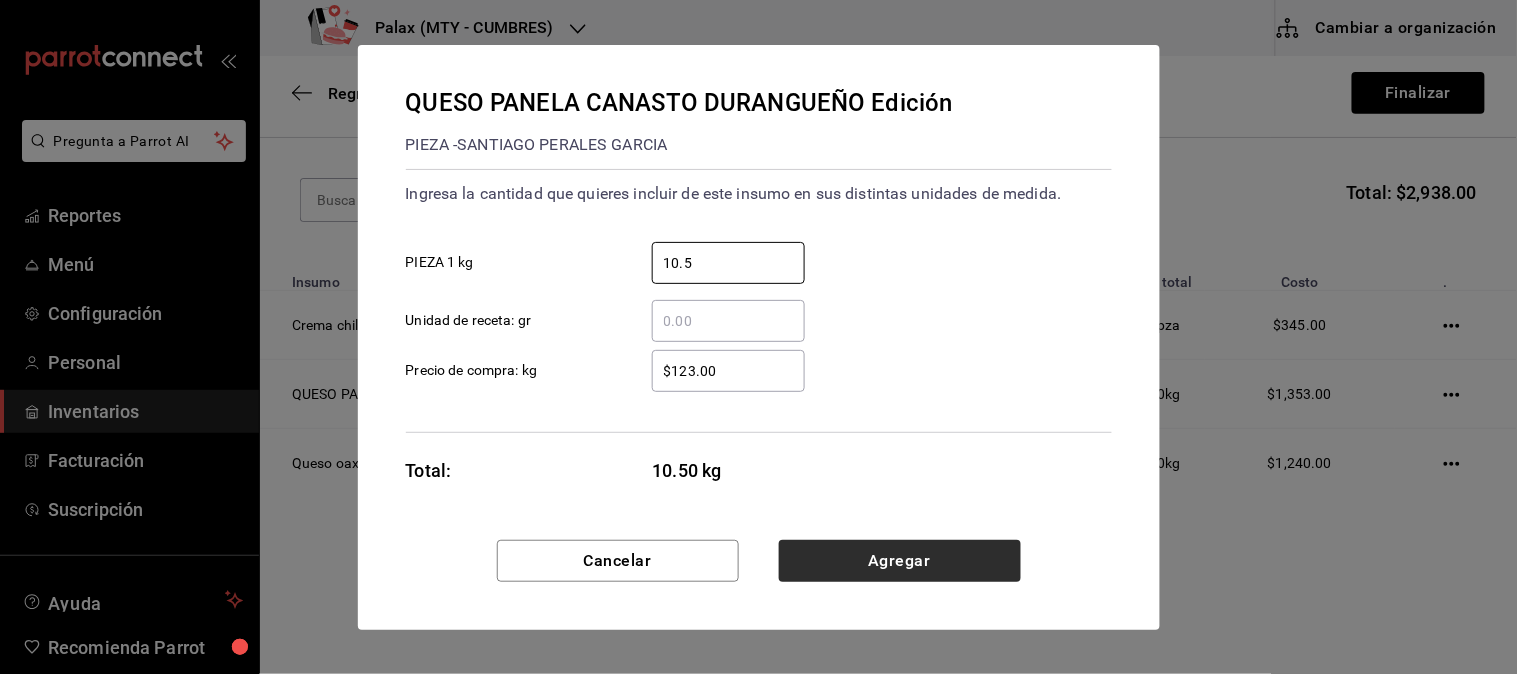 type on "10.5" 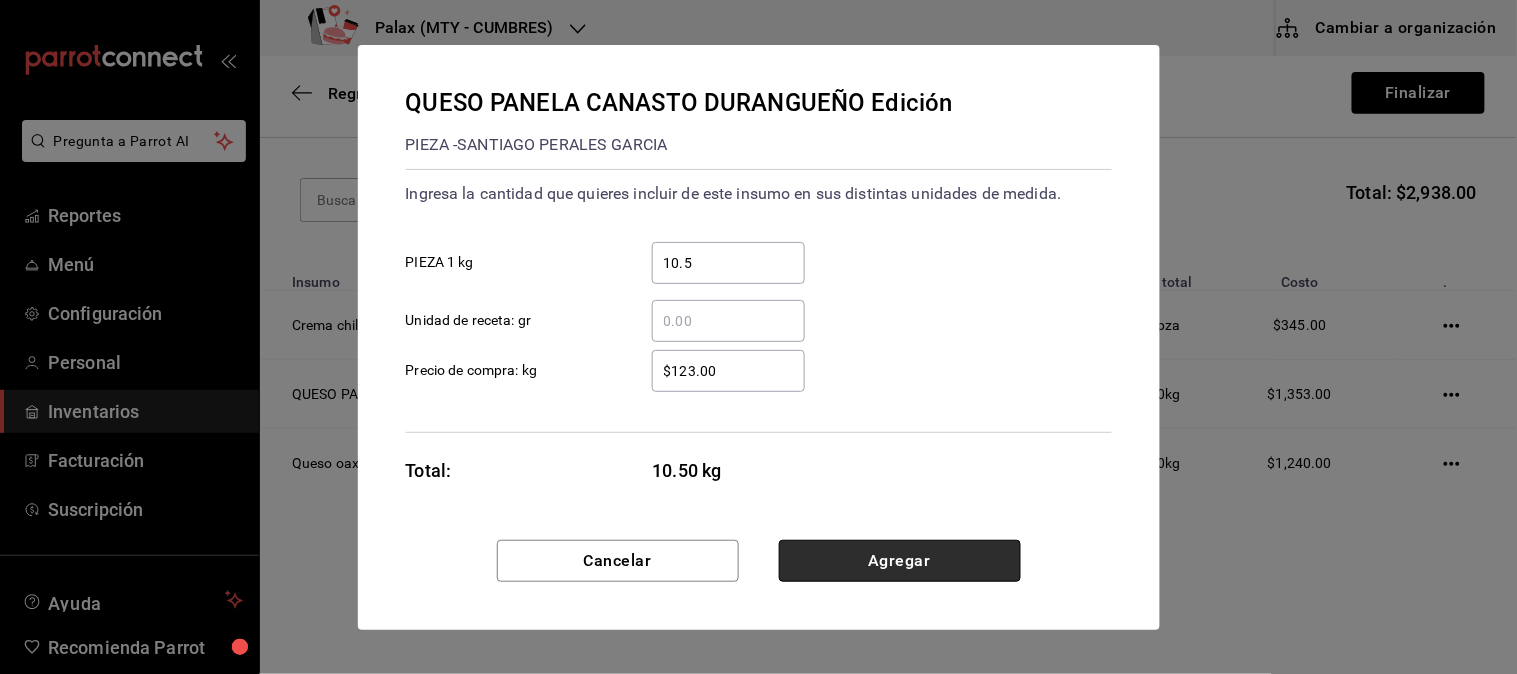 click on "Agregar" at bounding box center [900, 561] 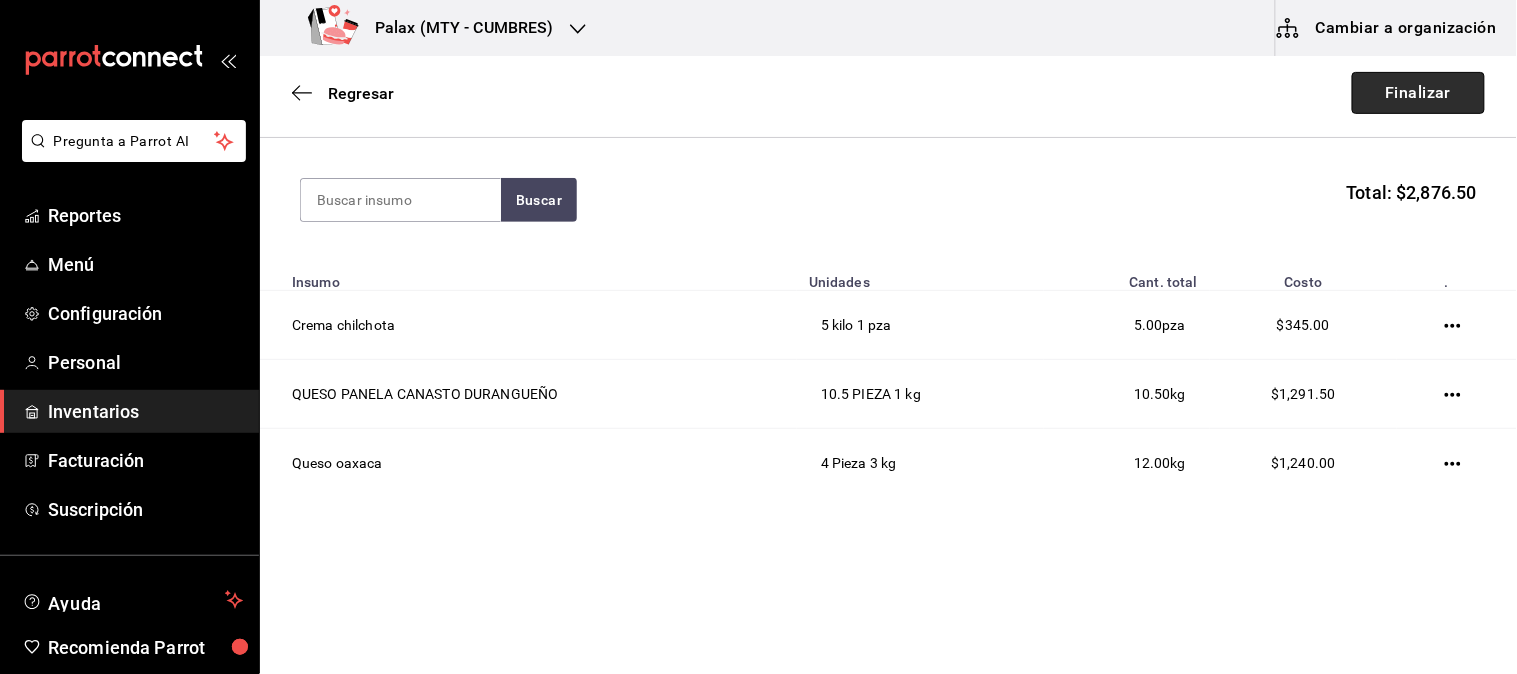 click on "Finalizar" at bounding box center (1418, 93) 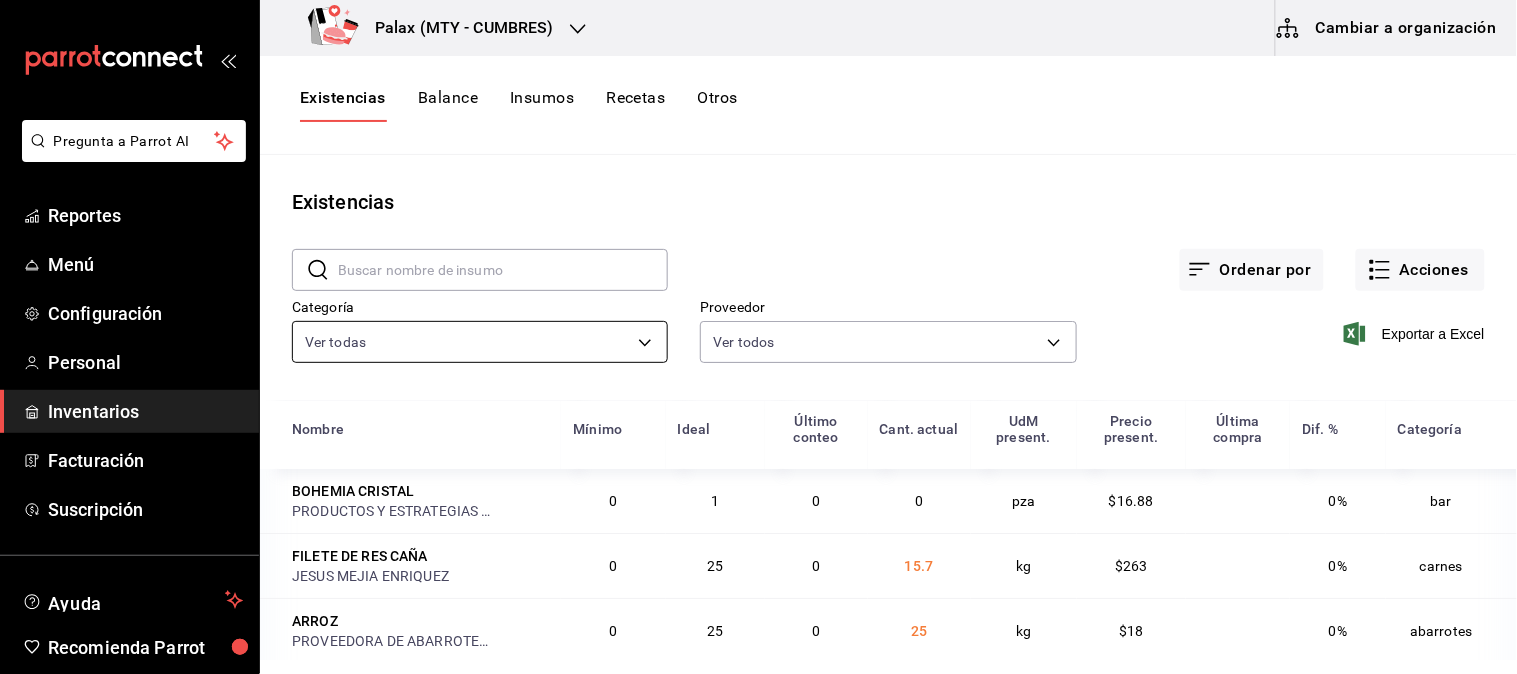 click on "Pregunta a Parrot AI Reportes   Menú   Configuración   Personal   Inventarios   Facturación   Suscripción   Ayuda Recomienda Parrot   Mutiuser Palax   Sugerir nueva función   Palax (MTY - CUMBRES) Cambiar a organización Existencias Balance Insumos Recetas Otros Existencias ​ ​ Ordenar por Acciones Categoría Ver todas 1bd5924b-a116-43cc-a1f3-b2230b5d895a,295ba39c-74a3-434c-af72-f852c590be20,861d8c7b-bc93-4875-acc2-796e211b2c27,8cc70f9a-ddf4-445b-9667-85d8a9692a84,5d8a14b9-bf3b-4005-bb9f-8a8c2547c405,5c9ac129-6de3-4aed-a2ca-27dd8f42c079,419ed886-a751-4737-a18c-9a15b863b12b,604daf49-e175-4efc-9e9e-d5d5b0c3c47a,96fe7b55-ffce-4600-b8a9-e1eb0c902baa,3fb0f05f-effb-4fb5-92d4-c405cfc0e9e0 Proveedor Ver todos Exportar a Excel Nombre Mínimo Ideal Último conteo Cant. actual UdM present. Precio present. Última compra Dif. % Categoría BOHEMIA CRISTAL PRODUCTOS Y ESTRATEGIAS DEL NORESTE 0 1 0 0 pza $16.88 0% bar FILETE DE RES CAÑA  JESUS MEJIA ENRIQUEZ 0 25 0 15.7 kg $263 0% carnes ARROZ  0 25 0 25 kg $18 0%" at bounding box center (758, 330) 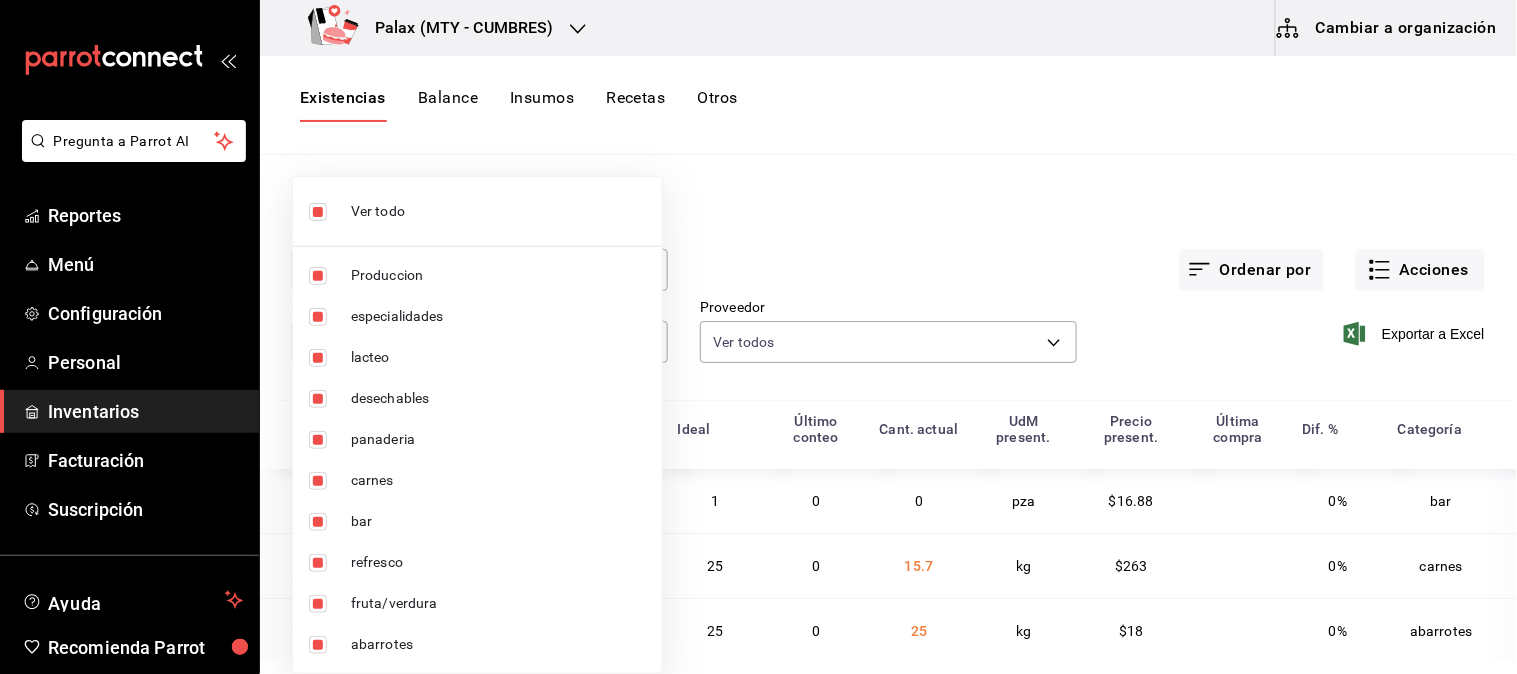 click at bounding box center (758, 337) 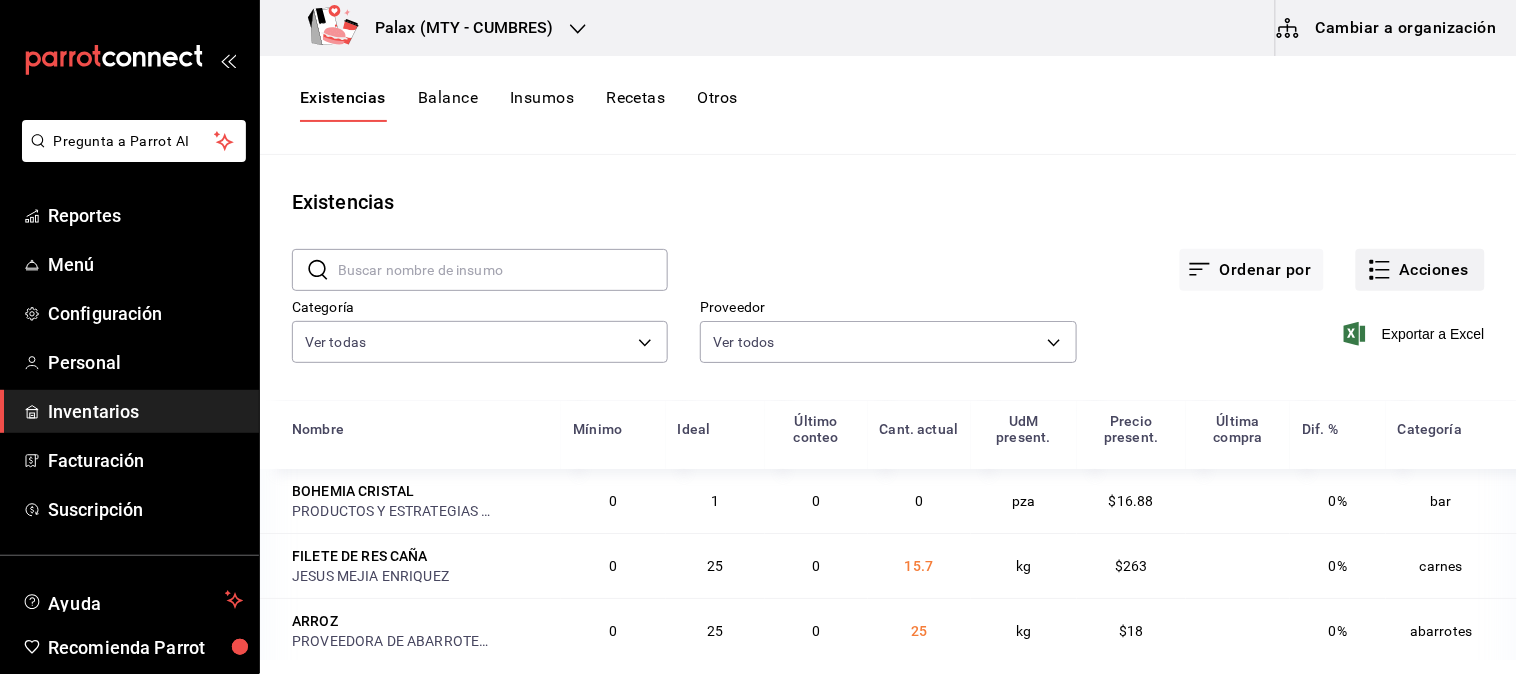 click on "Acciones" at bounding box center [1420, 270] 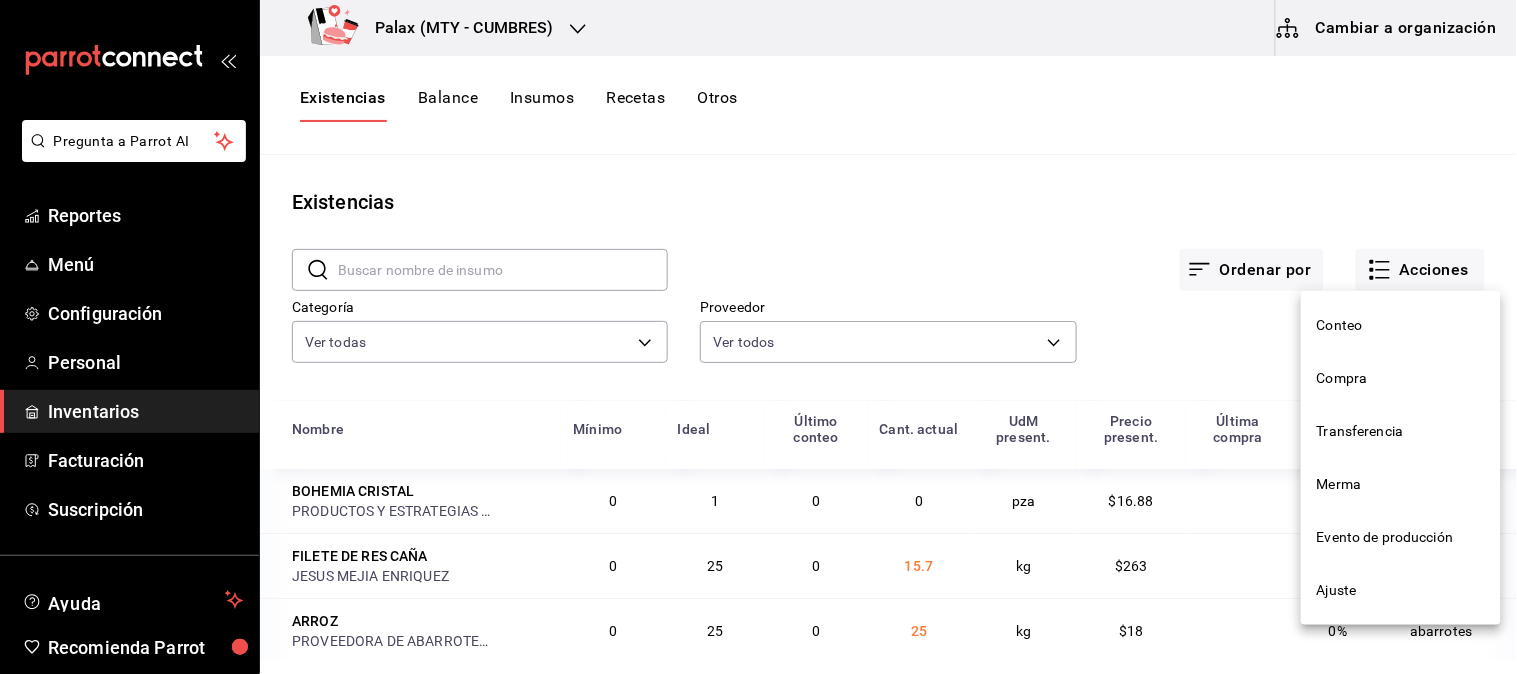 click on "Compra" at bounding box center (1401, 378) 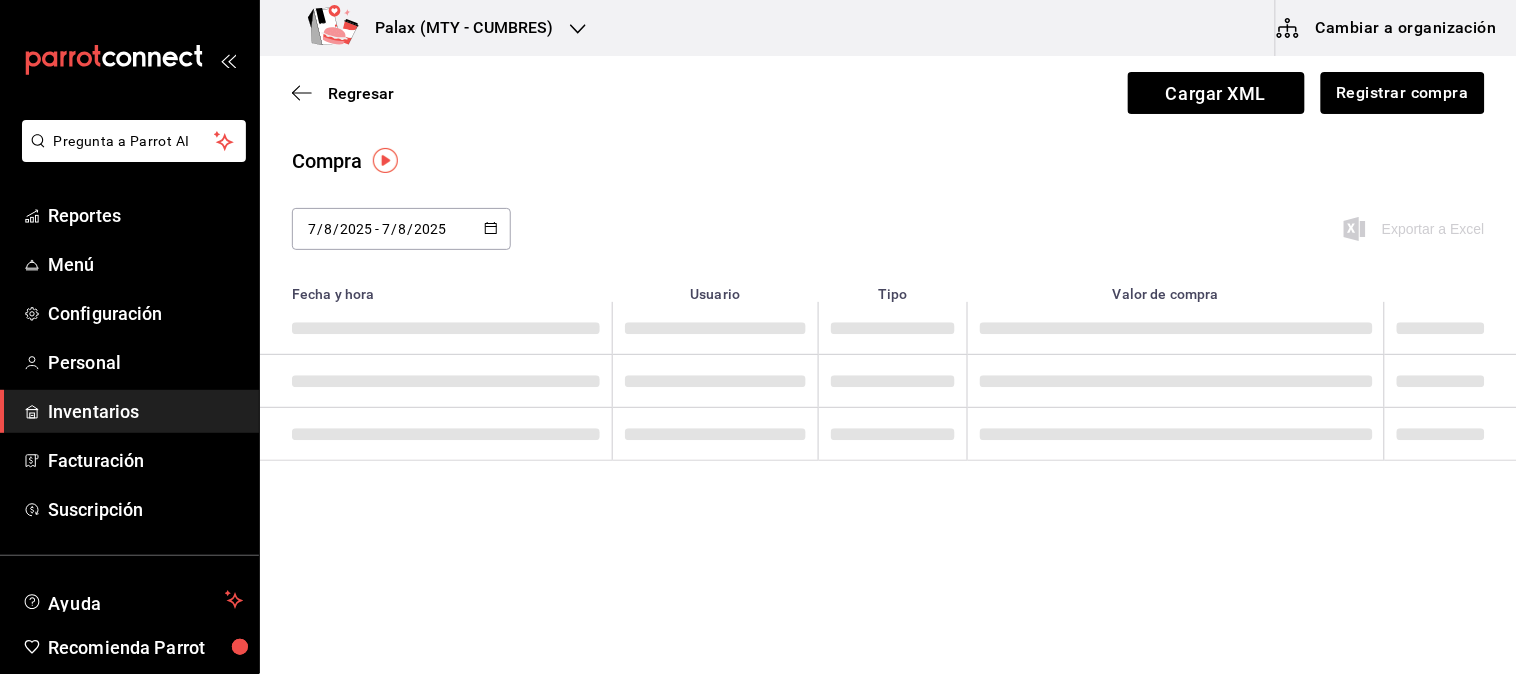 click at bounding box center [491, 229] 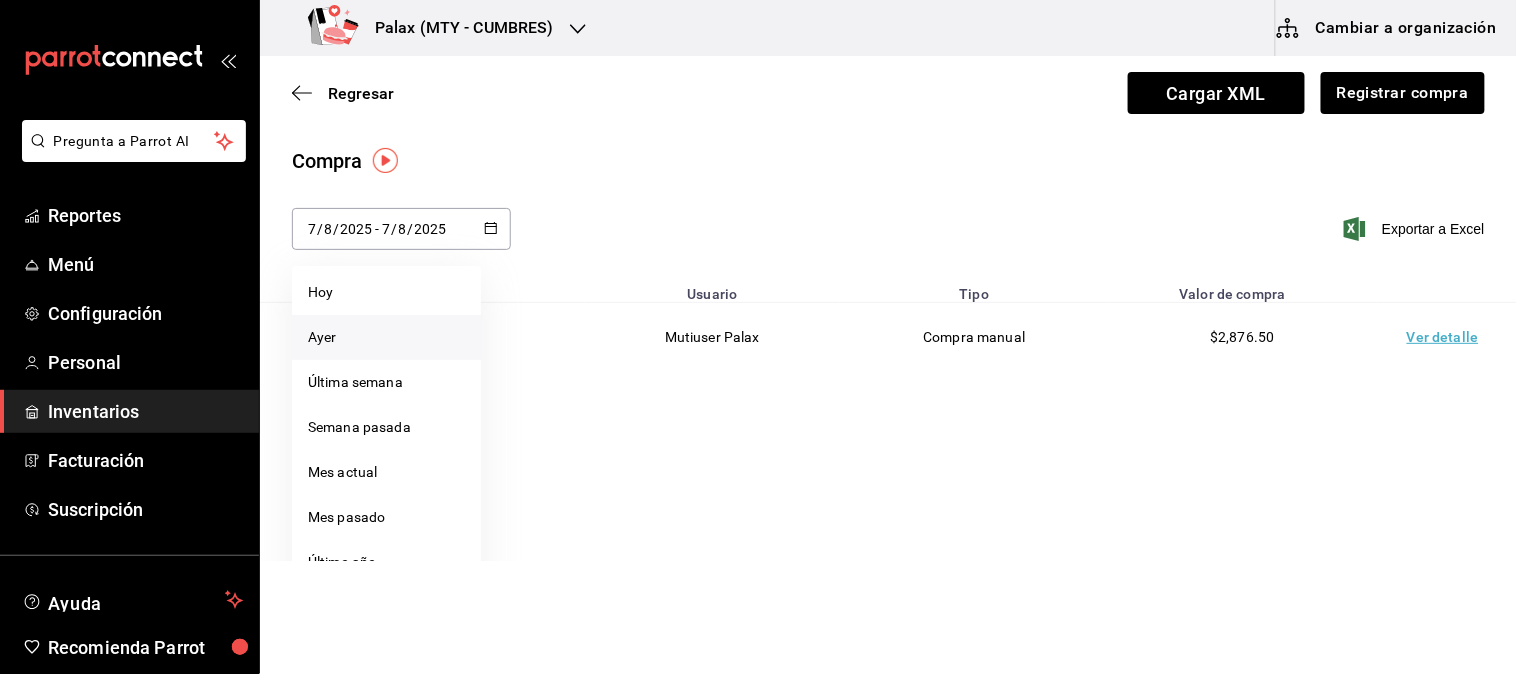 click on "Ayer" at bounding box center [386, 337] 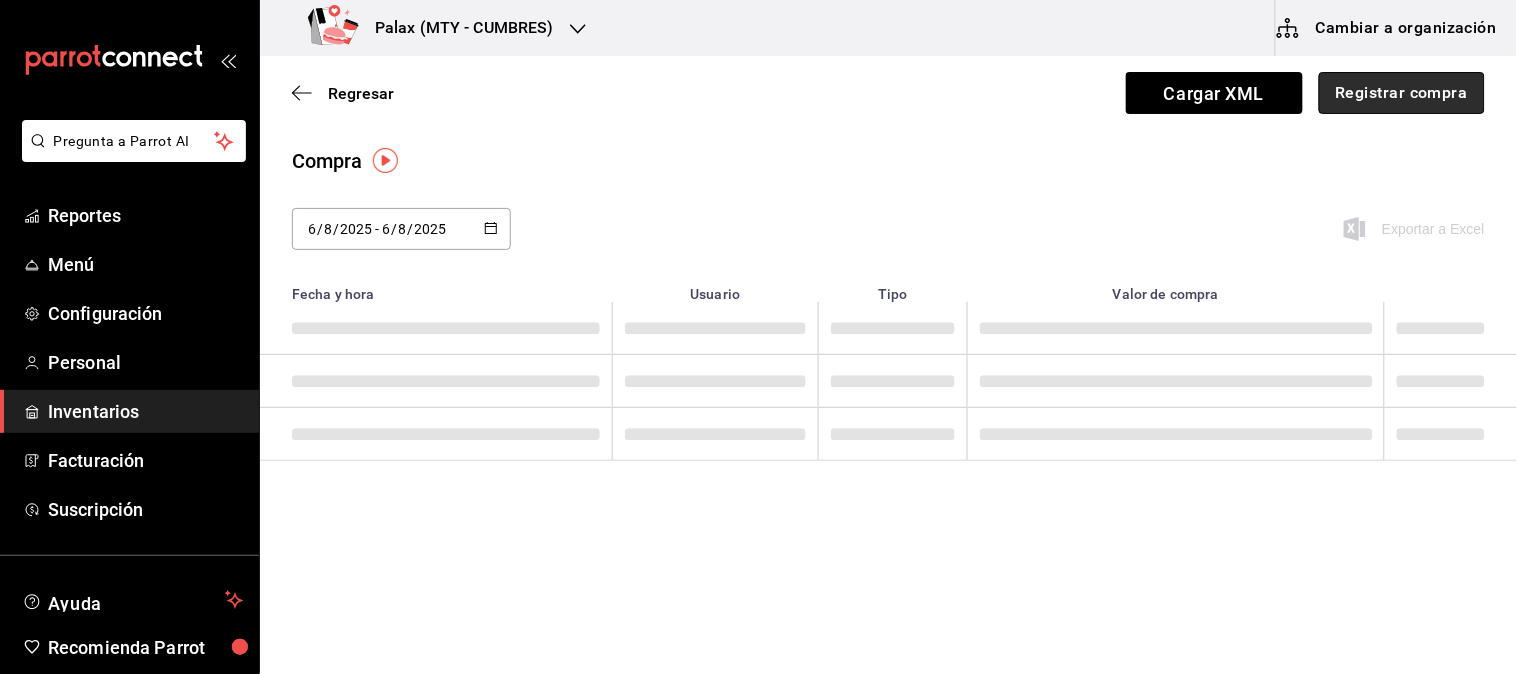 click on "Registrar compra" at bounding box center [1402, 93] 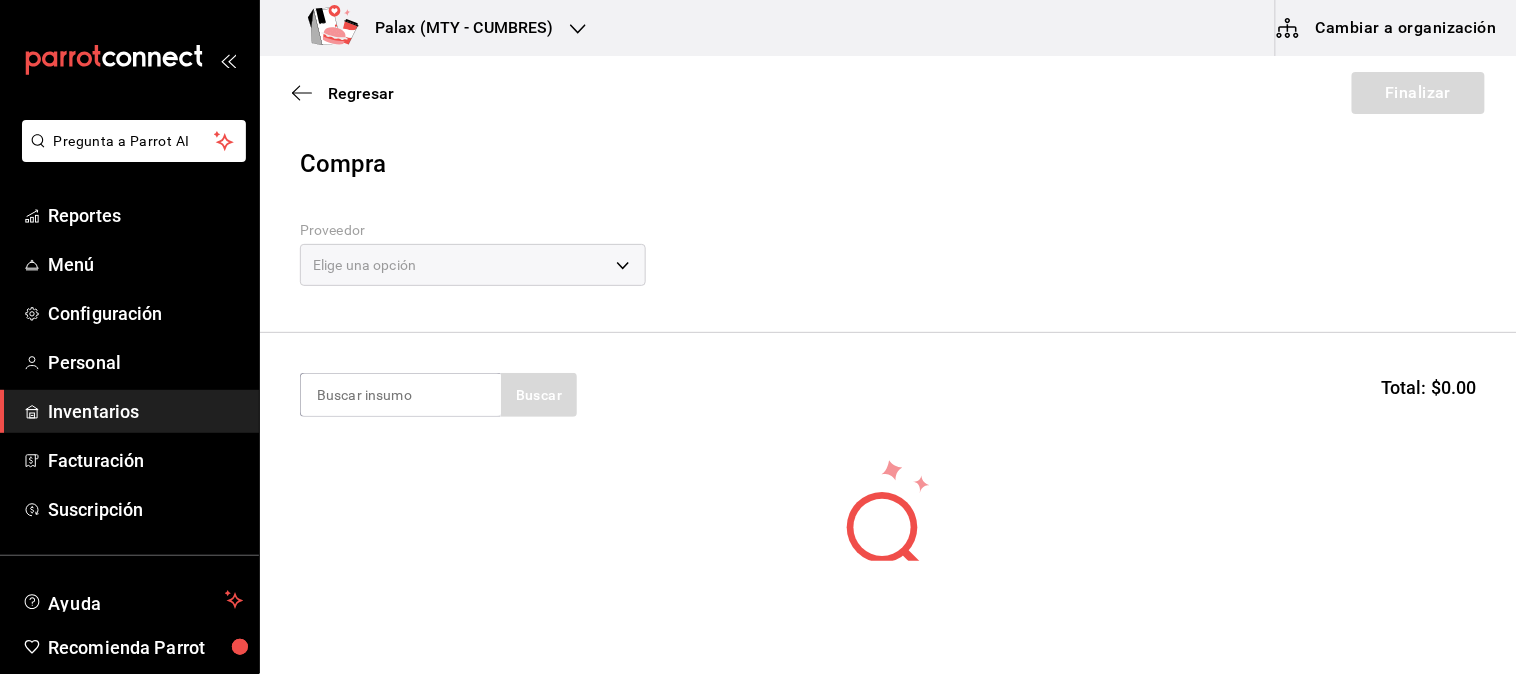 click on "Compra Proveedor Elige una opción default" at bounding box center (888, 239) 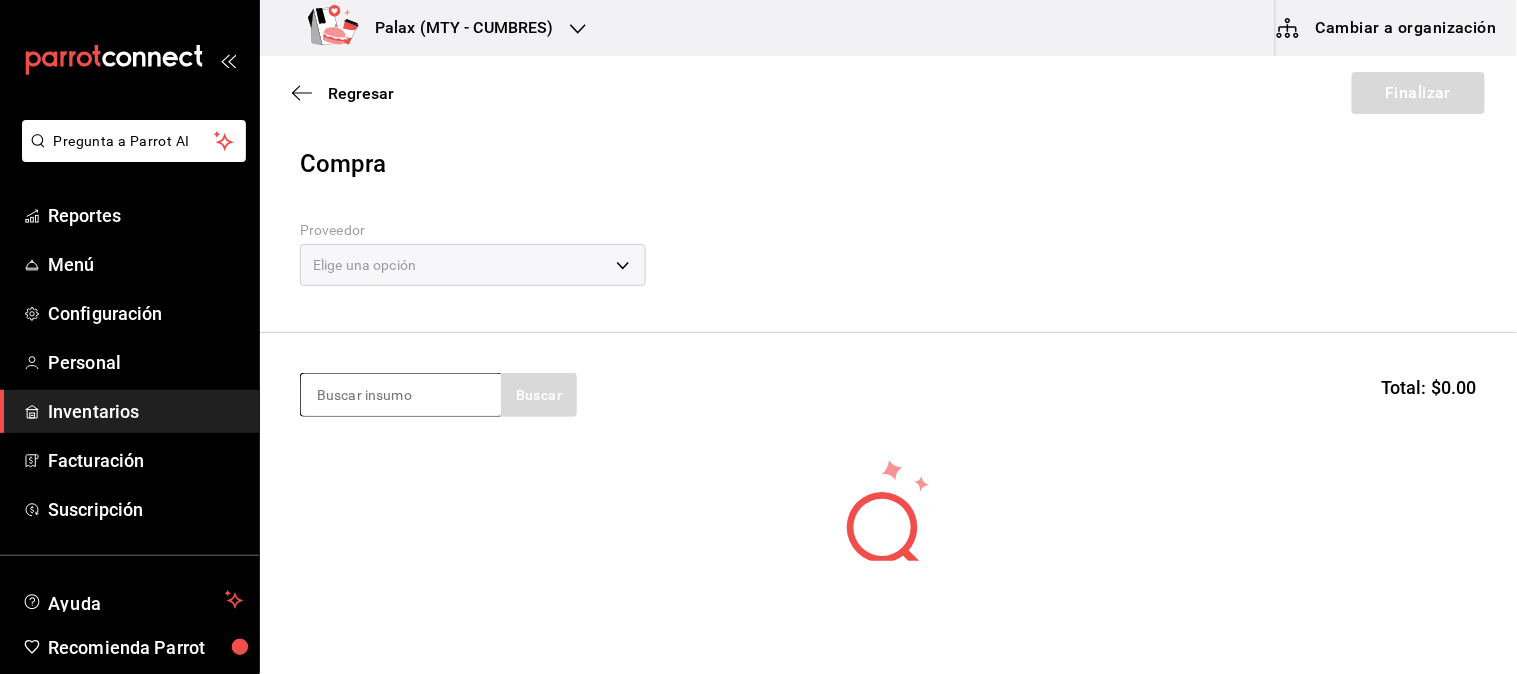click at bounding box center [401, 395] 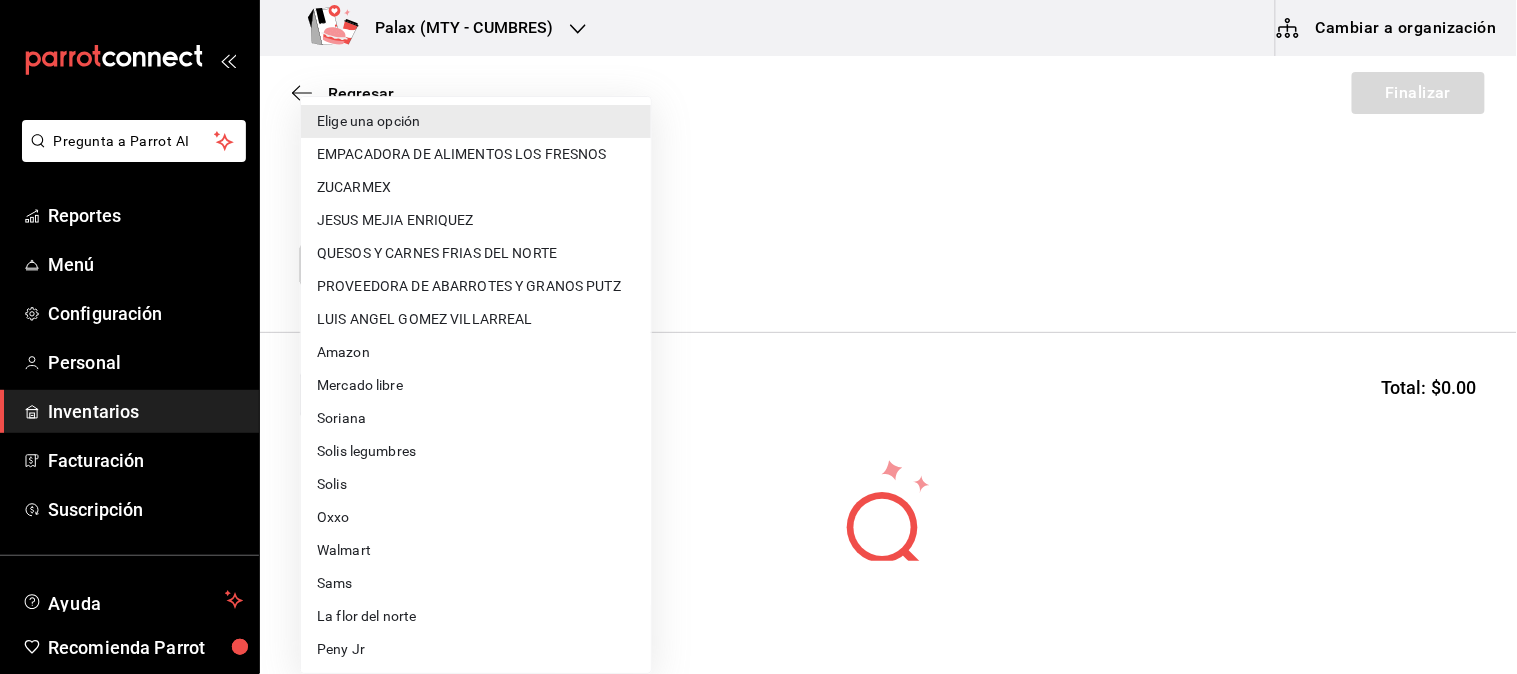 click on "Pregunta a Parrot AI Reportes   Menú   Configuración   Personal   Inventarios   Facturación   Suscripción   Ayuda Recomienda Parrot   Mutiuser Palax   Sugerir nueva función   Palax (MTY - CUMBRES) Cambiar a organización Regresar Finalizar Compra Proveedor Elige una opción default Buscar Total: $0.00 No hay insumos a mostrar. Busca un insumo para agregarlo a la lista Pregunta a Parrot AI Reportes   Menú   Configuración   Personal   Inventarios   Facturación   Suscripción   Ayuda Recomienda Parrot   Mutiuser Palax   Sugerir nueva función   GANA 1 MES GRATIS EN TU SUSCRIPCIÓN AQUÍ ¿Recuerdas cómo empezó tu restaurante?
Hoy puedes ayudar a un colega a tener el mismo cambio que tú viviste.
Recomienda Parrot directamente desde tu Portal Administrador.
Es fácil y rápido.
🎁 Por cada restaurante que se una, ganas 1 mes gratis. Ver video tutorial Ir a video Editar Eliminar Visitar centro de ayuda (81) 2046 6363 soporte@parrotsoftware.io Visitar centro de ayuda (81) 2046 6363 Elige una opción" at bounding box center [758, 280] 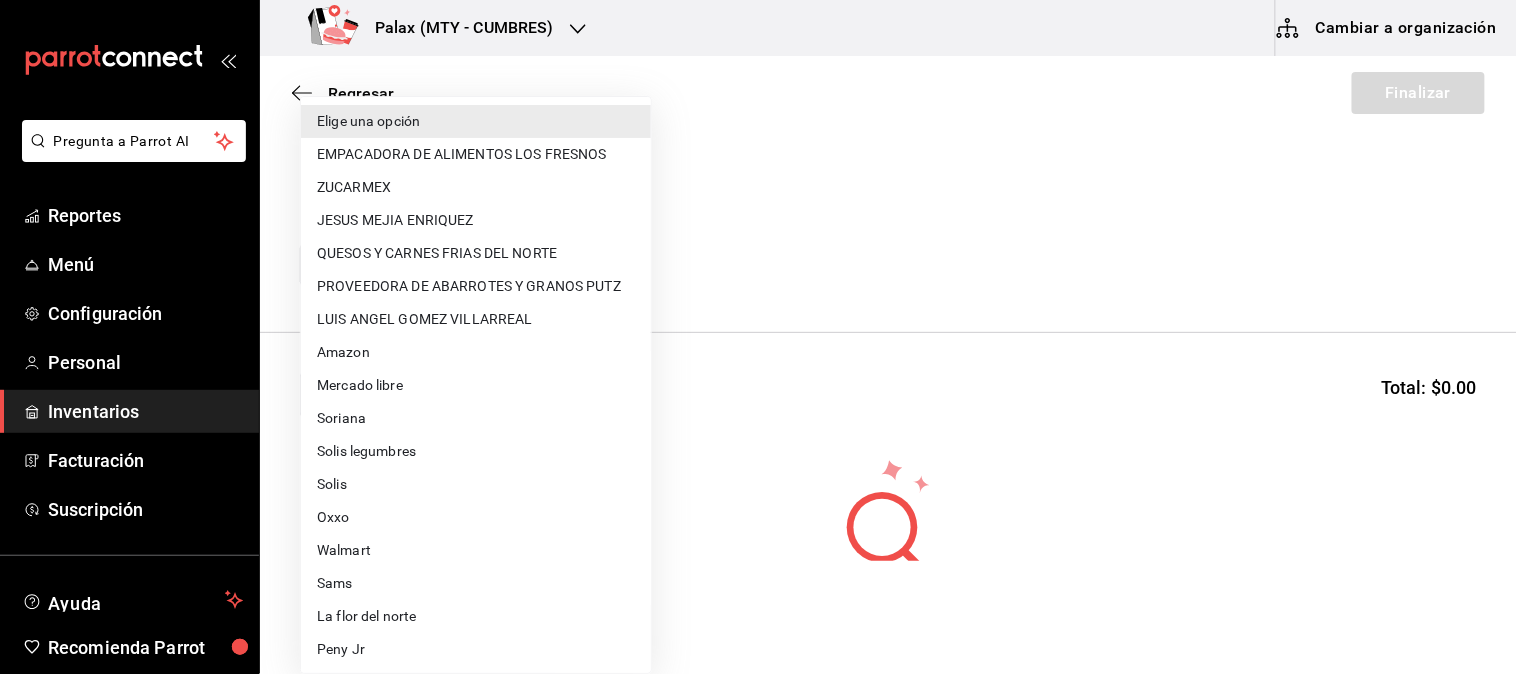 type 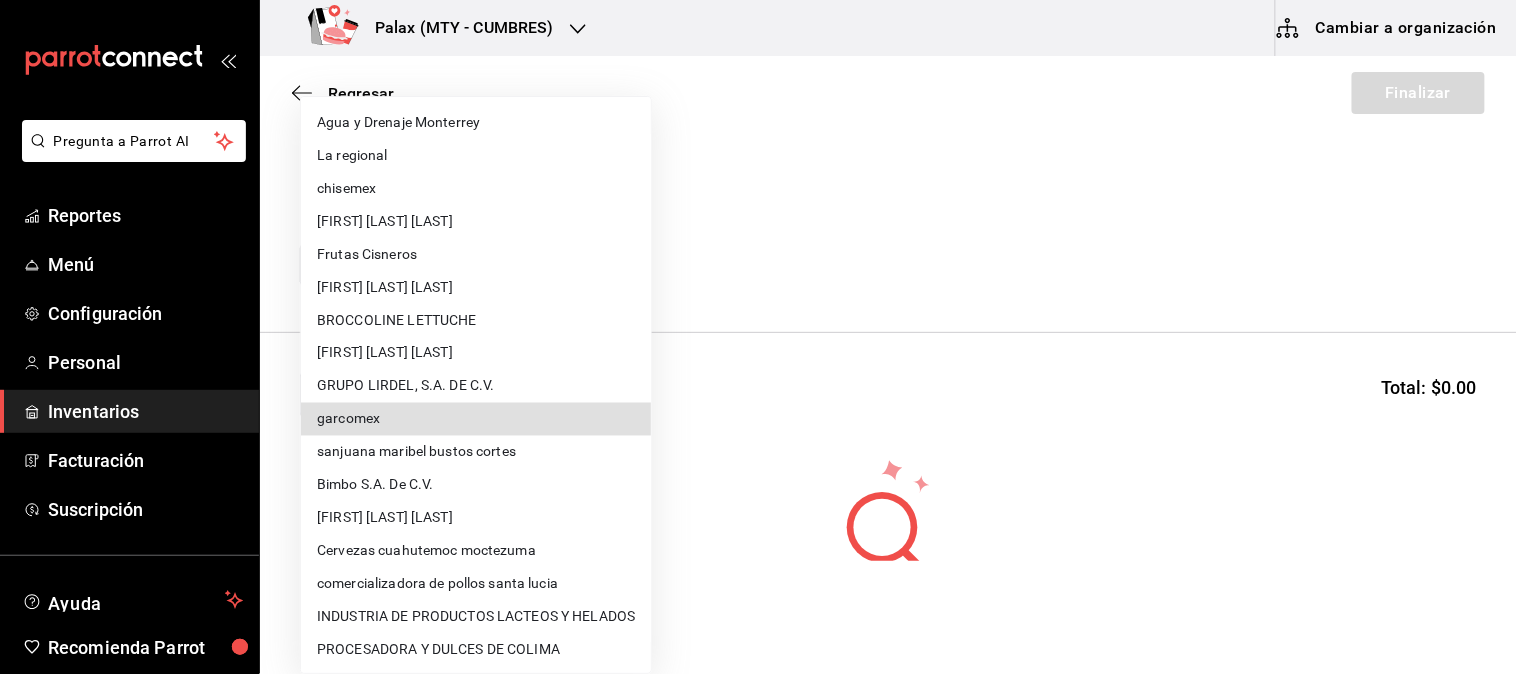 type 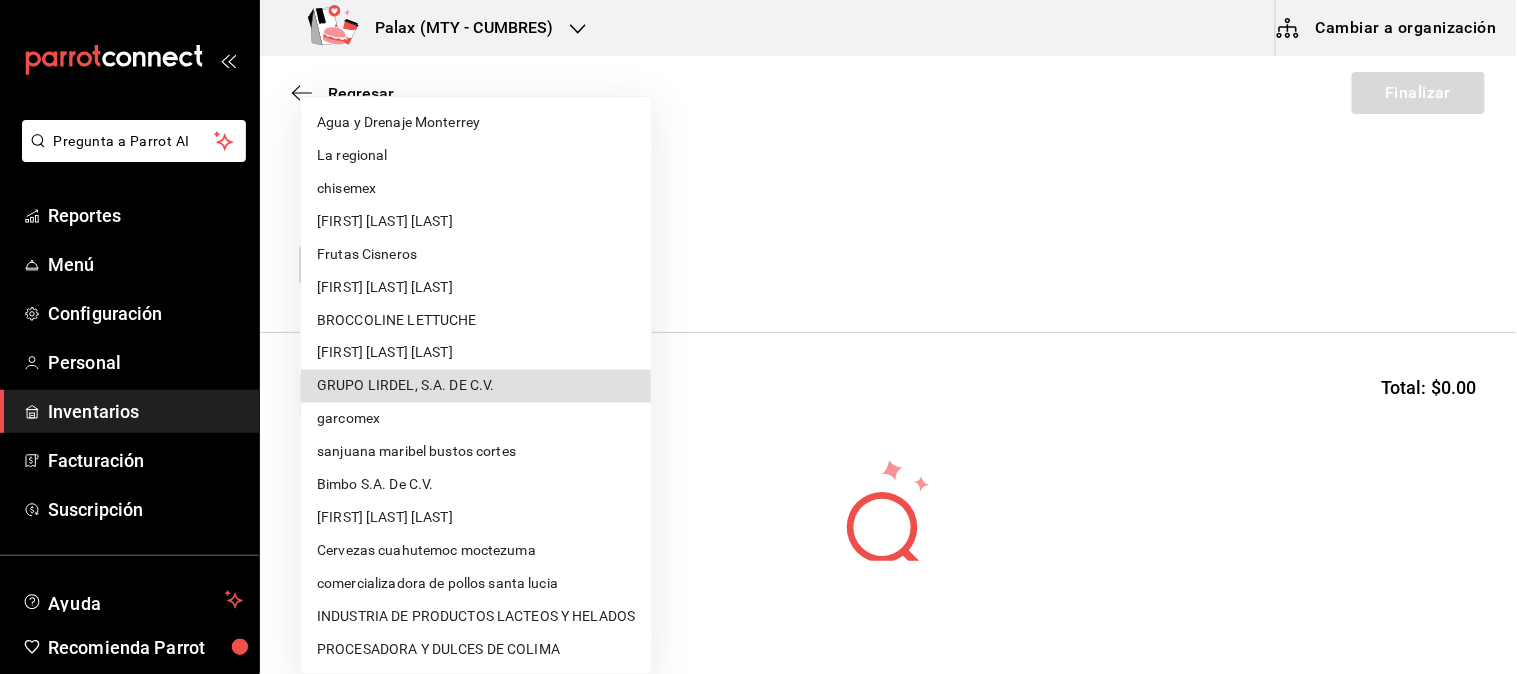 type on "45ab799b-3b0c-4ef5-b9ec-d4949be2f4ea" 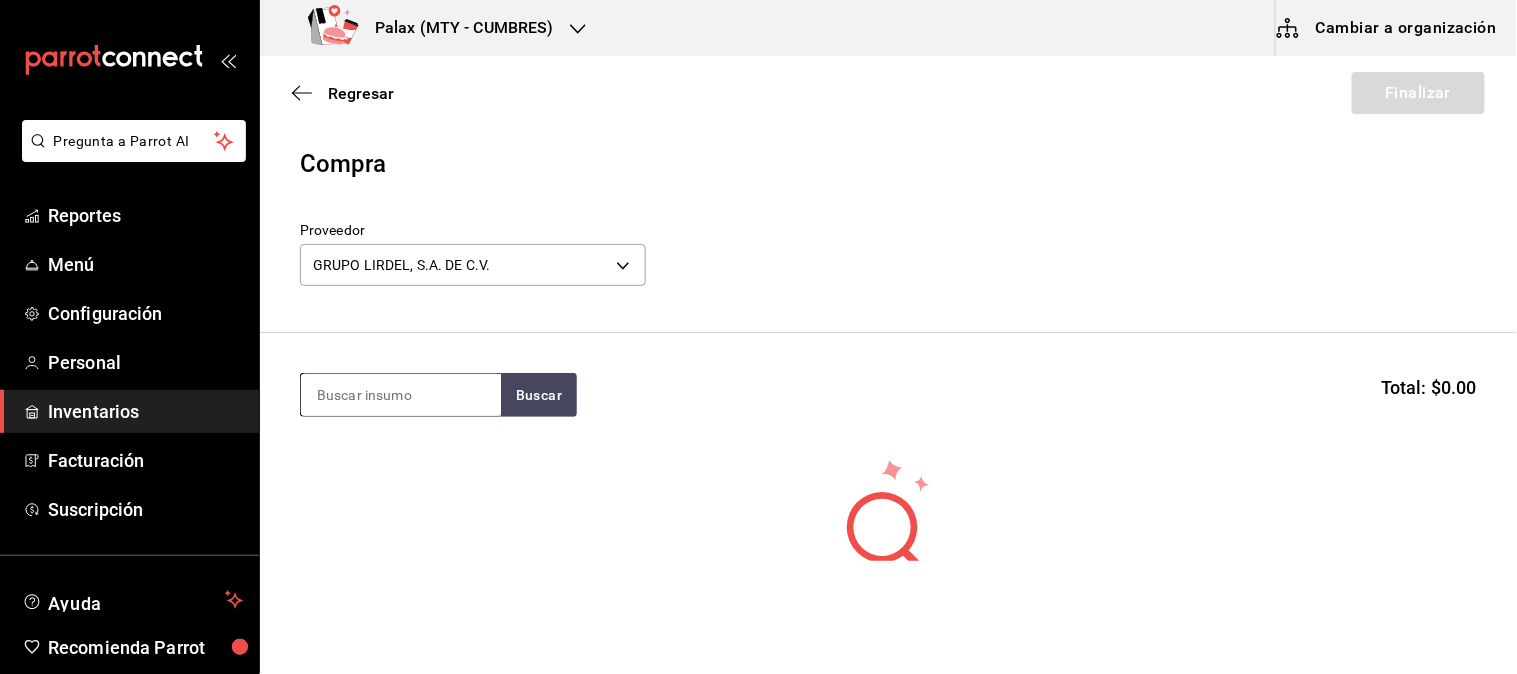click at bounding box center [401, 395] 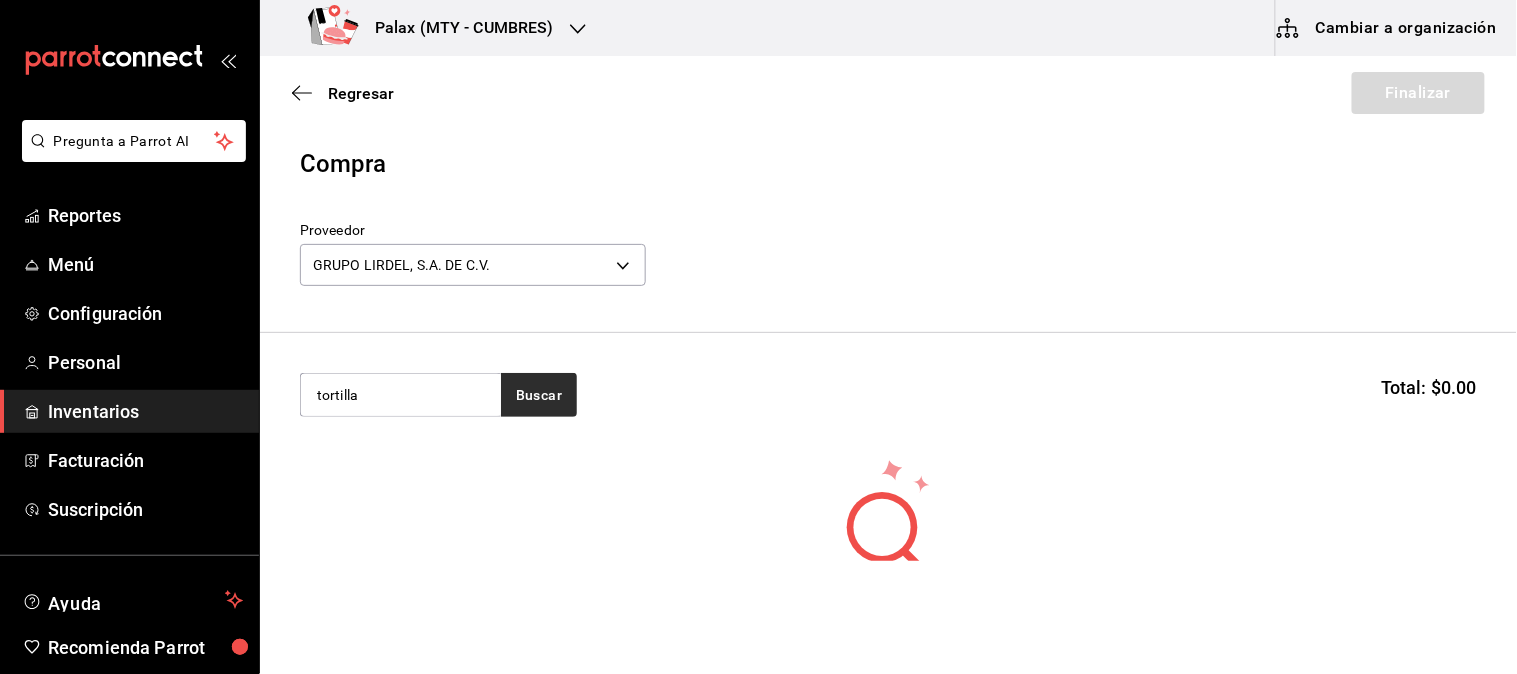 type on "tortilla" 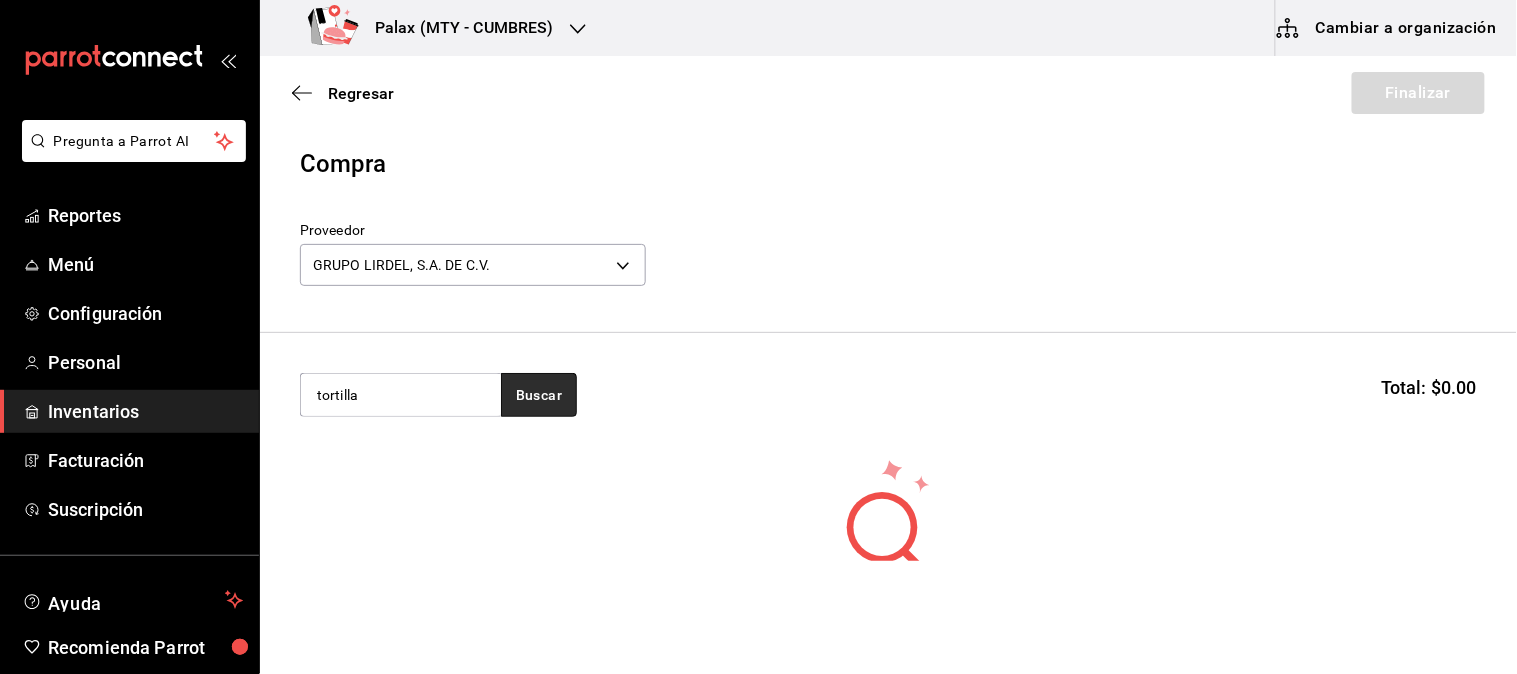 click on "Buscar" at bounding box center (539, 395) 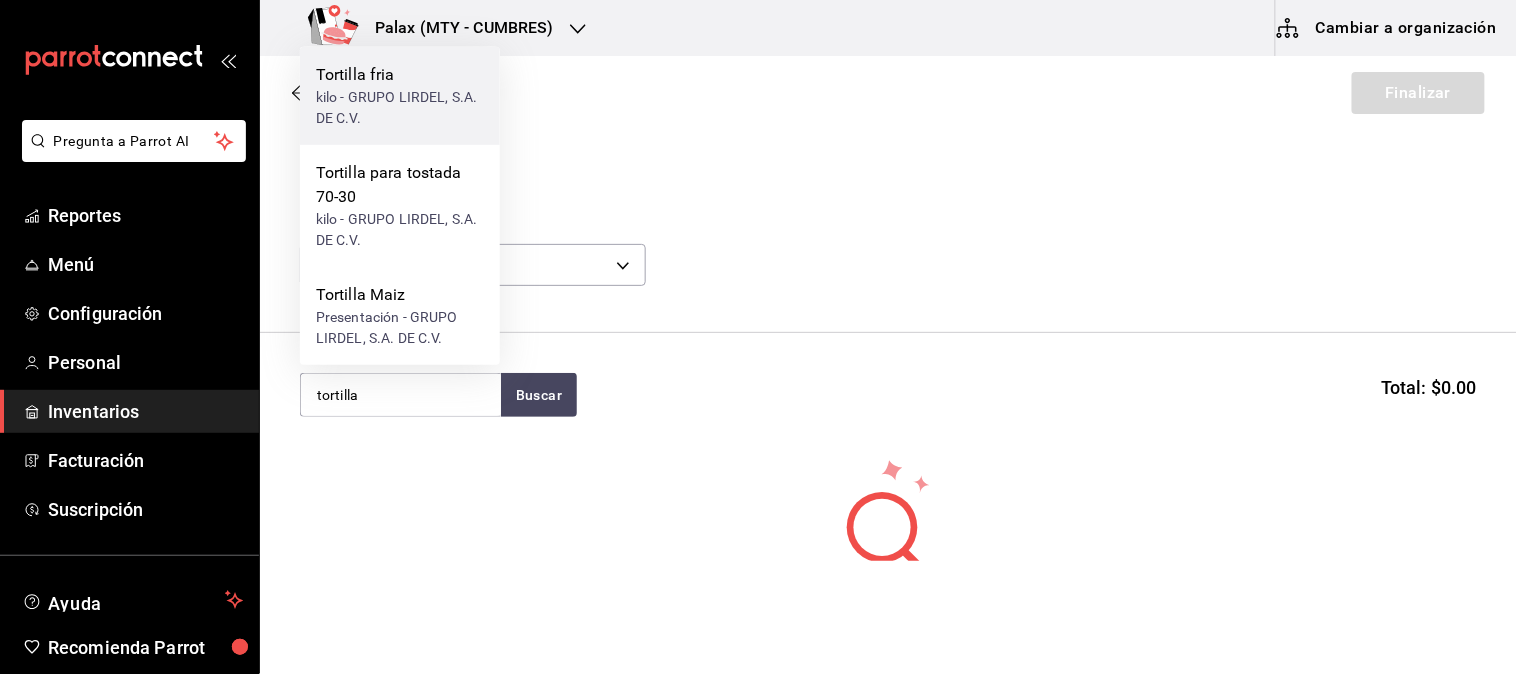 click on "kilo - GRUPO LIRDEL, S.A. DE C.V." at bounding box center (400, 108) 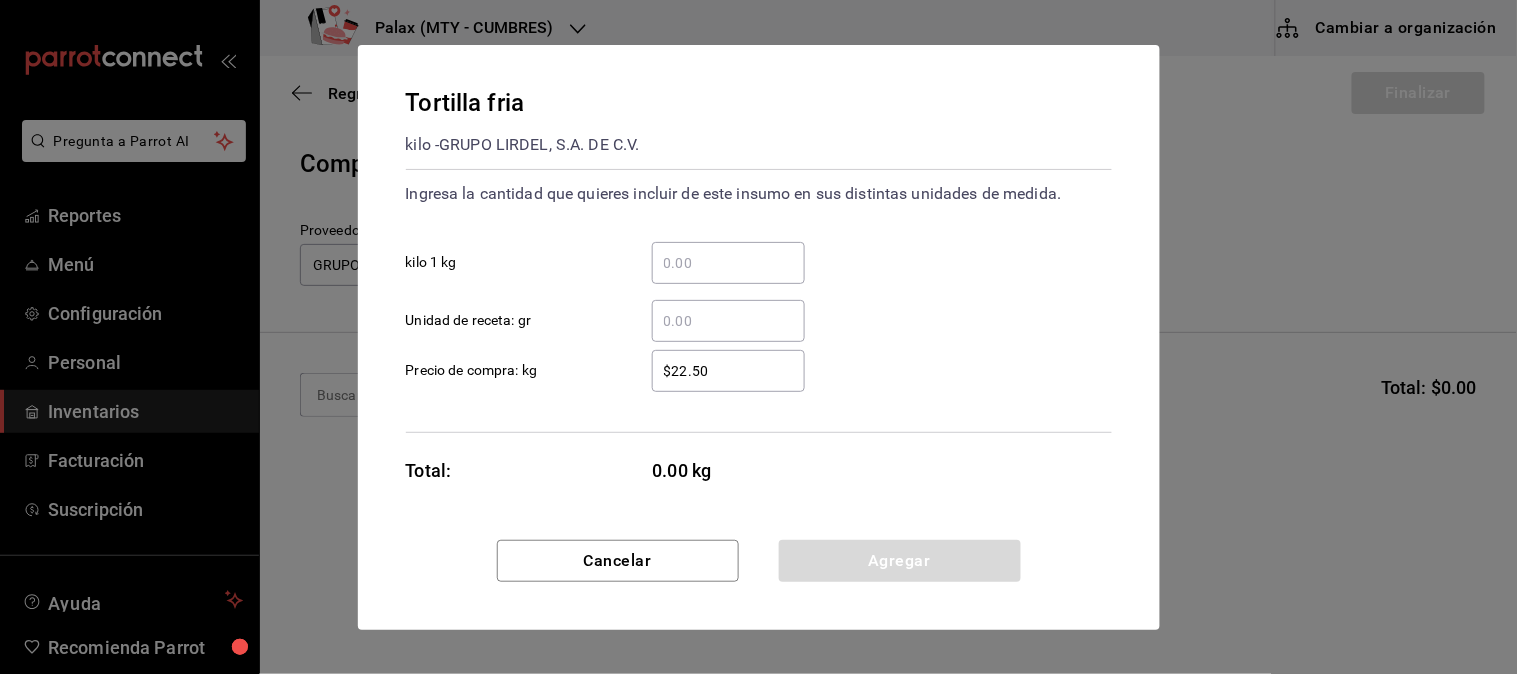 click on "​ kilo 1 kg" at bounding box center [728, 263] 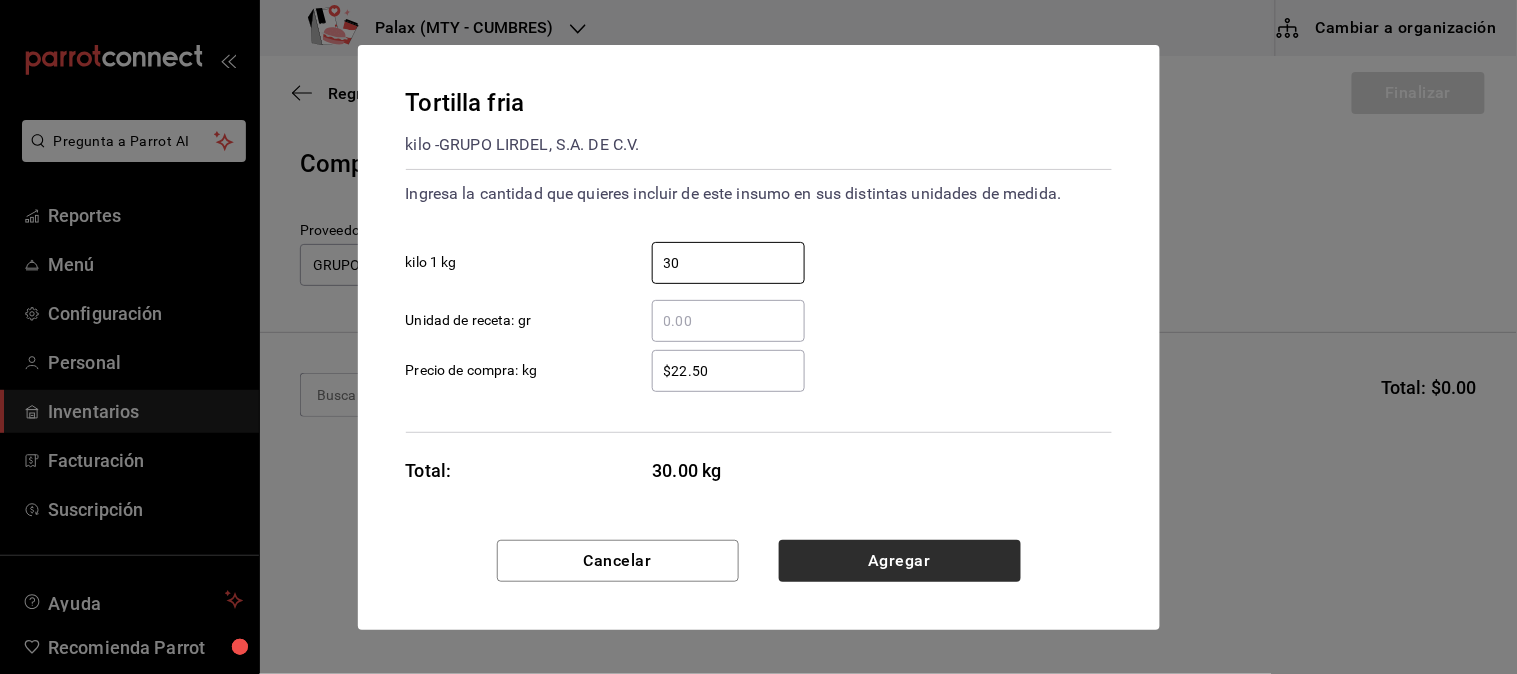 type on "30" 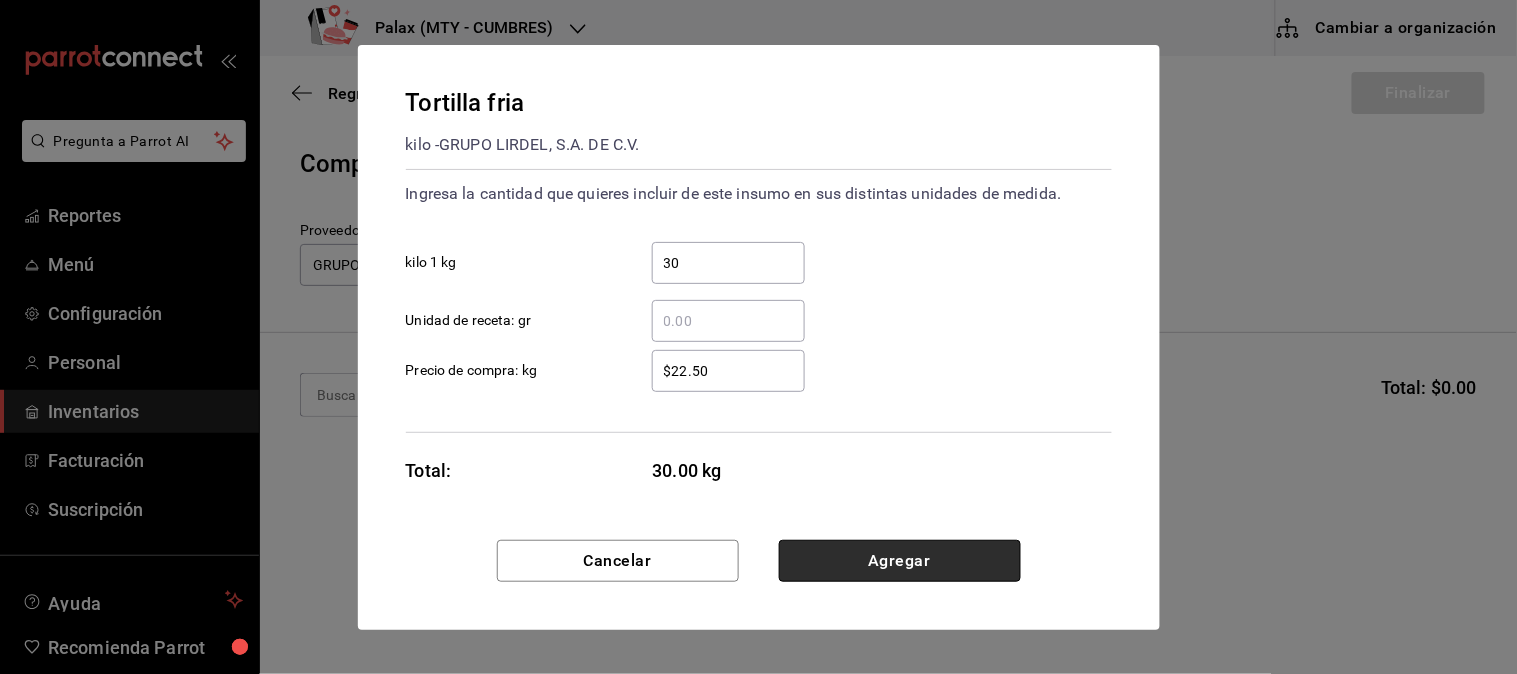 click on "Agregar" at bounding box center [900, 561] 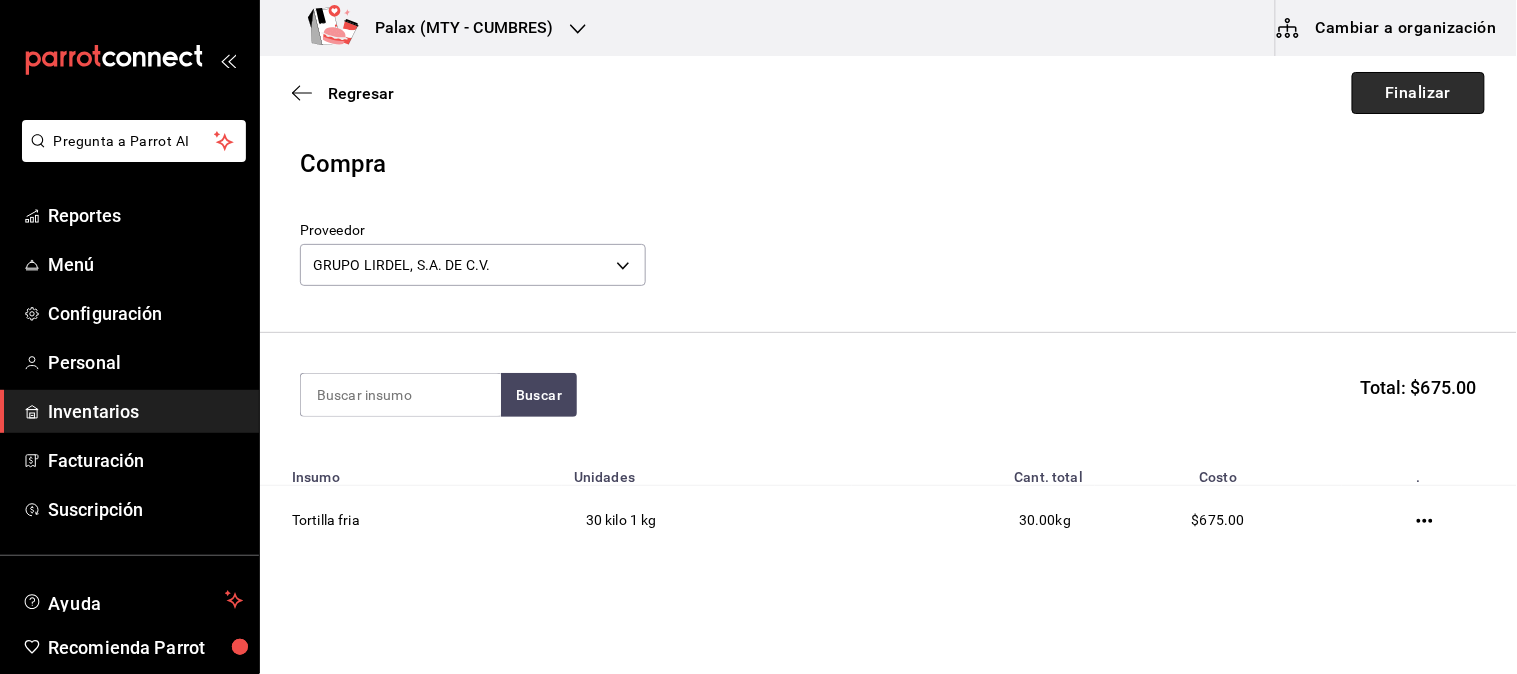 click on "Finalizar" at bounding box center [1418, 93] 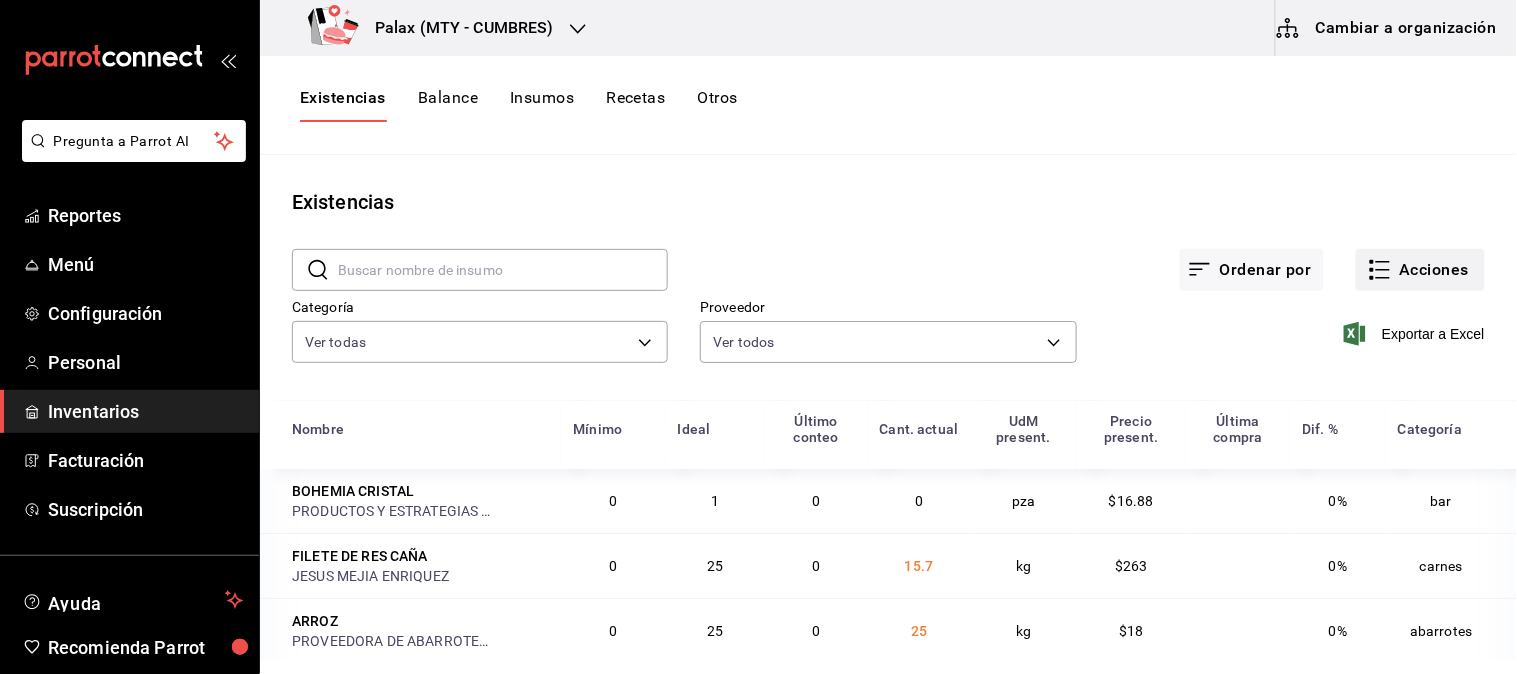 click on "Acciones" at bounding box center (1420, 270) 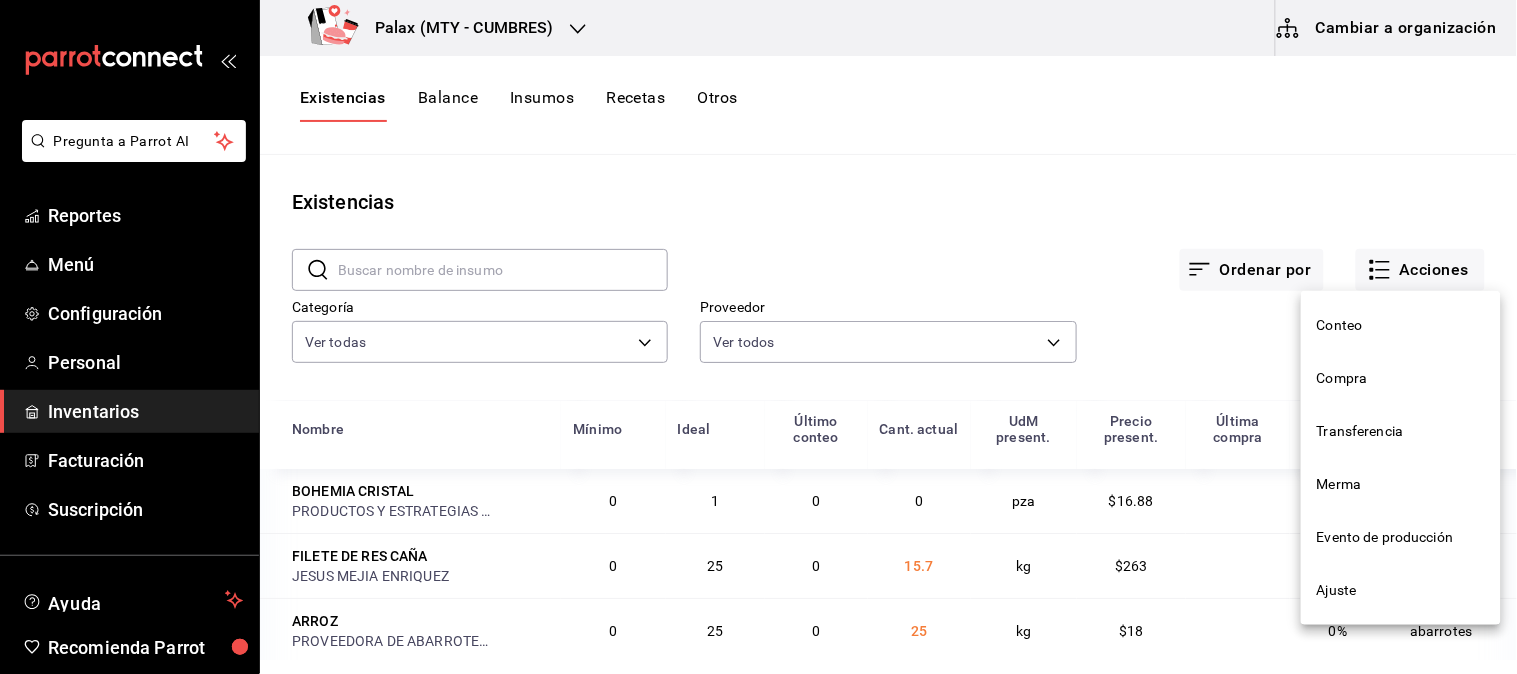 click at bounding box center [758, 337] 